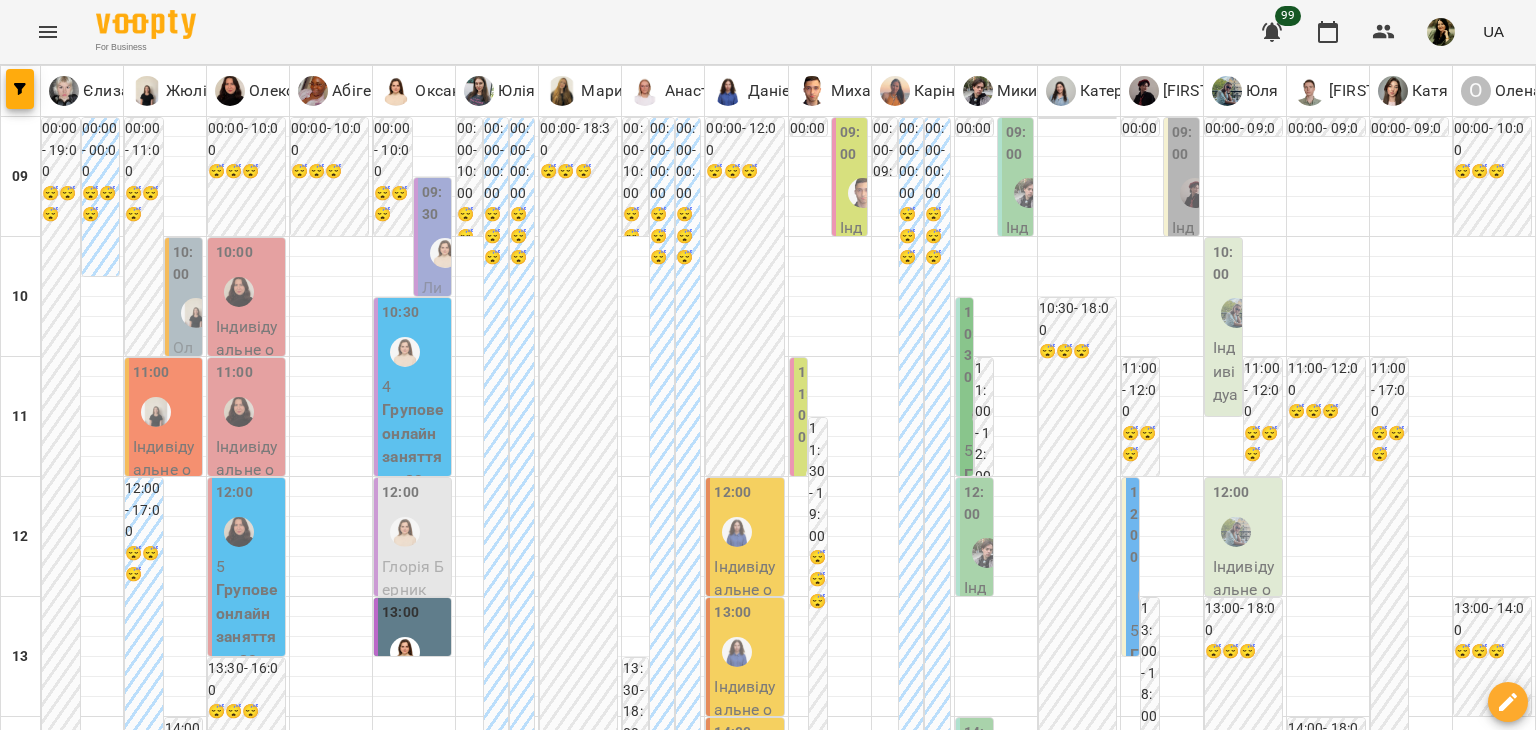 scroll, scrollTop: 0, scrollLeft: 0, axis: both 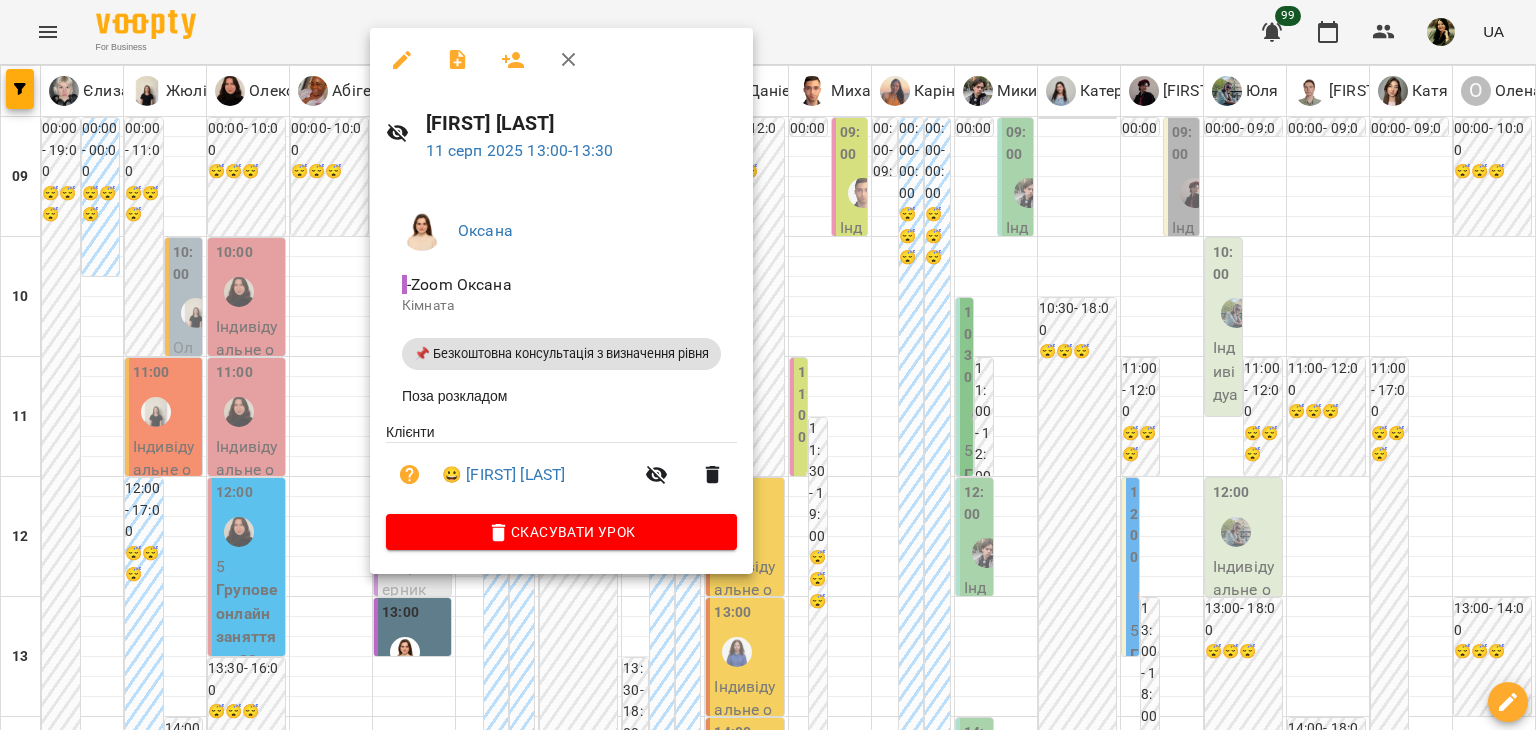 click at bounding box center (768, 365) 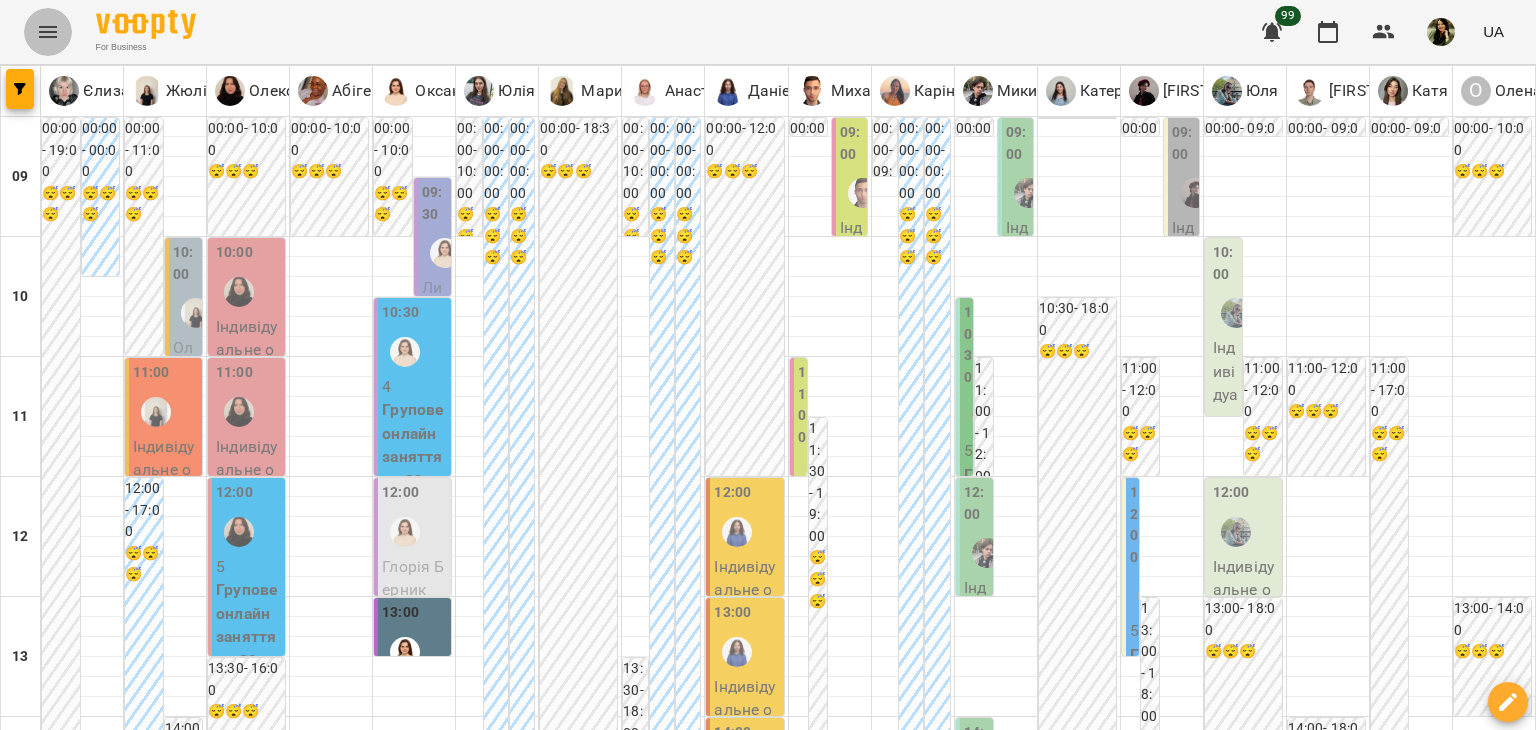 click 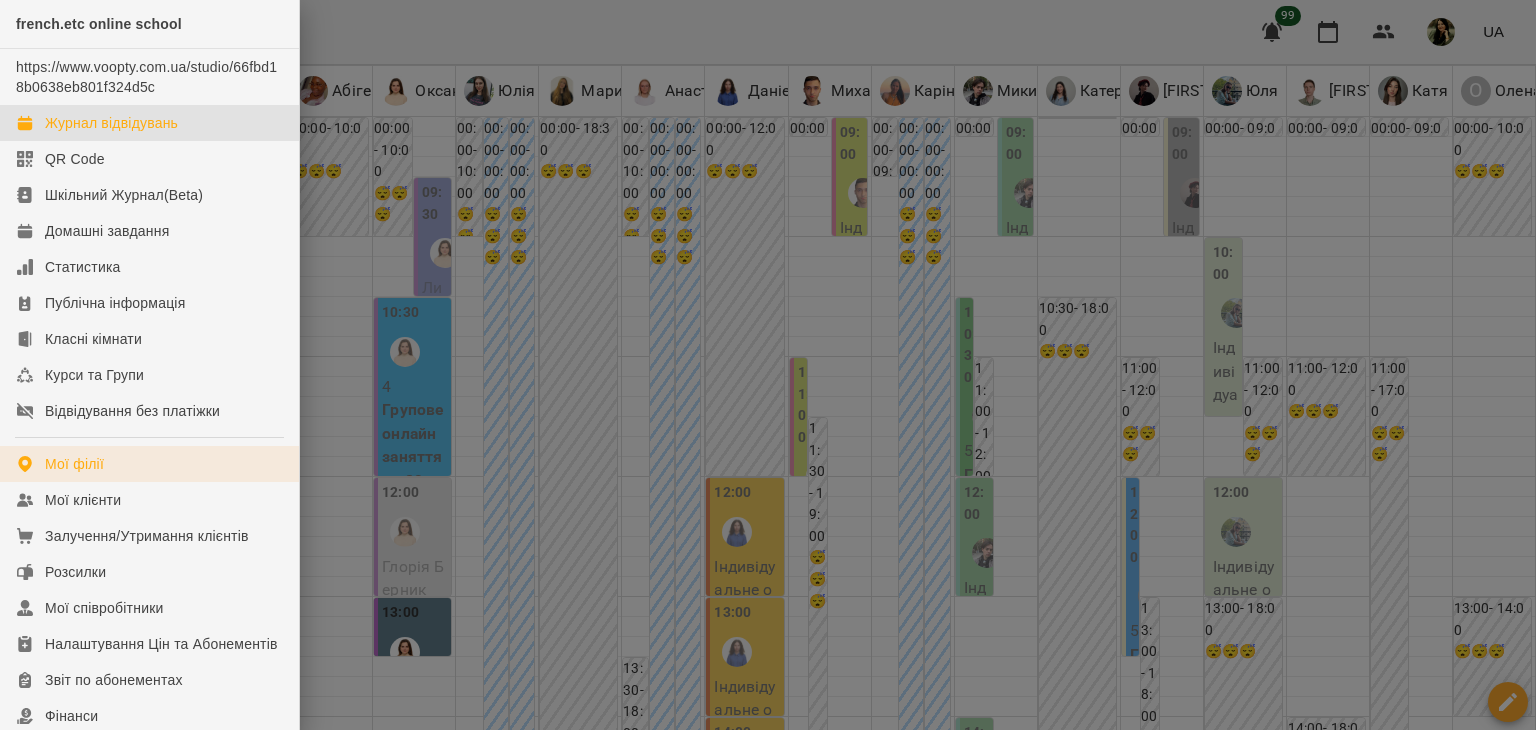 click on "Мої філії" at bounding box center [149, 464] 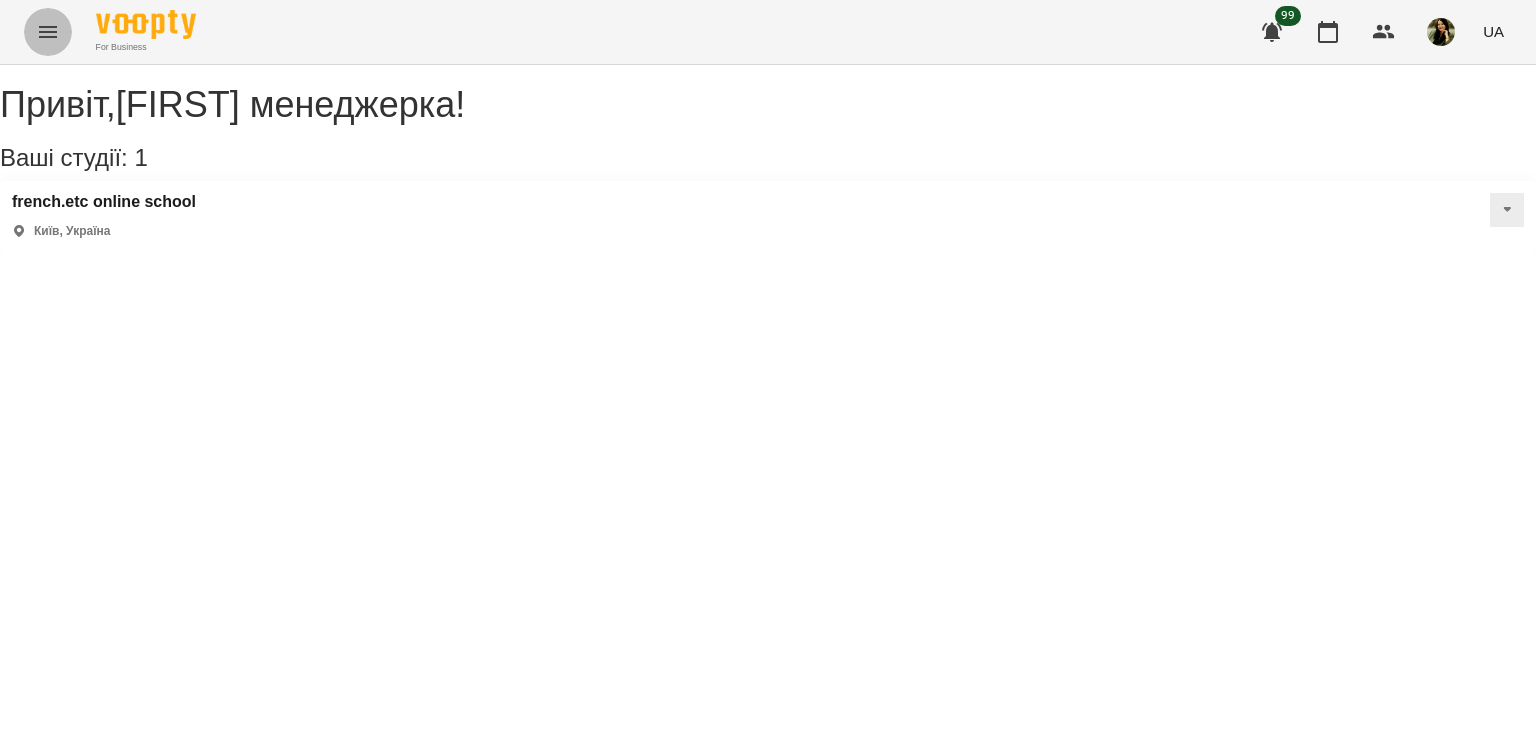 click 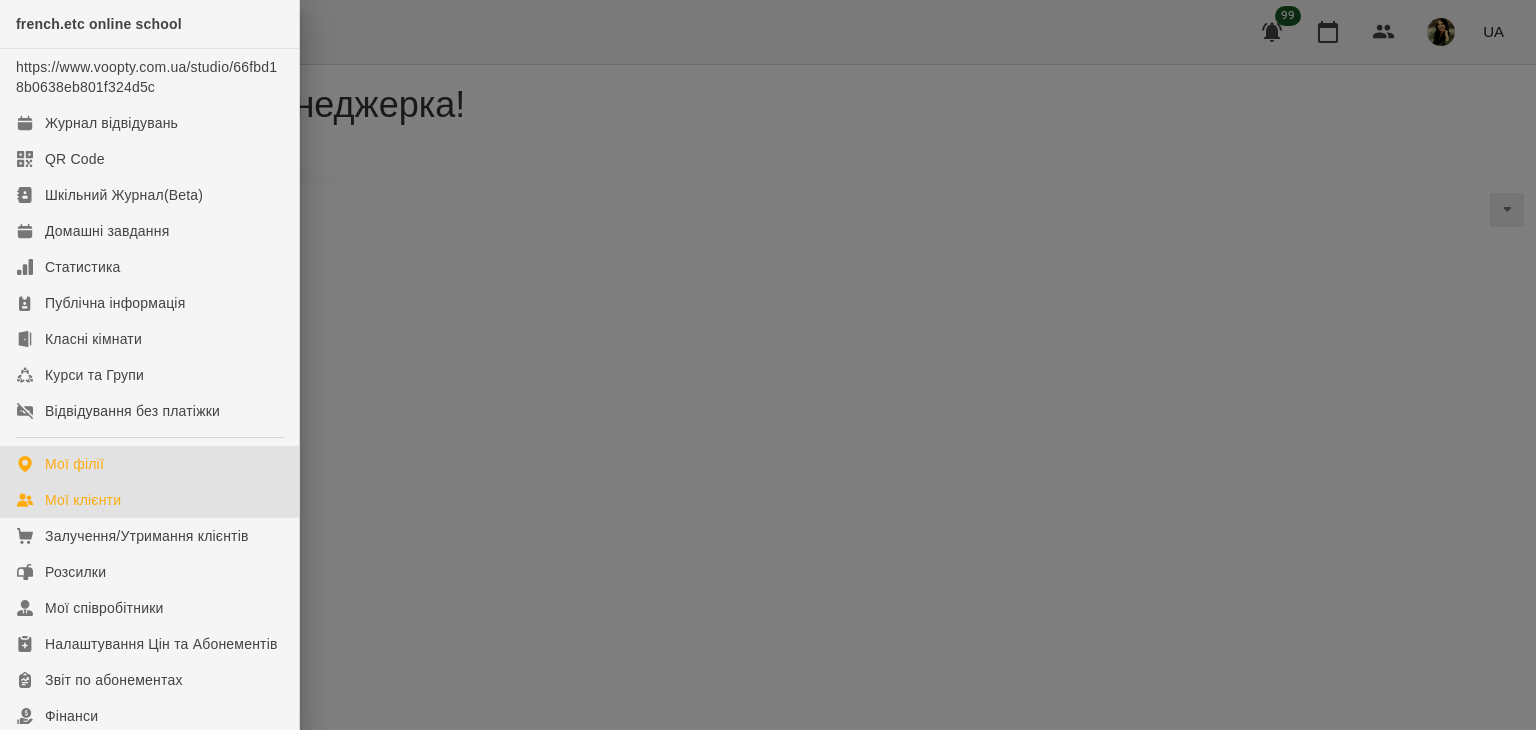 click on "Мої клієнти" at bounding box center [149, 500] 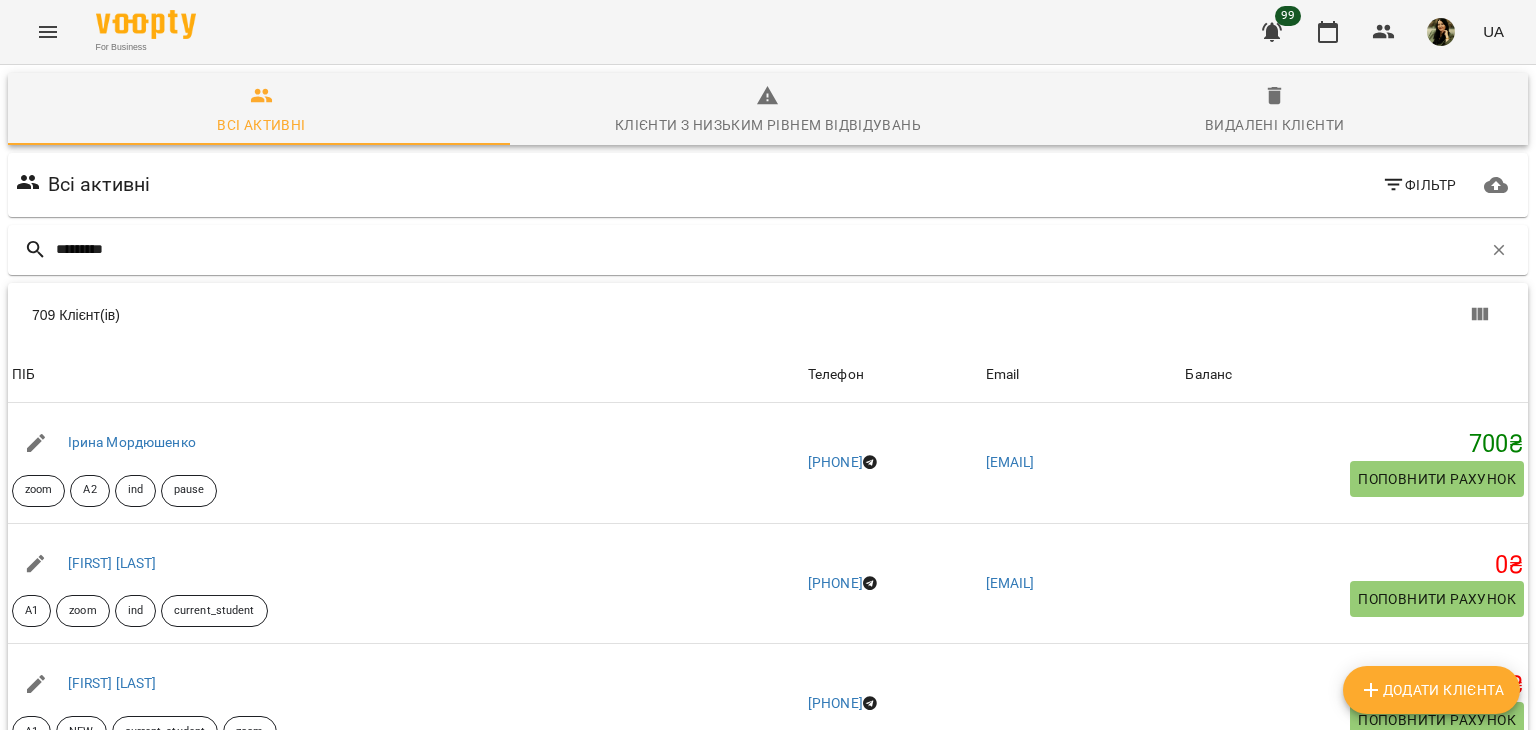 type on "********" 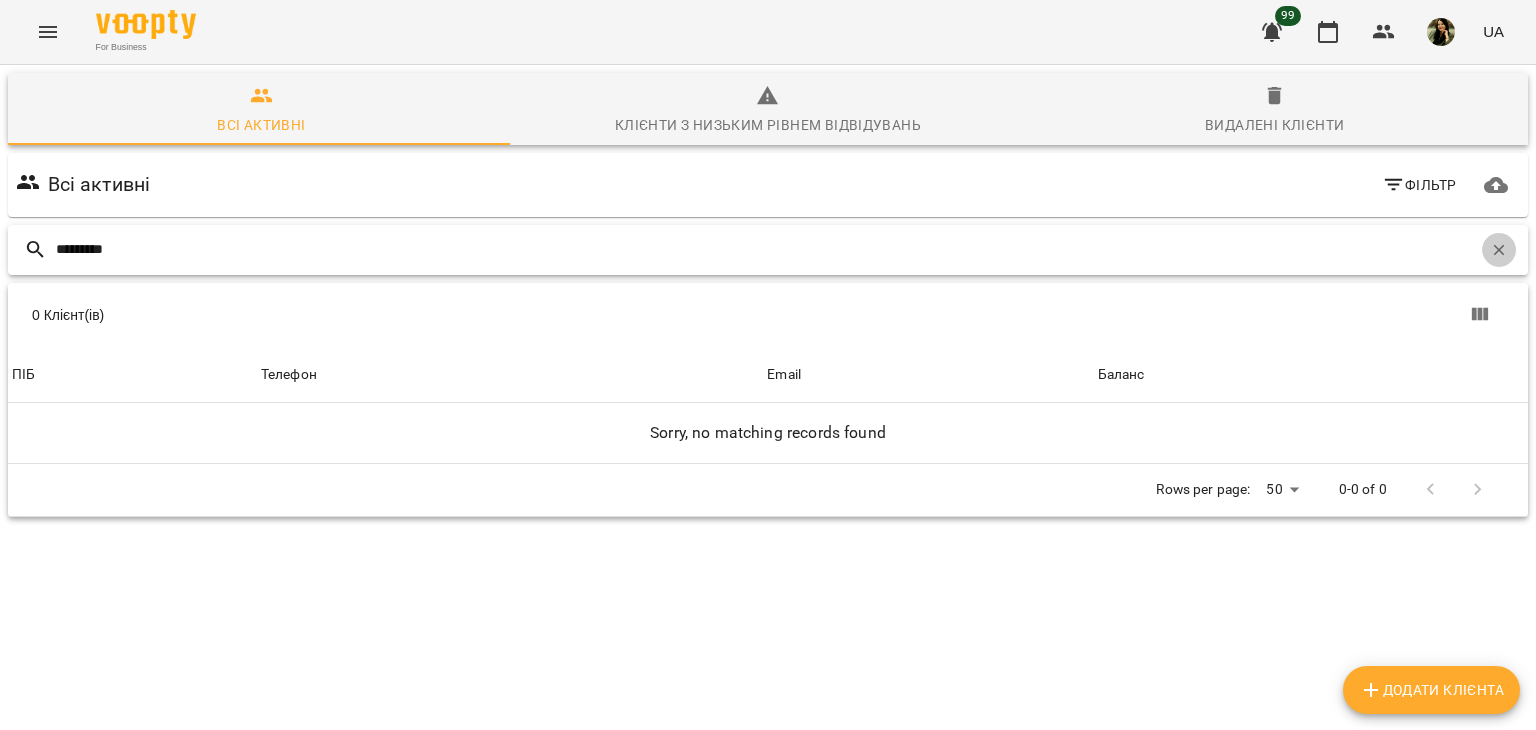 click 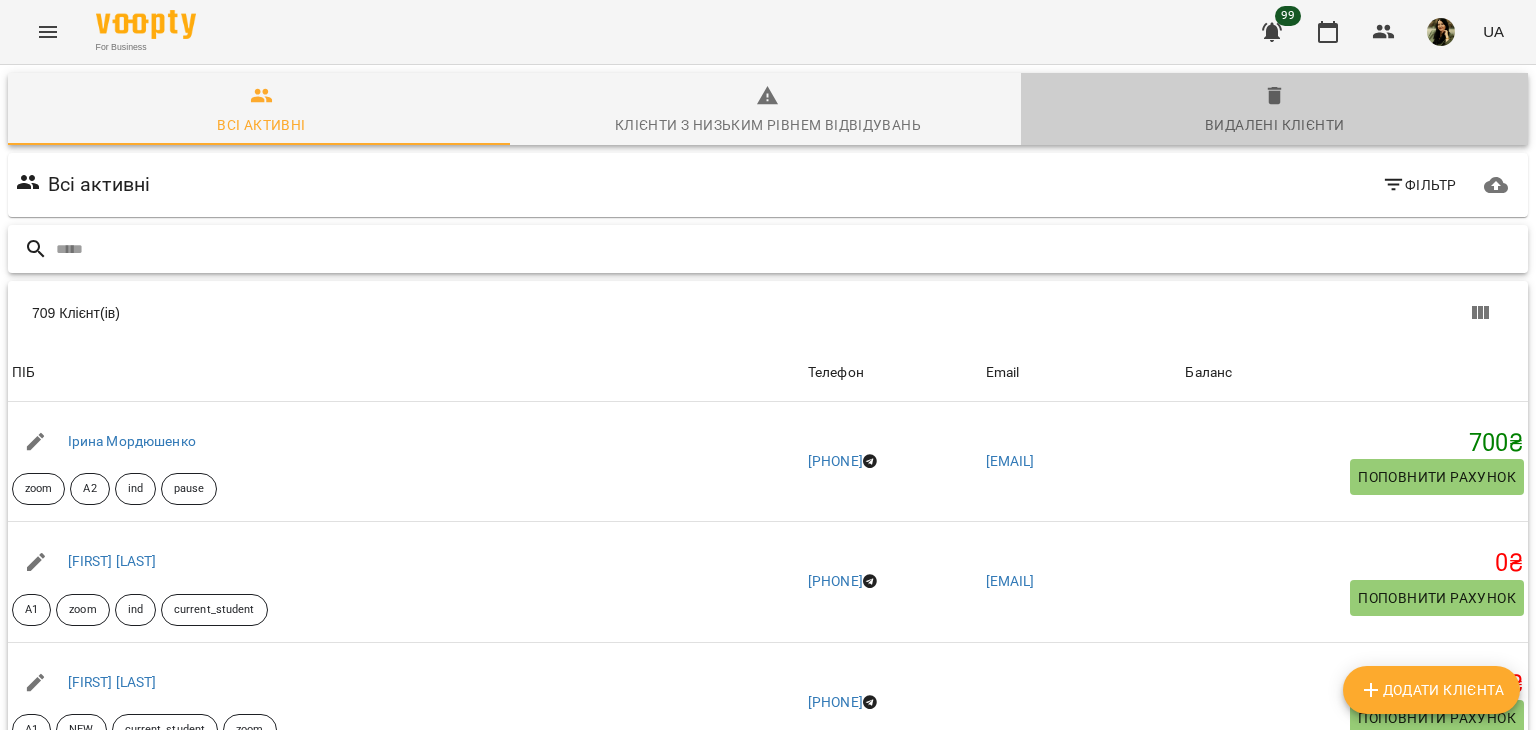 click on "Видалені клієнти" at bounding box center [1274, 125] 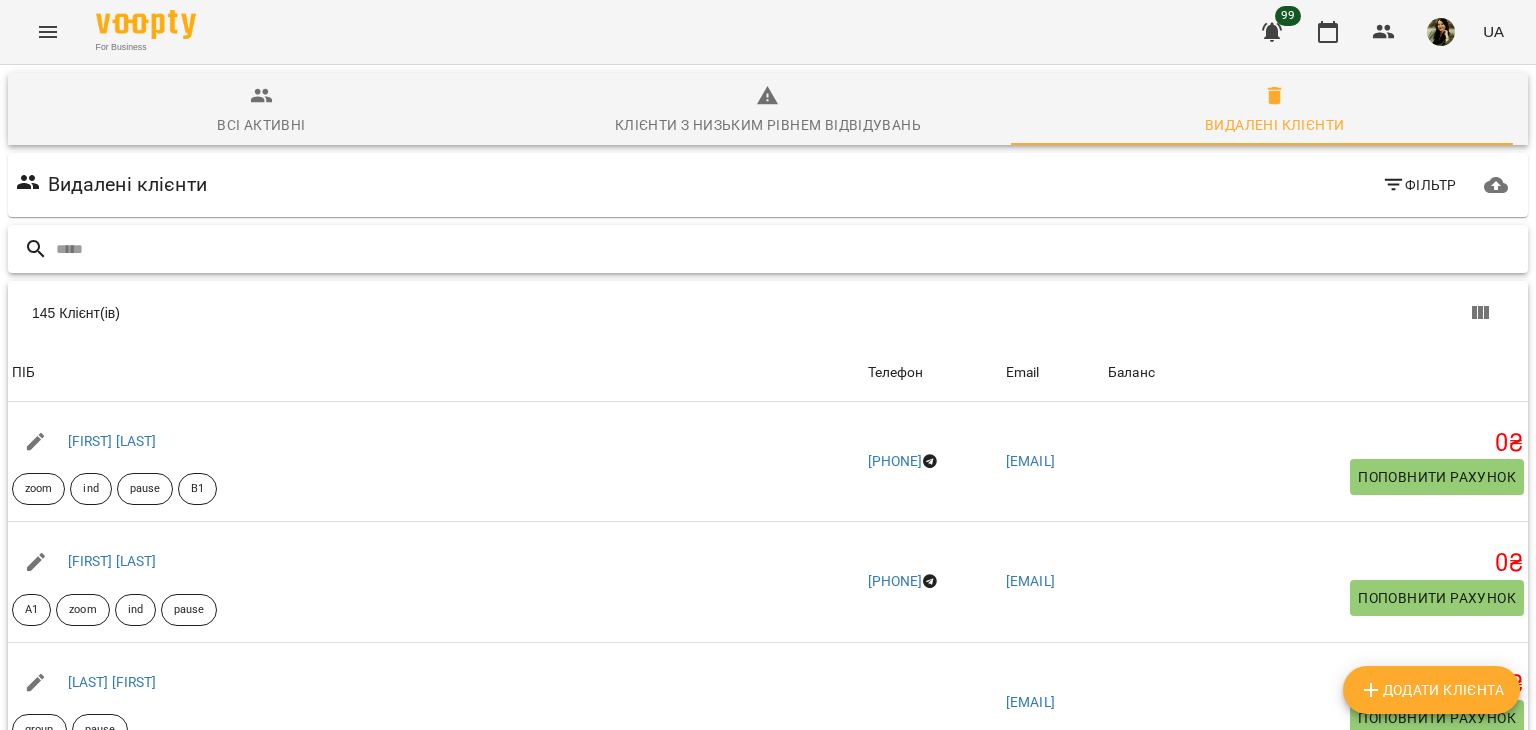click at bounding box center (788, 249) 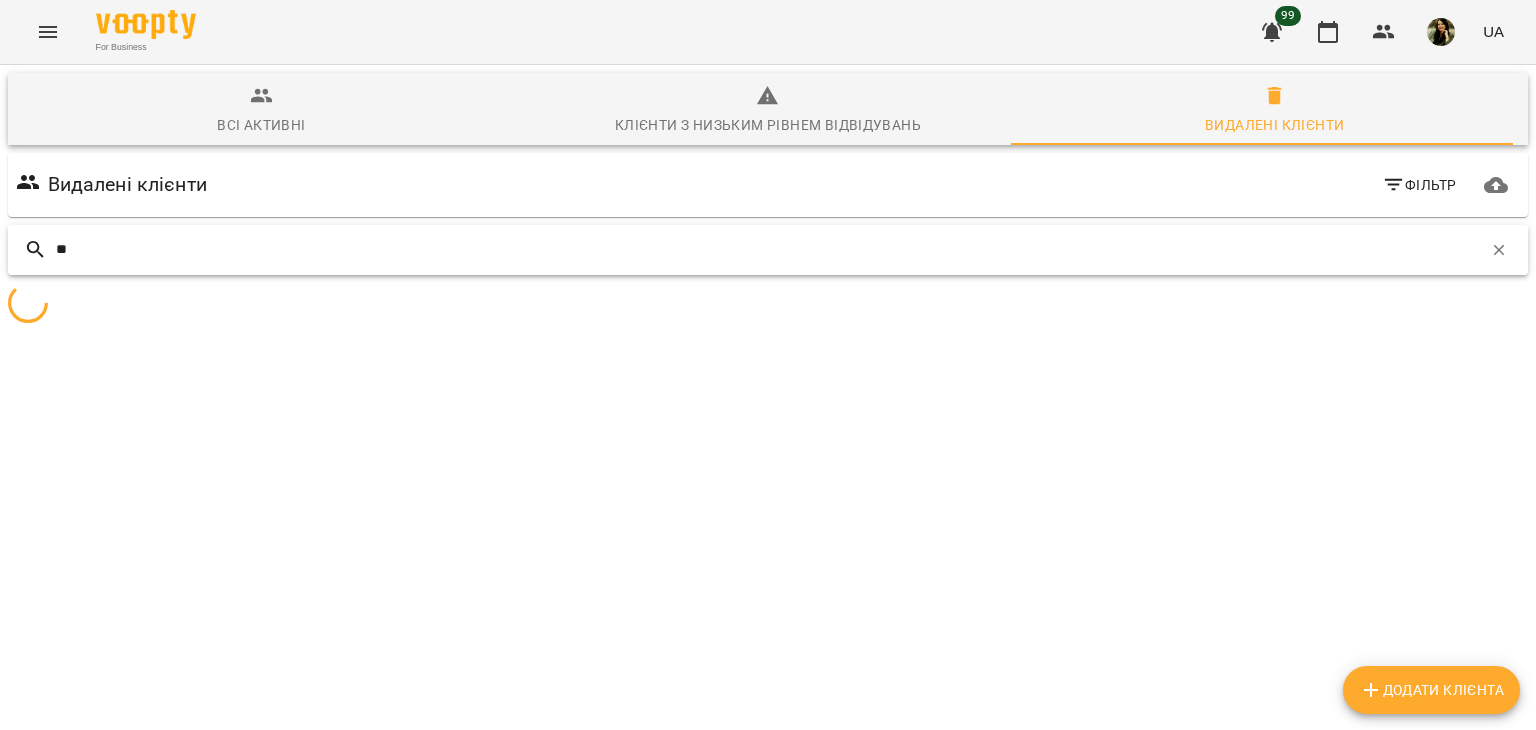 type on "*" 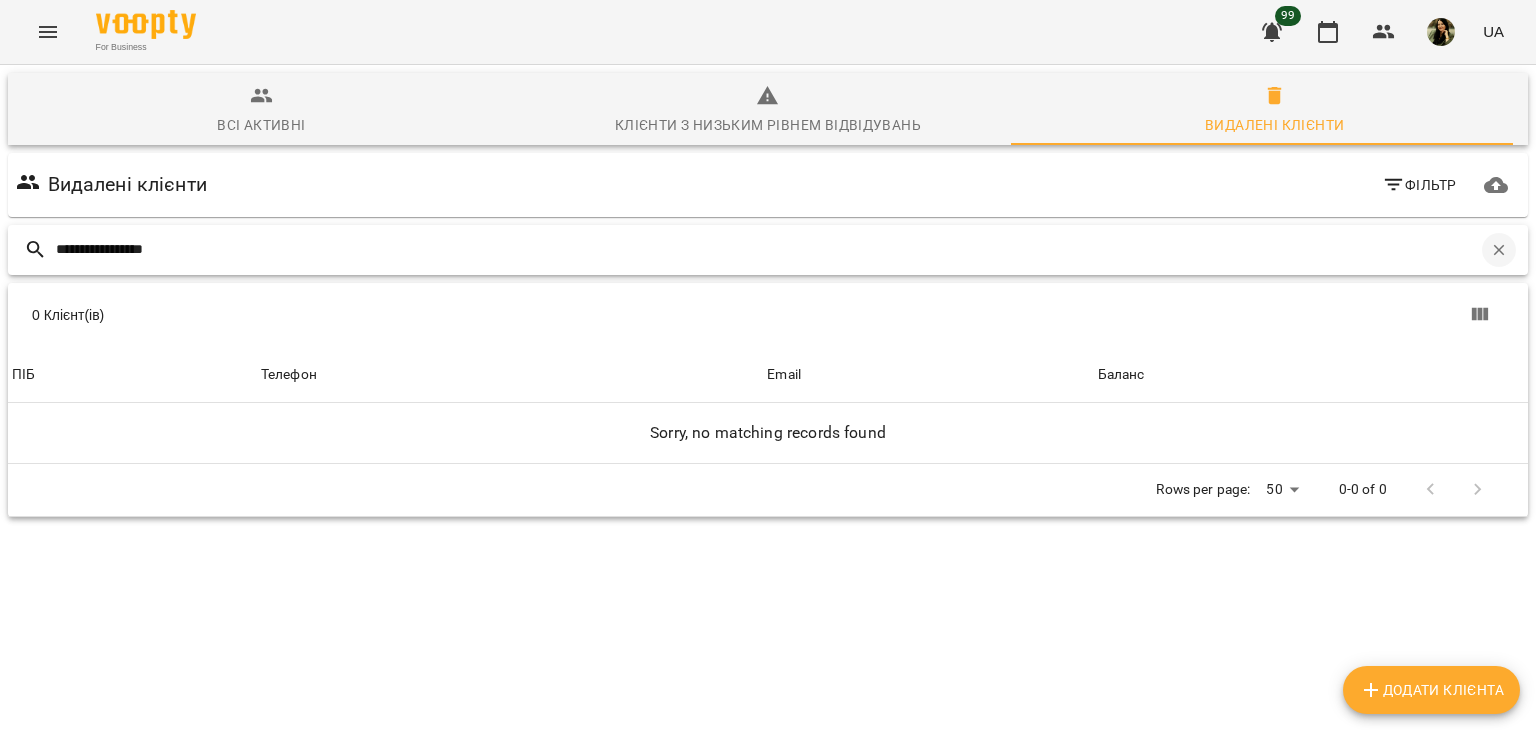type on "**********" 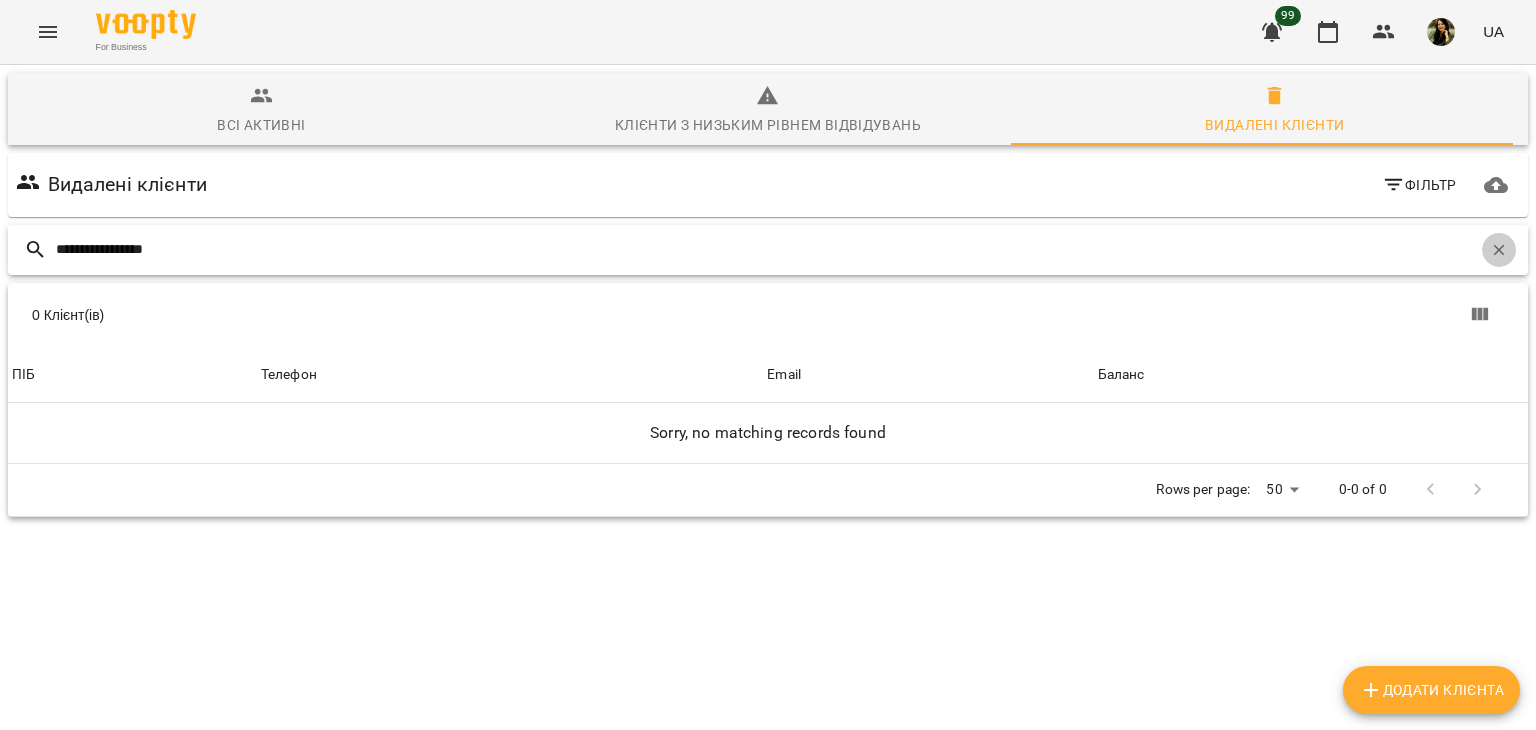 click 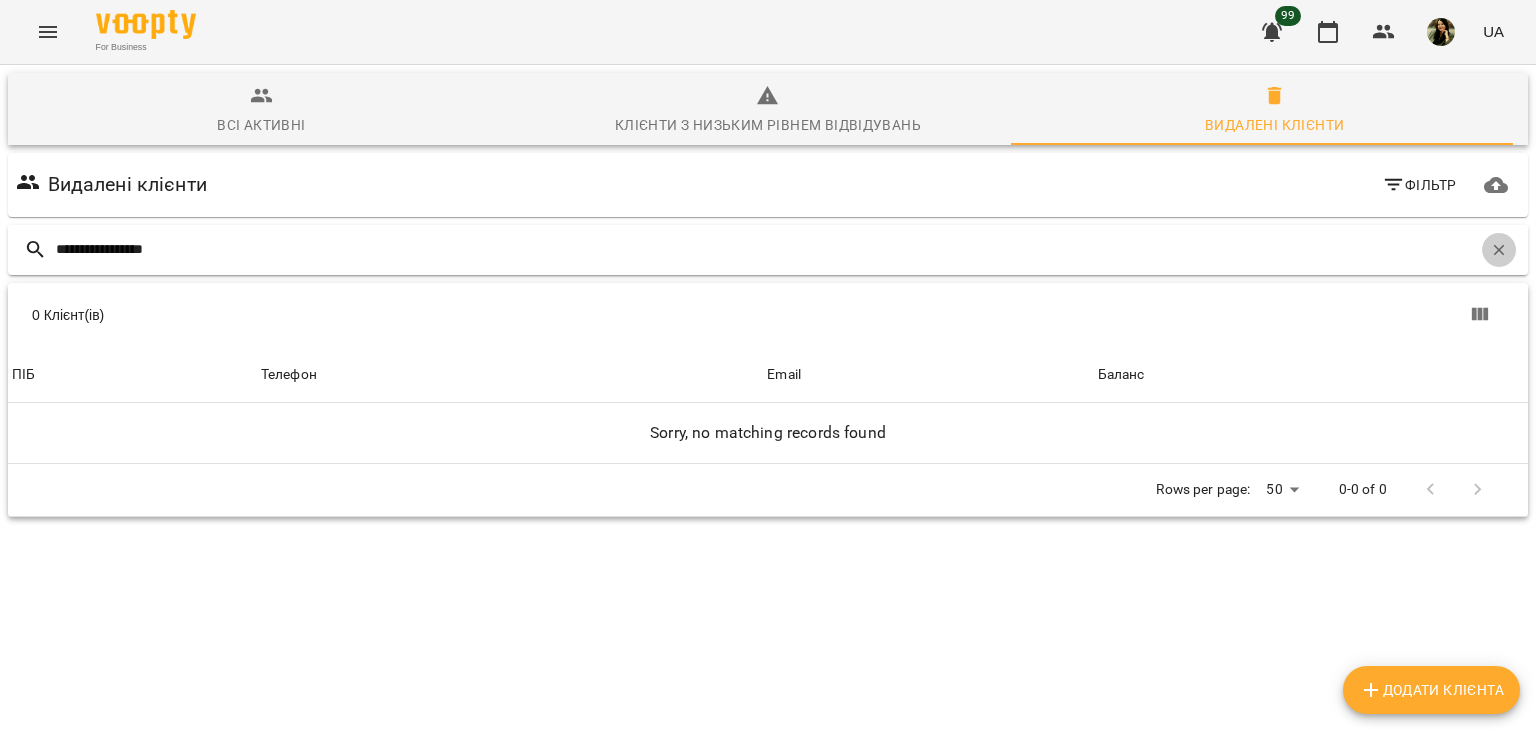 type 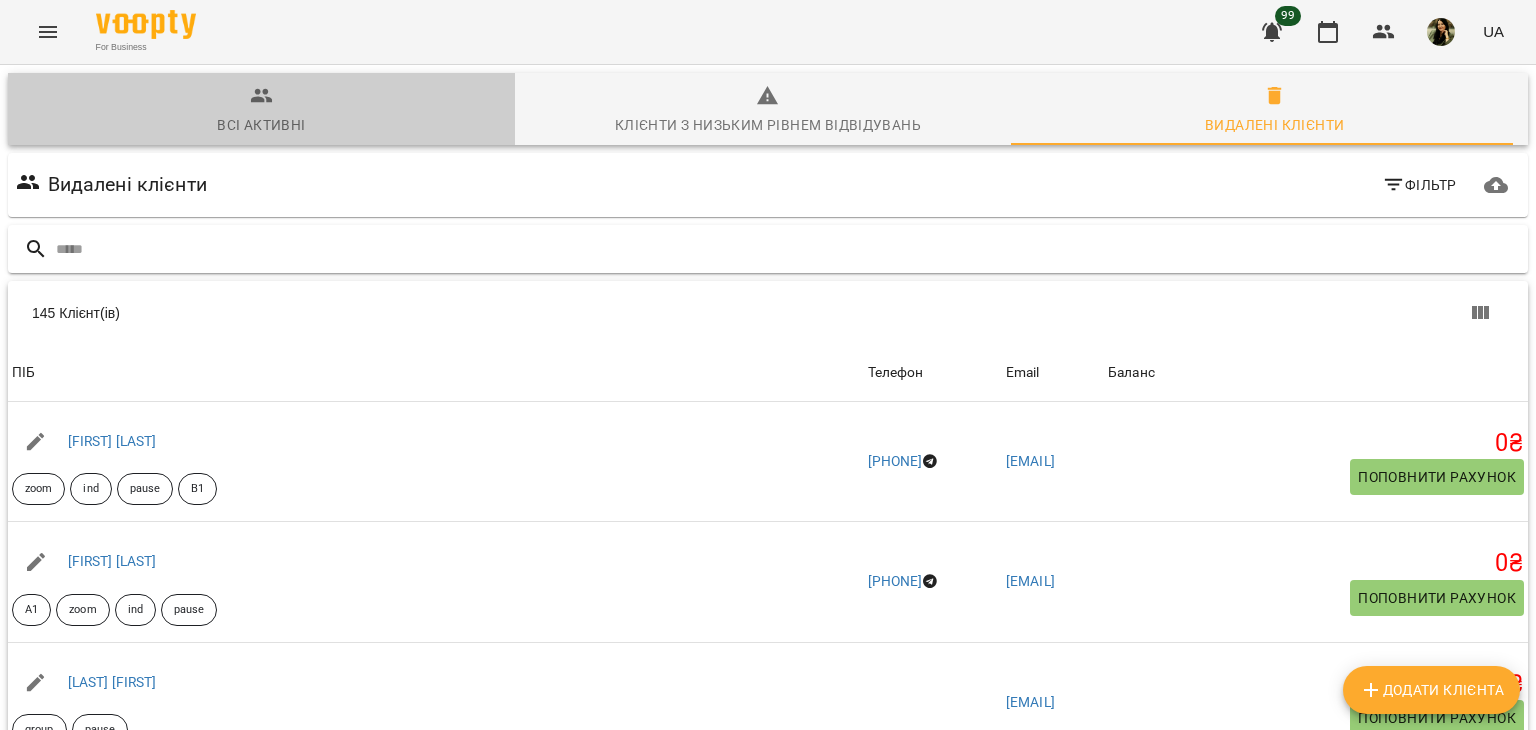 click on "Всі активні" at bounding box center [261, 125] 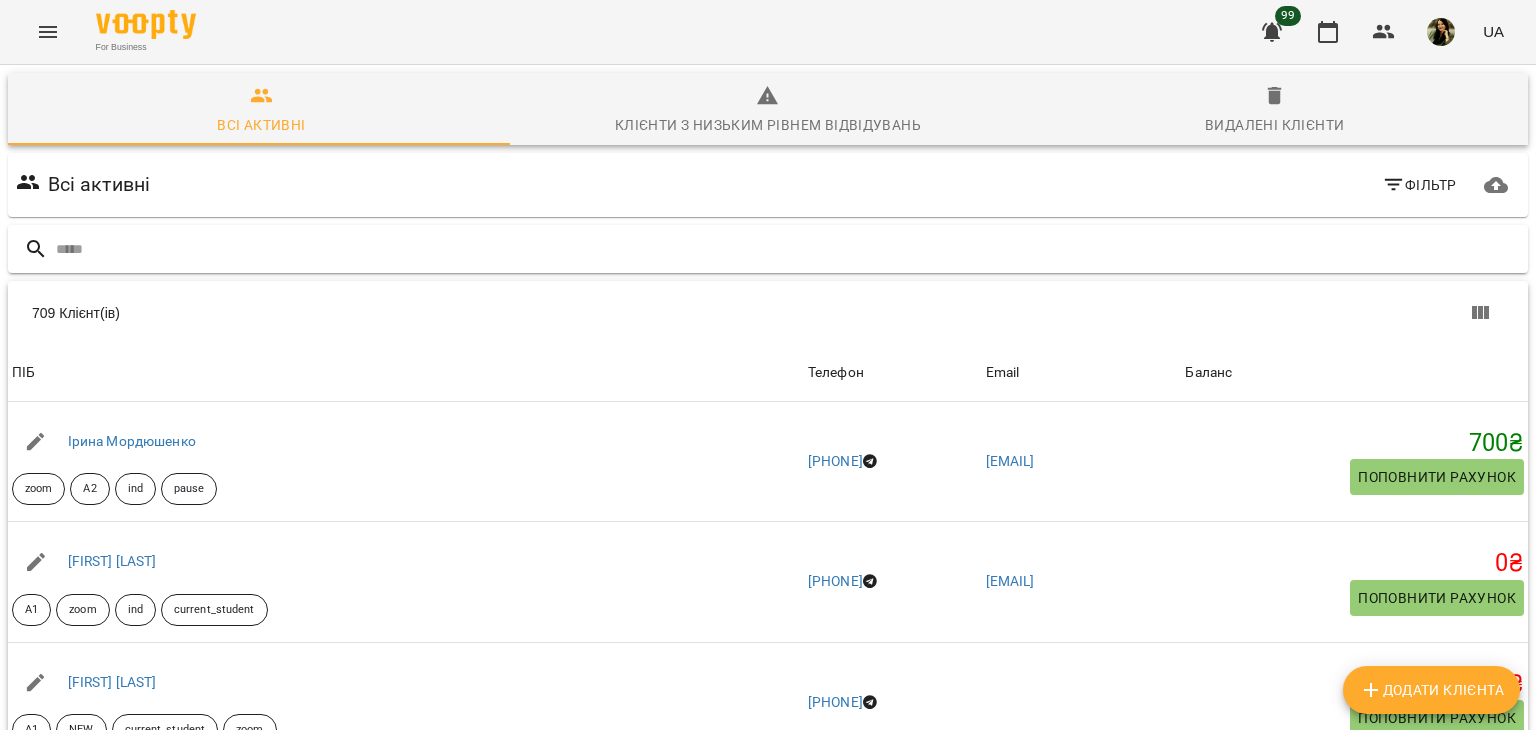 type 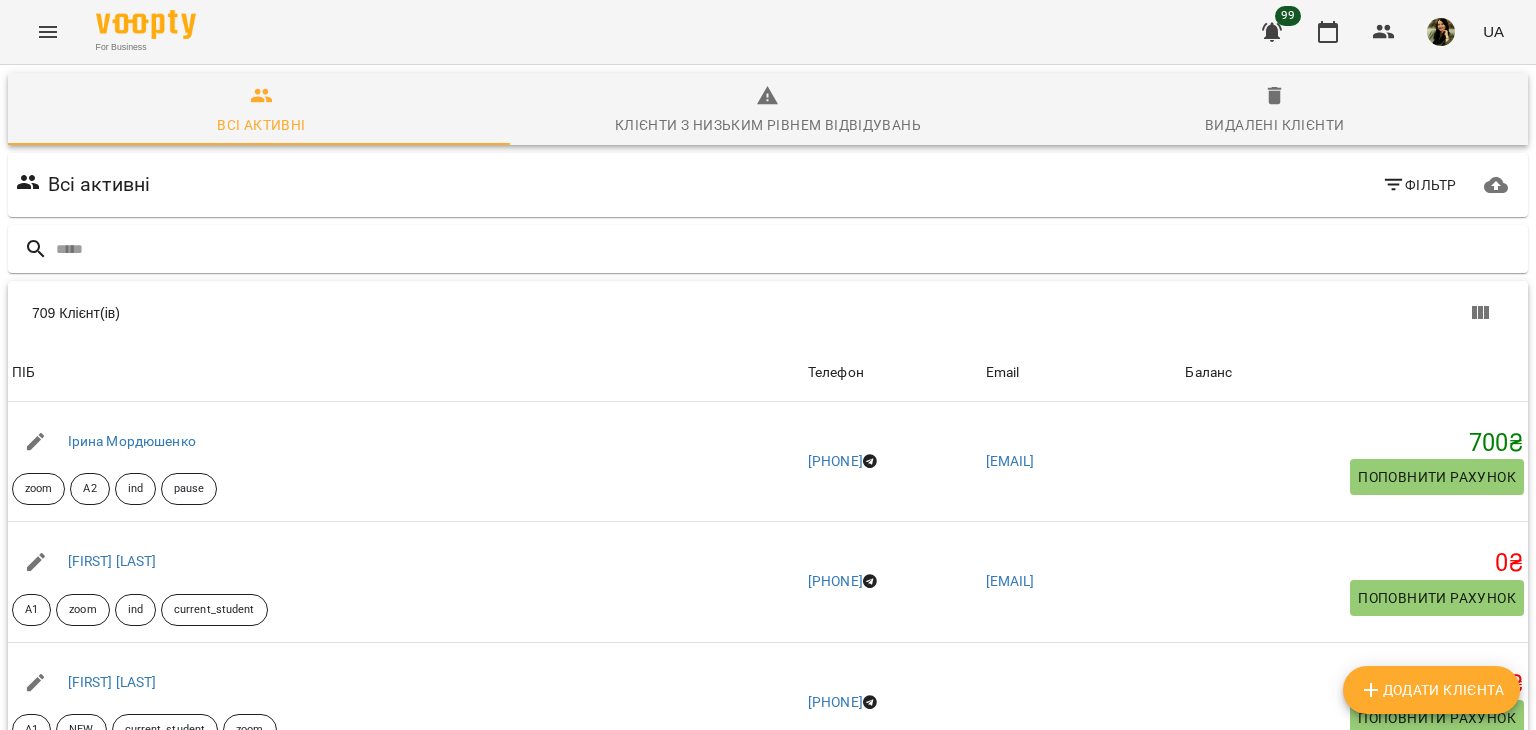 click on "Всі активні Фільтр" at bounding box center [768, 185] 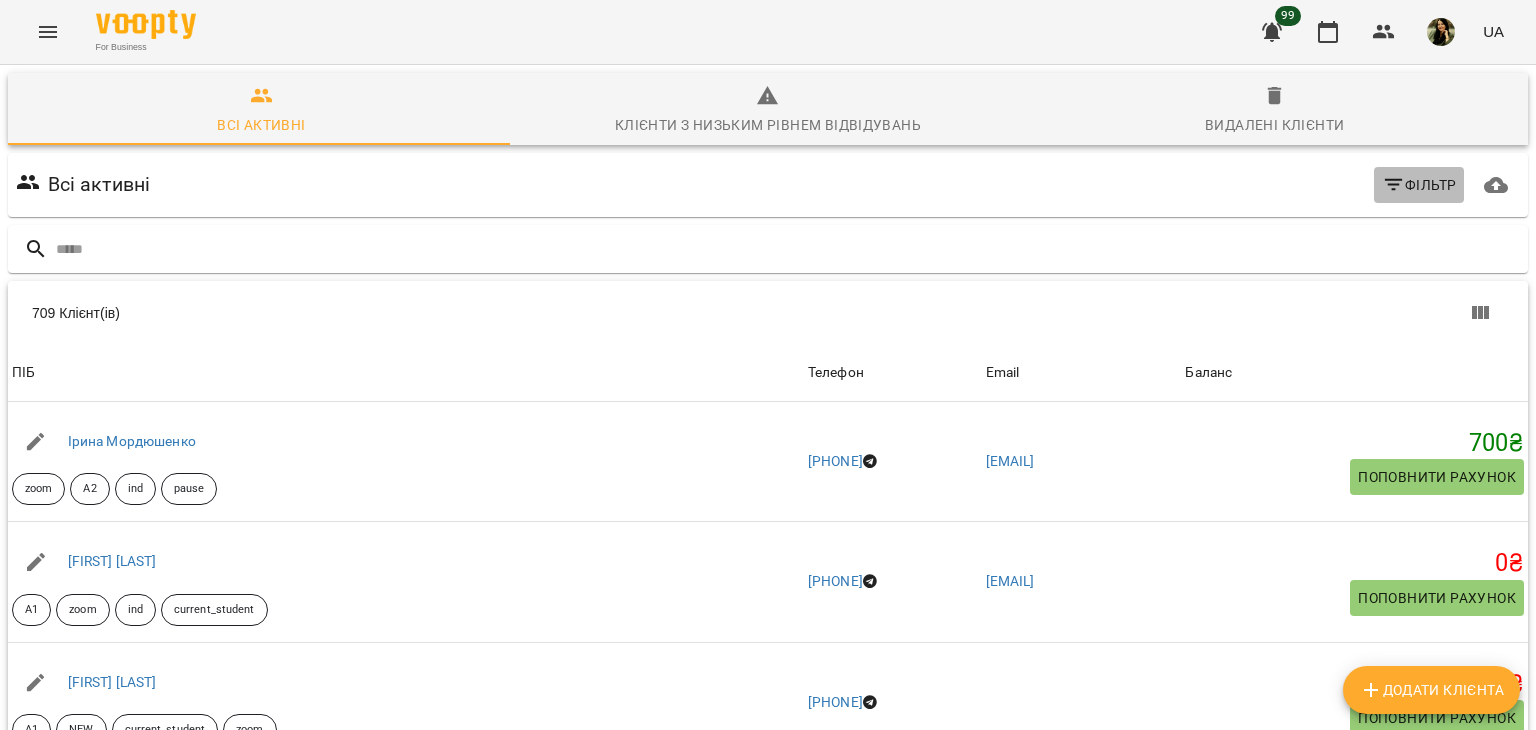 click on "Фільтр" at bounding box center (1419, 185) 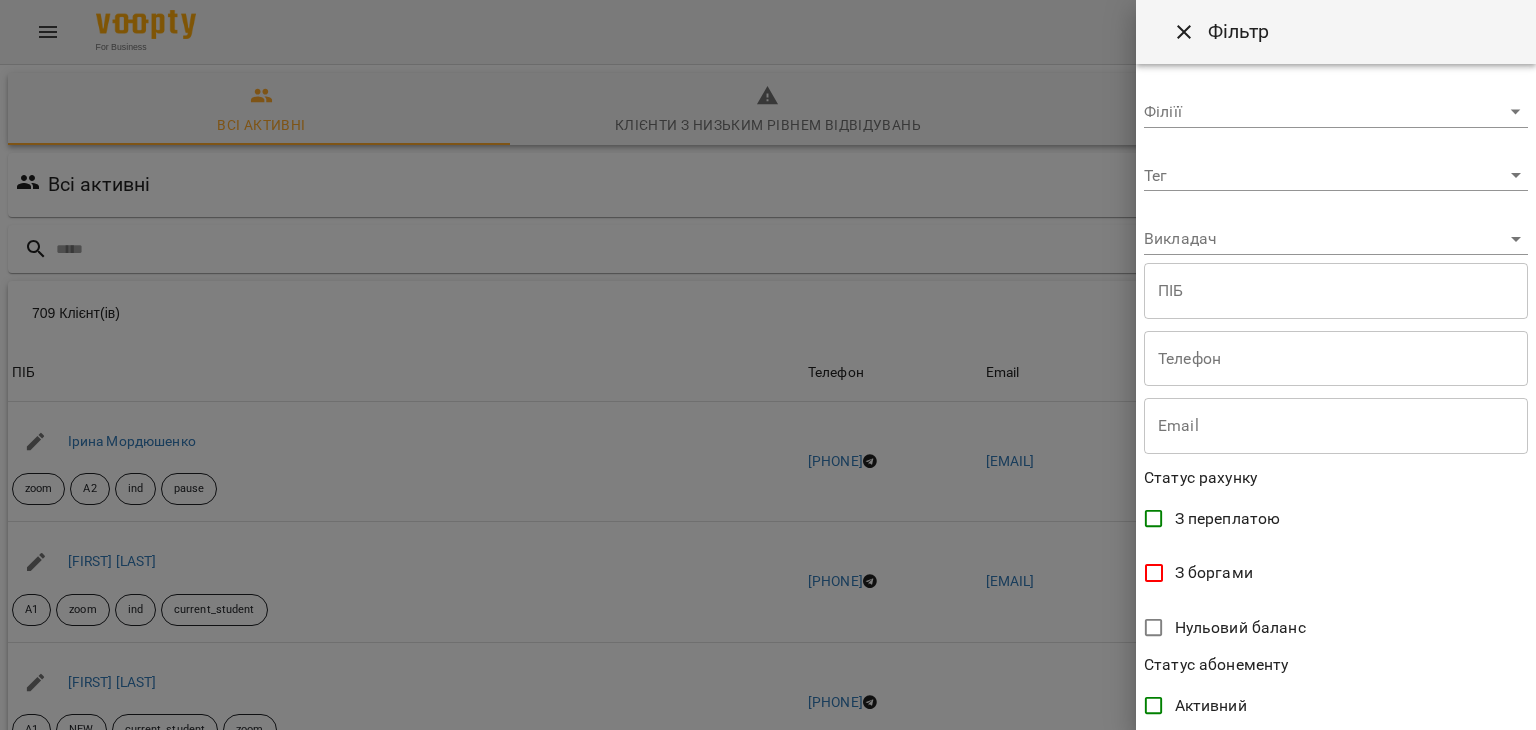 click at bounding box center [768, 365] 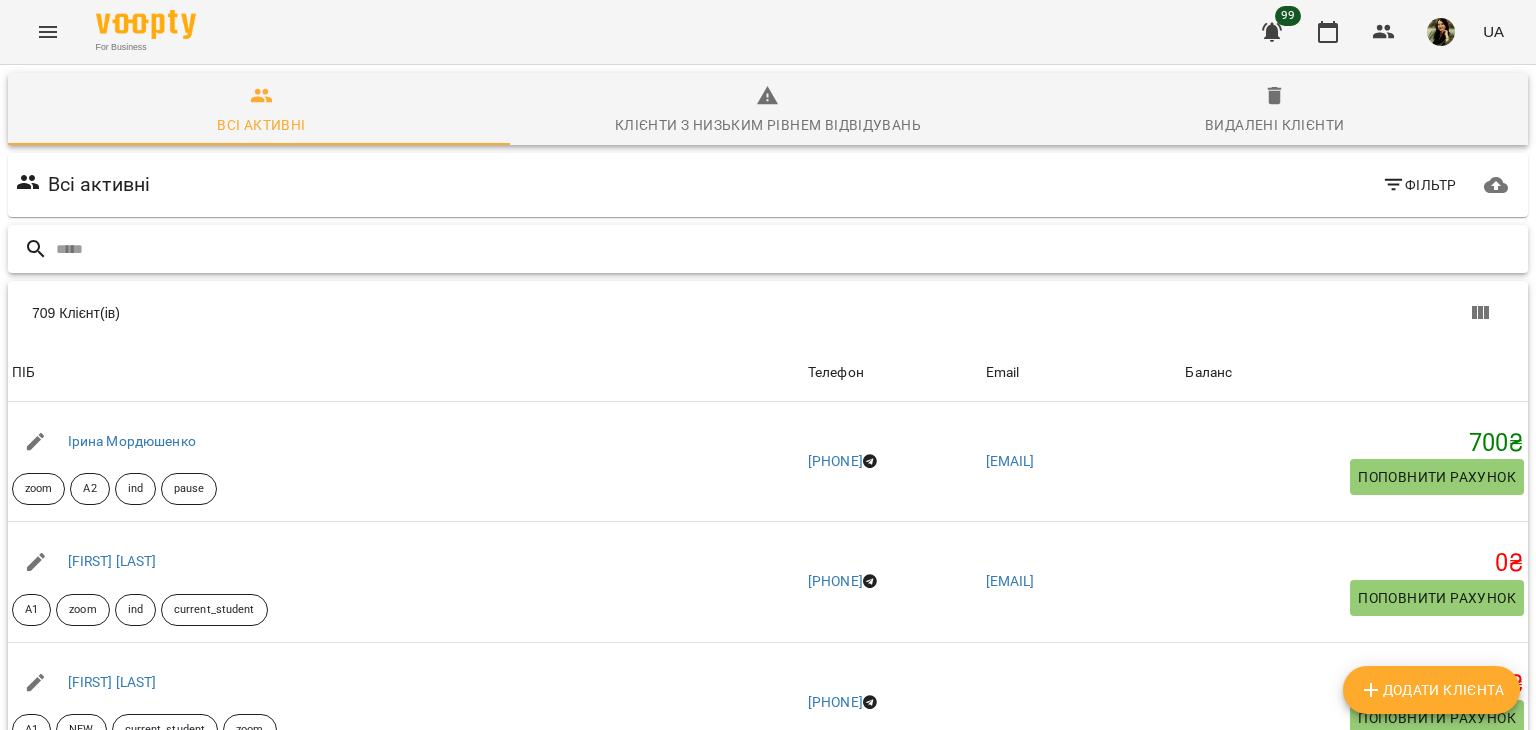 click at bounding box center (788, 249) 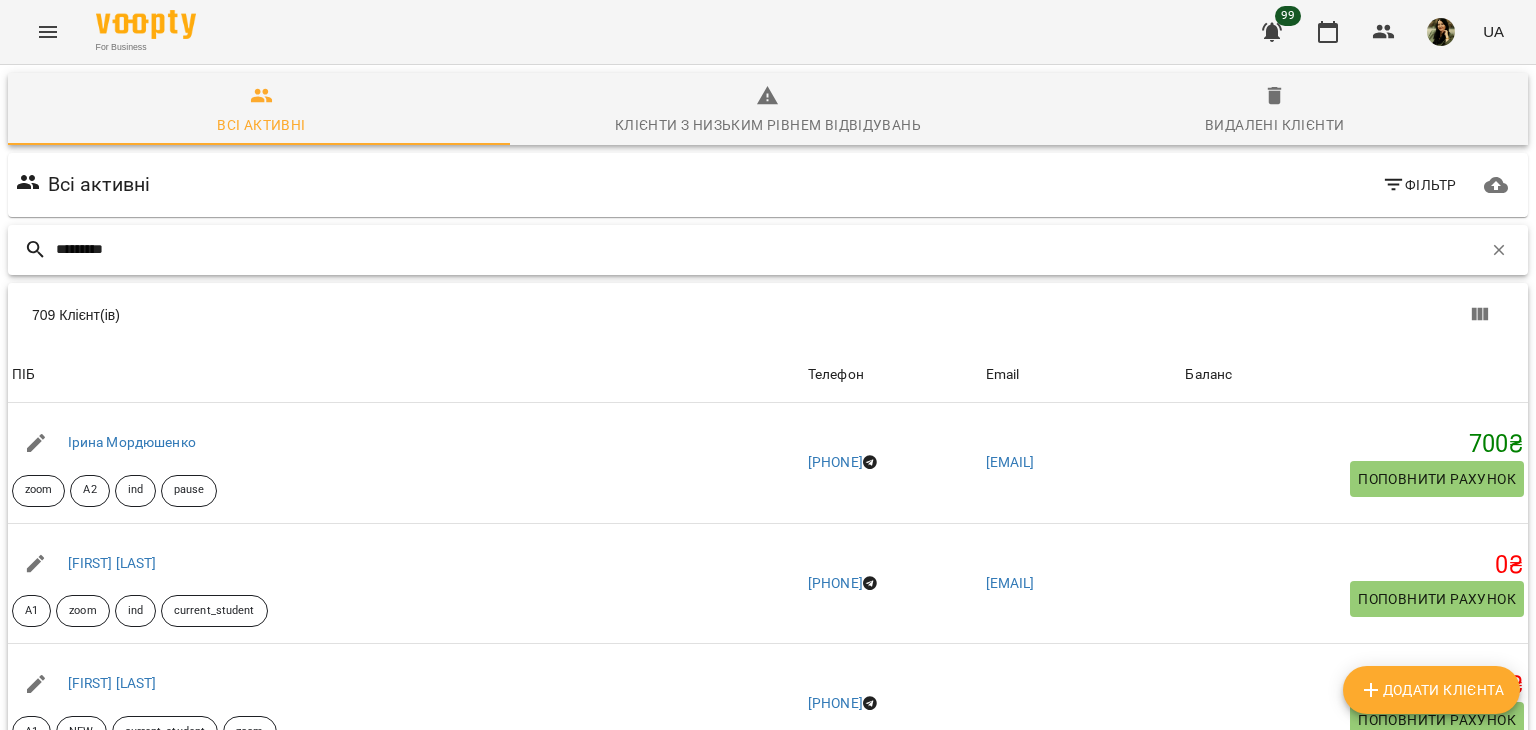 type on "********" 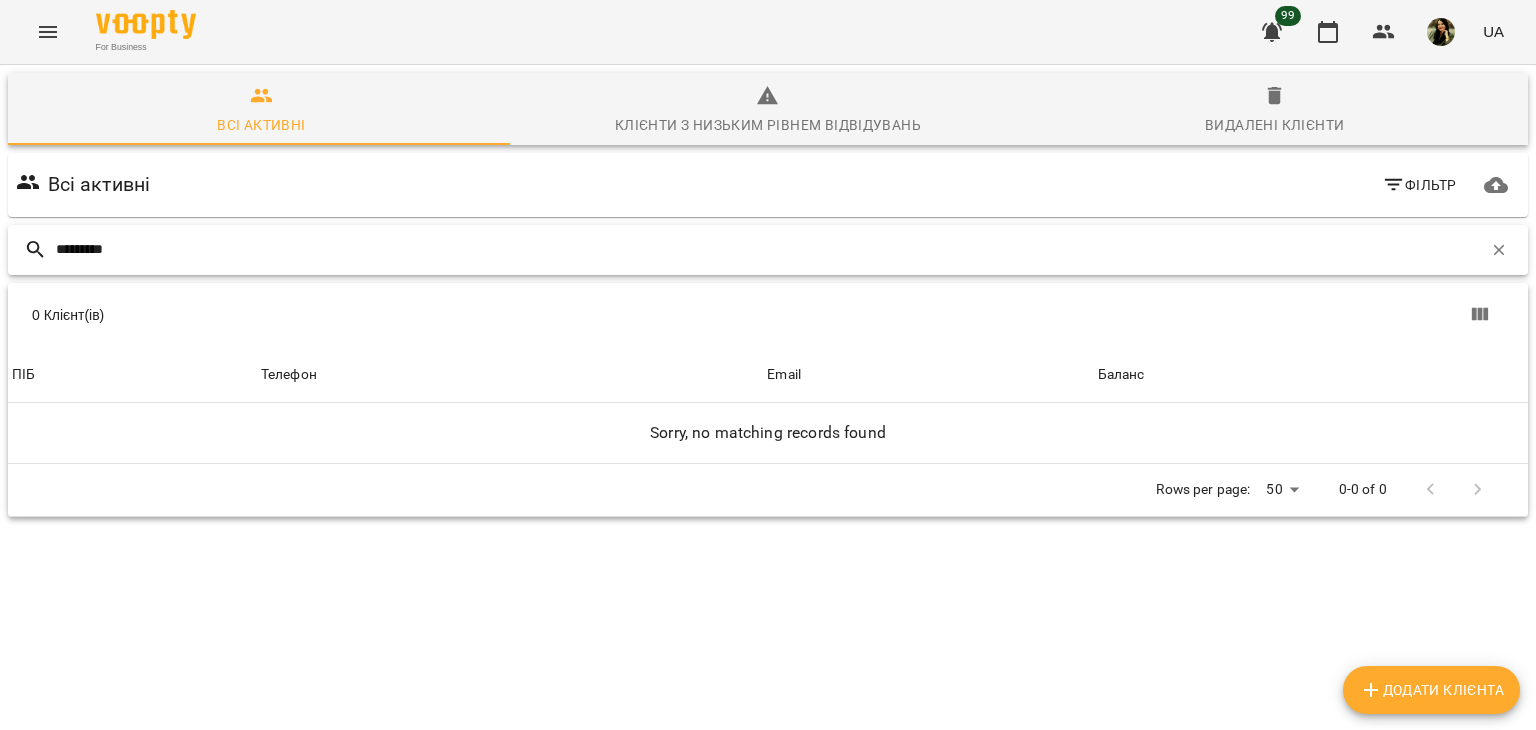 drag, startPoint x: 746, startPoint y: 253, endPoint x: 38, endPoint y: 244, distance: 708.0572 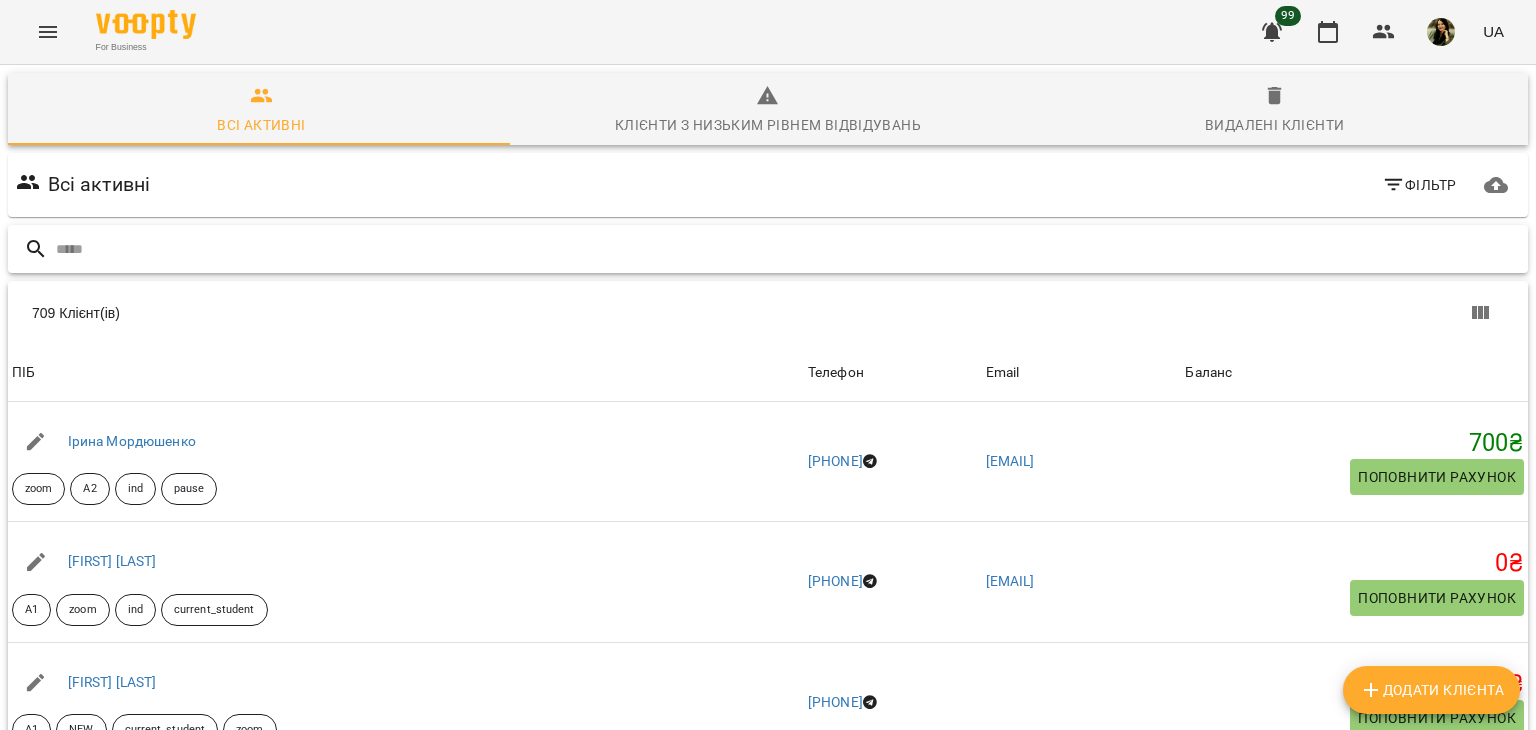 type 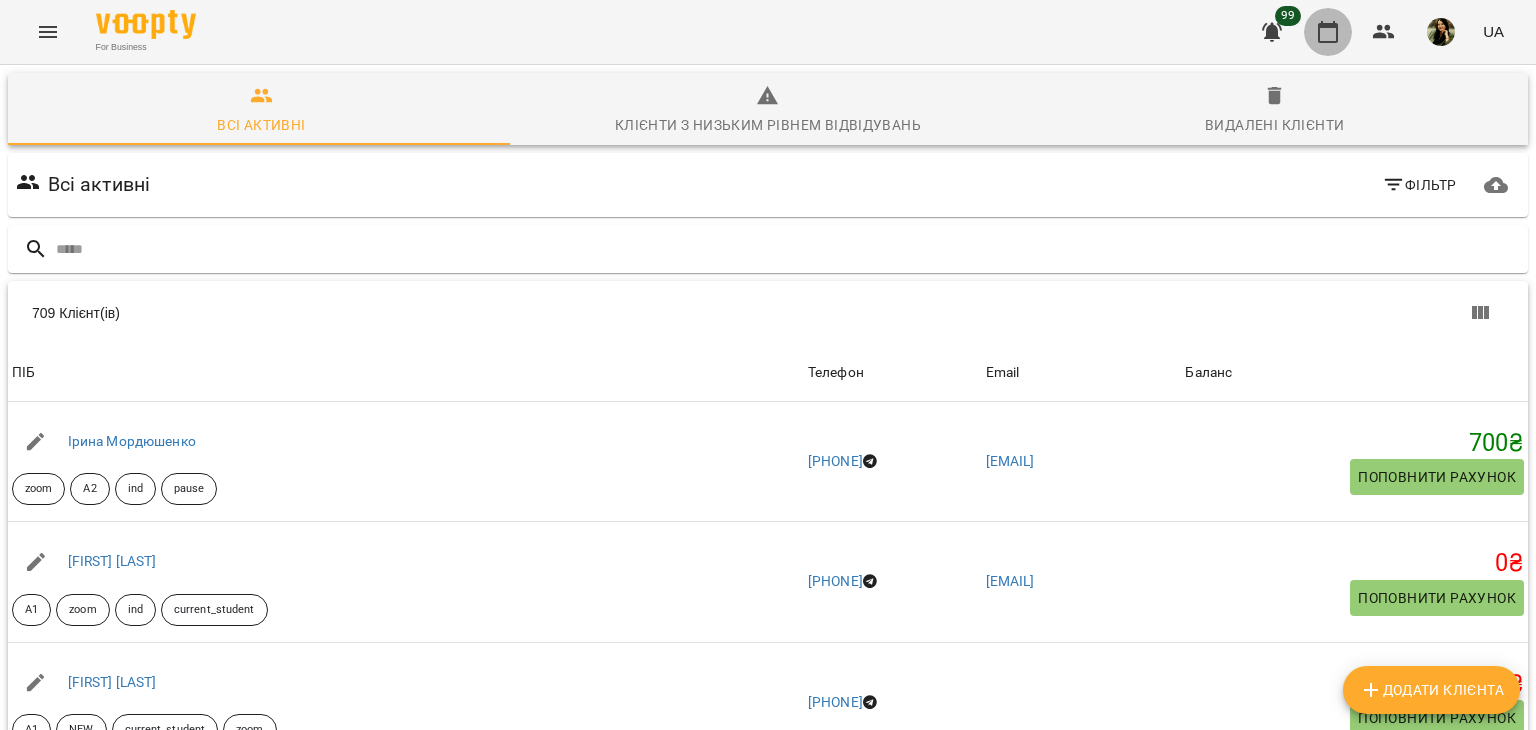 click 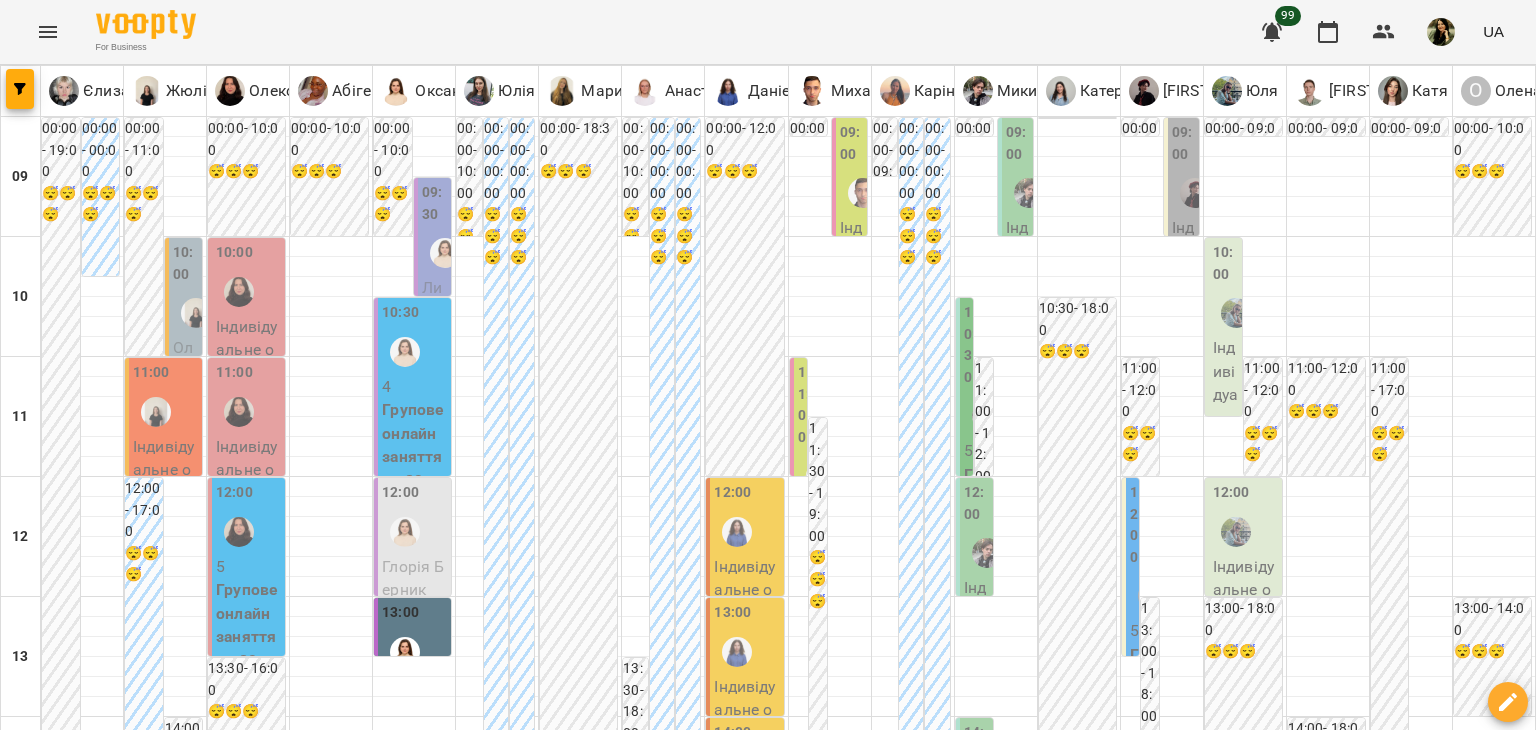 click on "14 серп" at bounding box center (855, 1842) 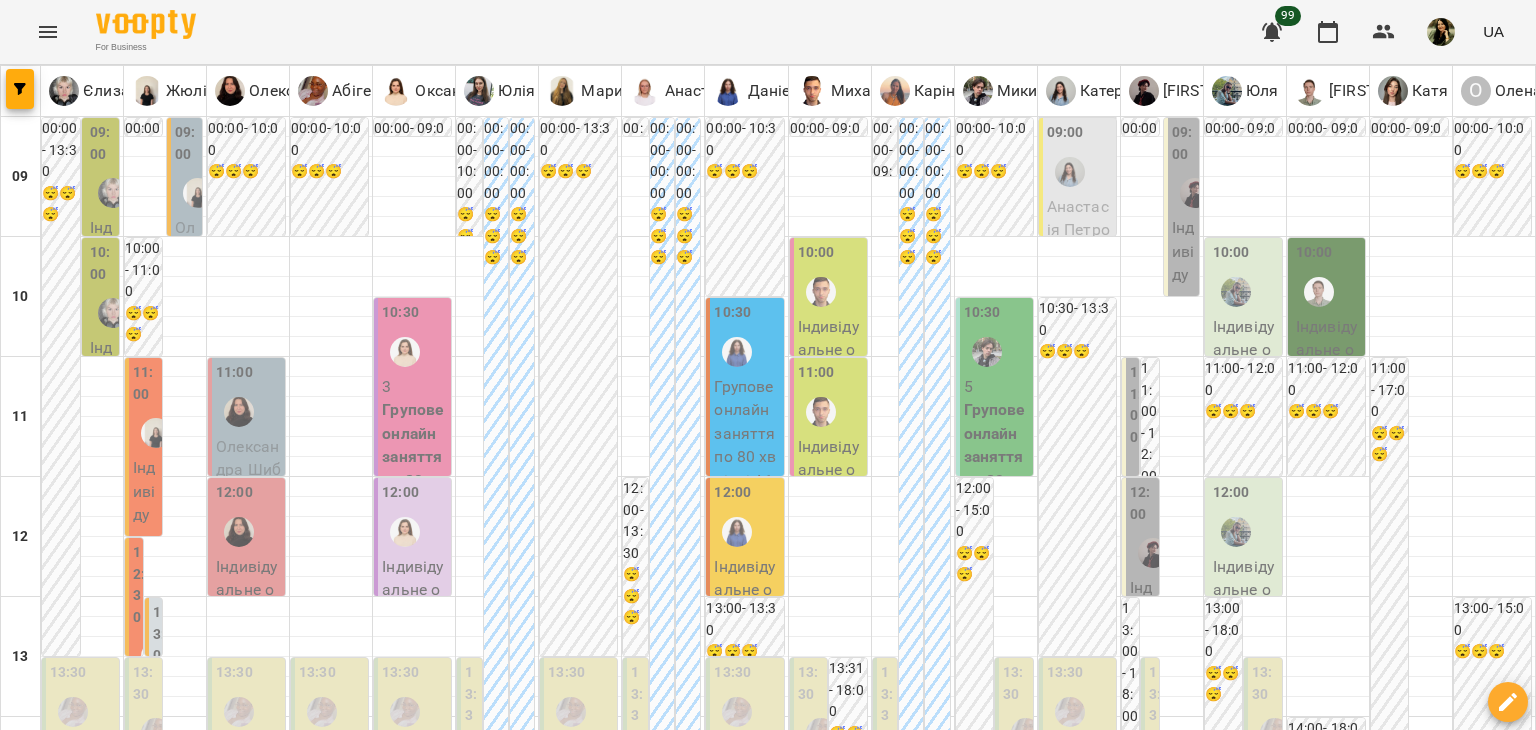 scroll, scrollTop: 264, scrollLeft: 0, axis: vertical 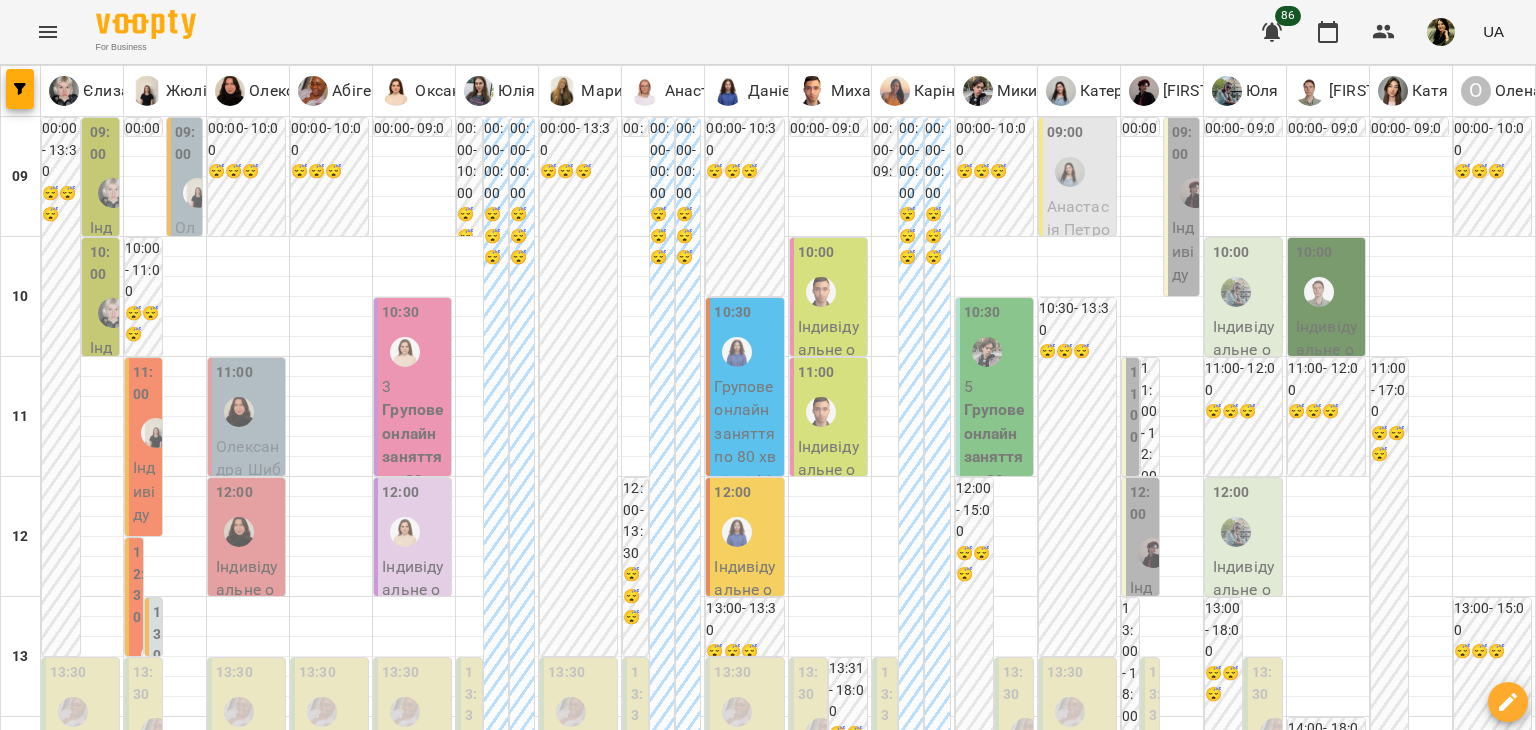 click at bounding box center [668, 1888] 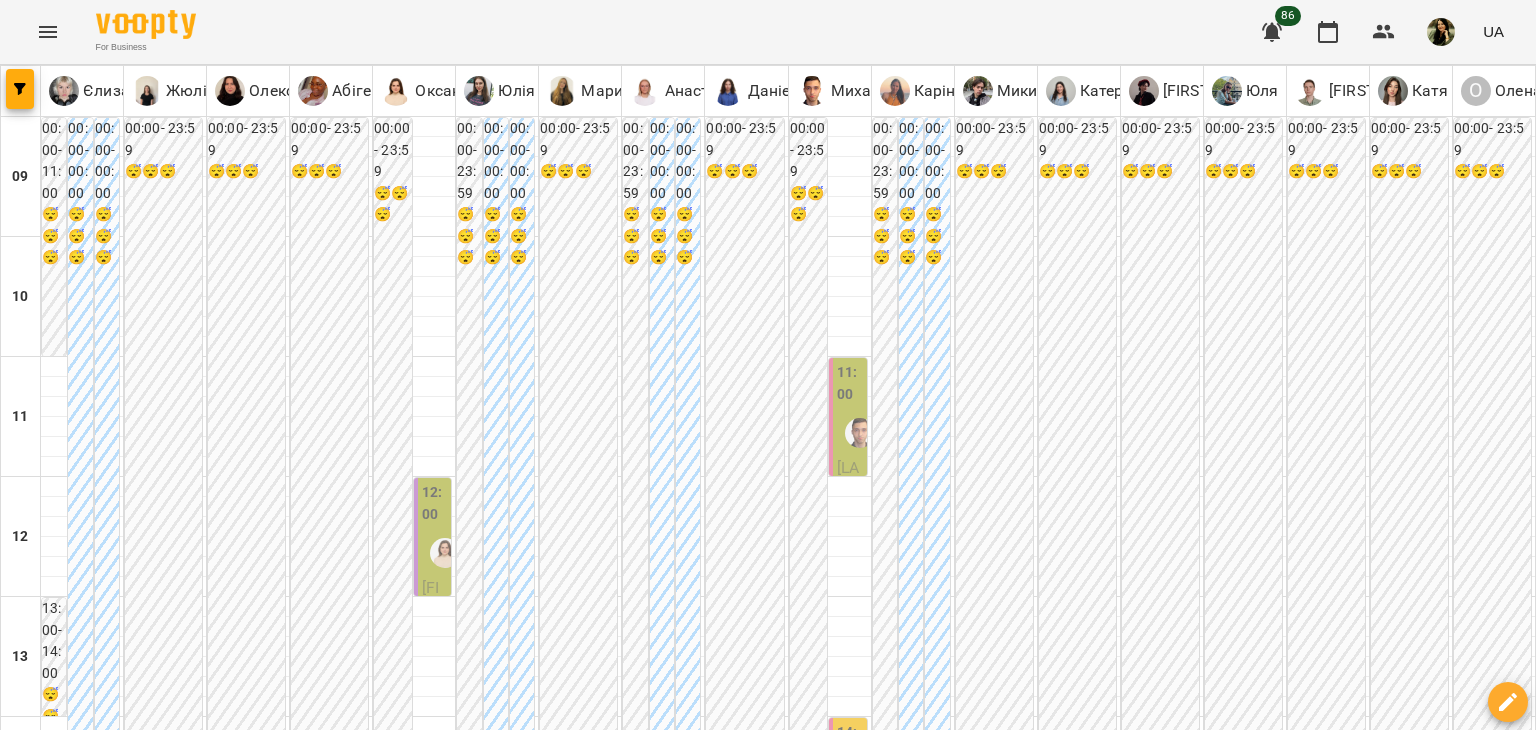 click on "чт" at bounding box center (679, 1823) 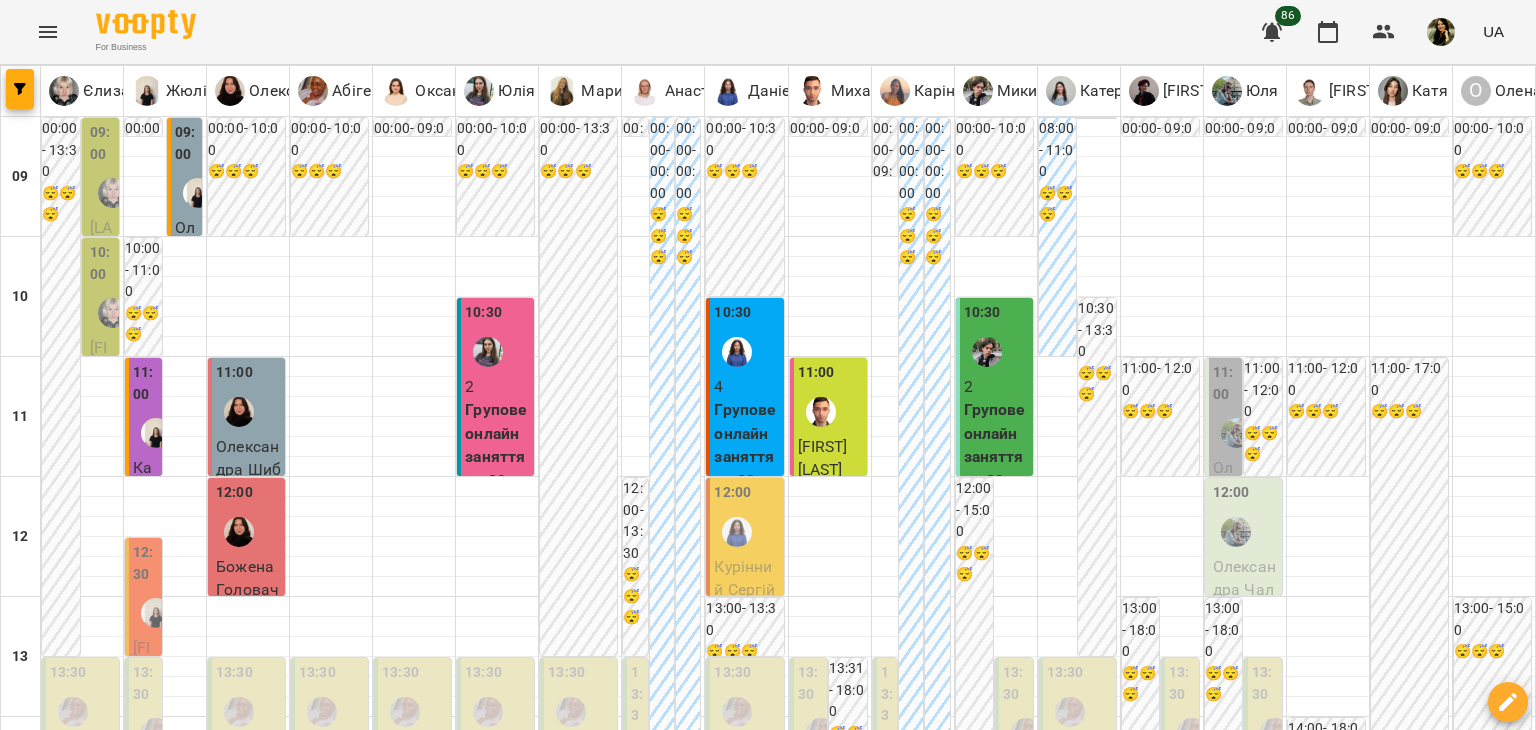 scroll, scrollTop: 21, scrollLeft: 0, axis: vertical 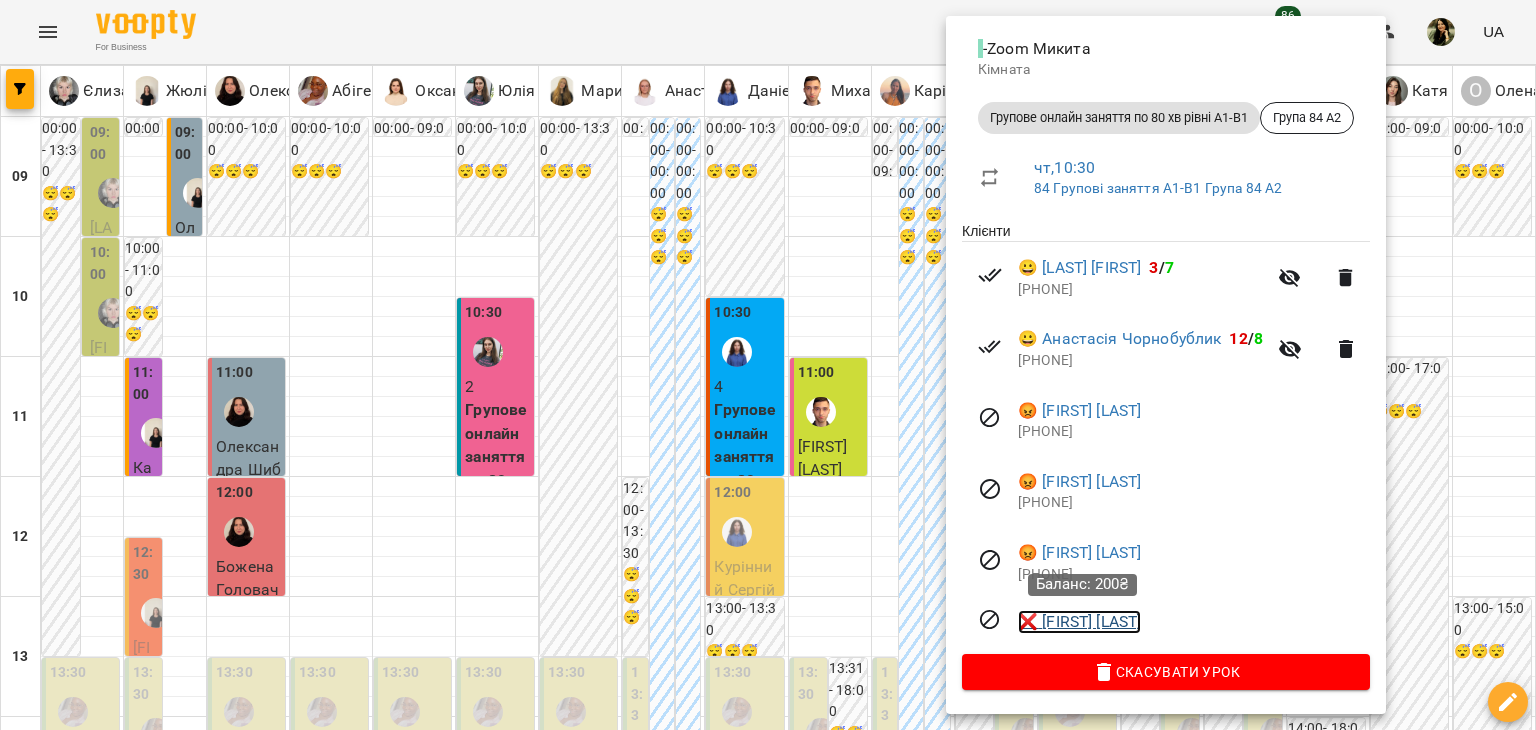 click on "❌   [FIRST] [LAST]" at bounding box center (1079, 622) 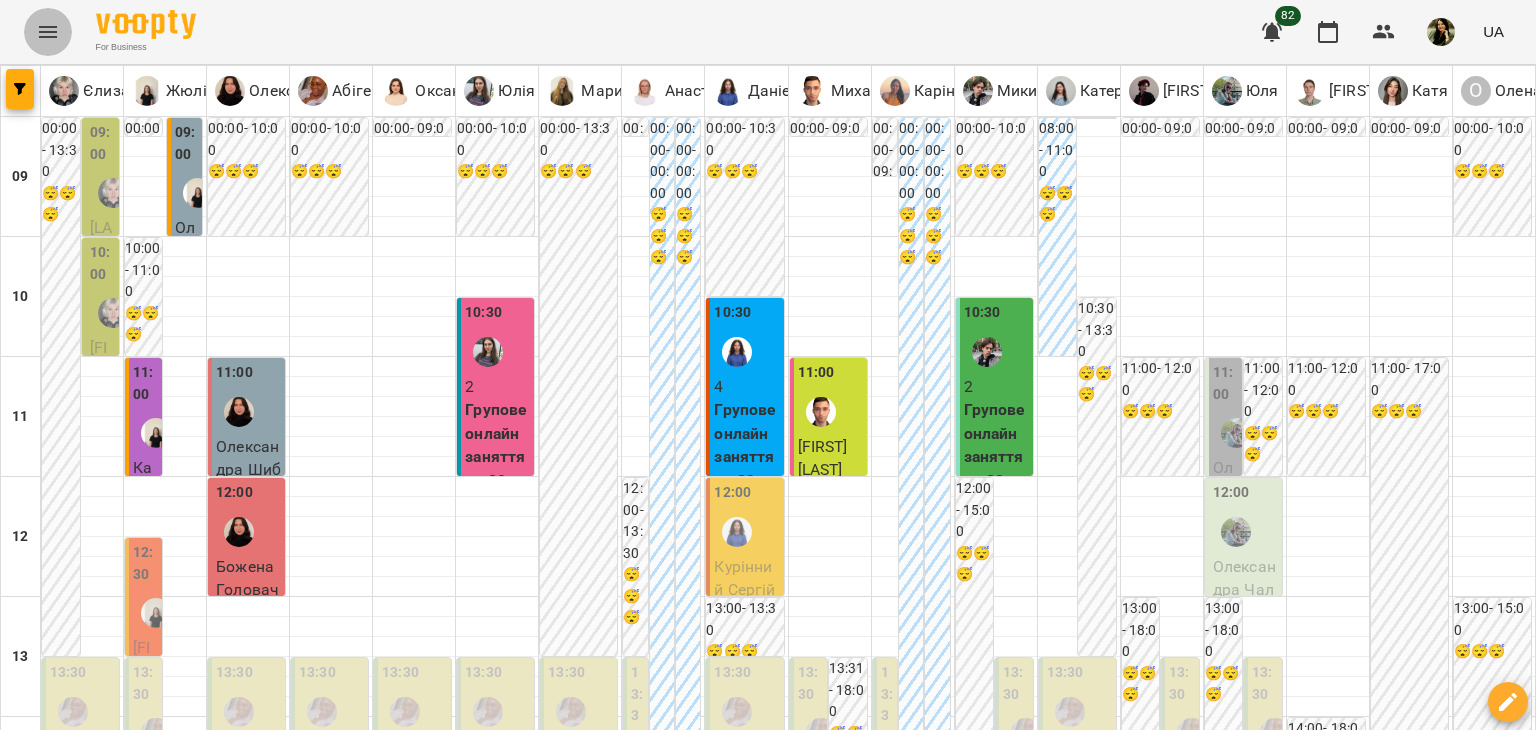 click 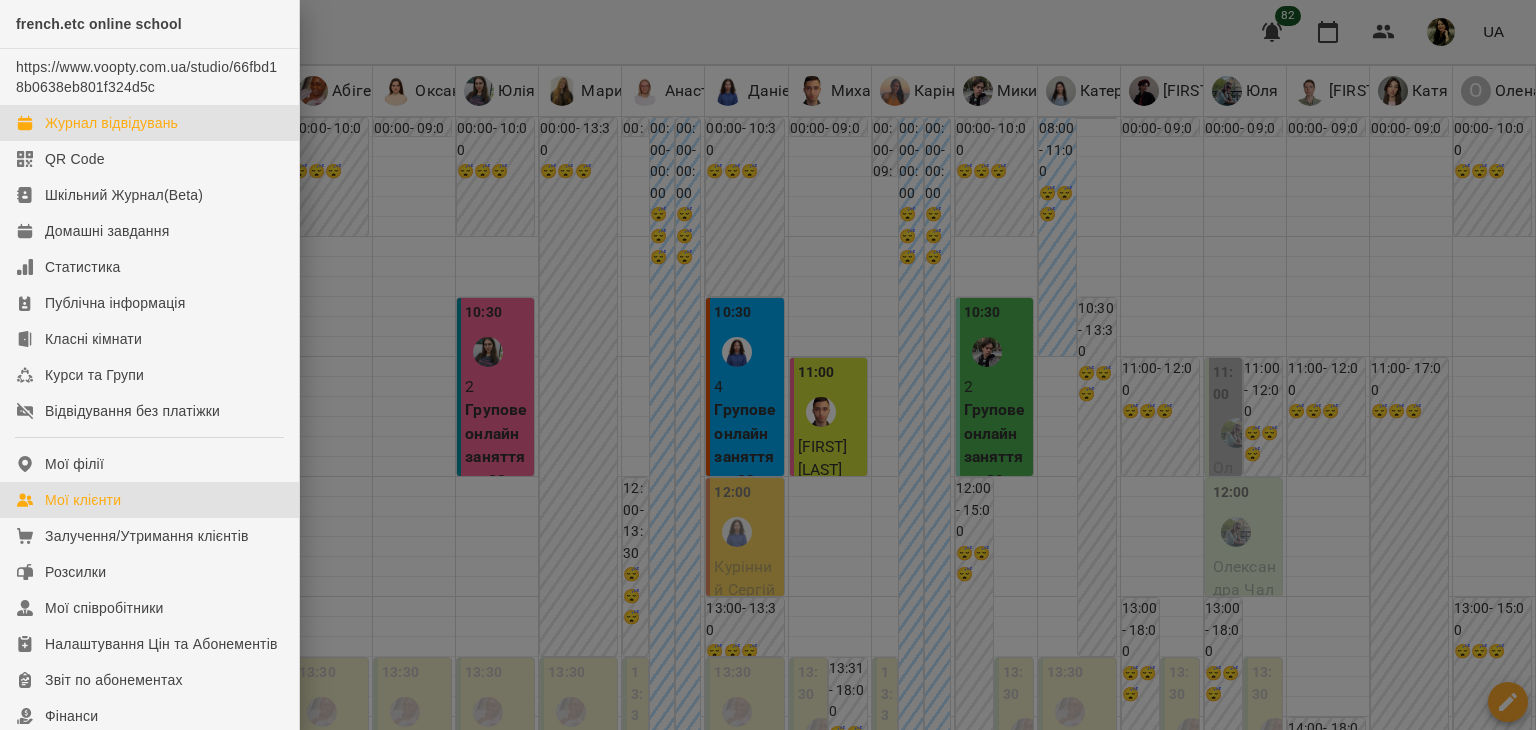 click on "Мої клієнти" at bounding box center (149, 500) 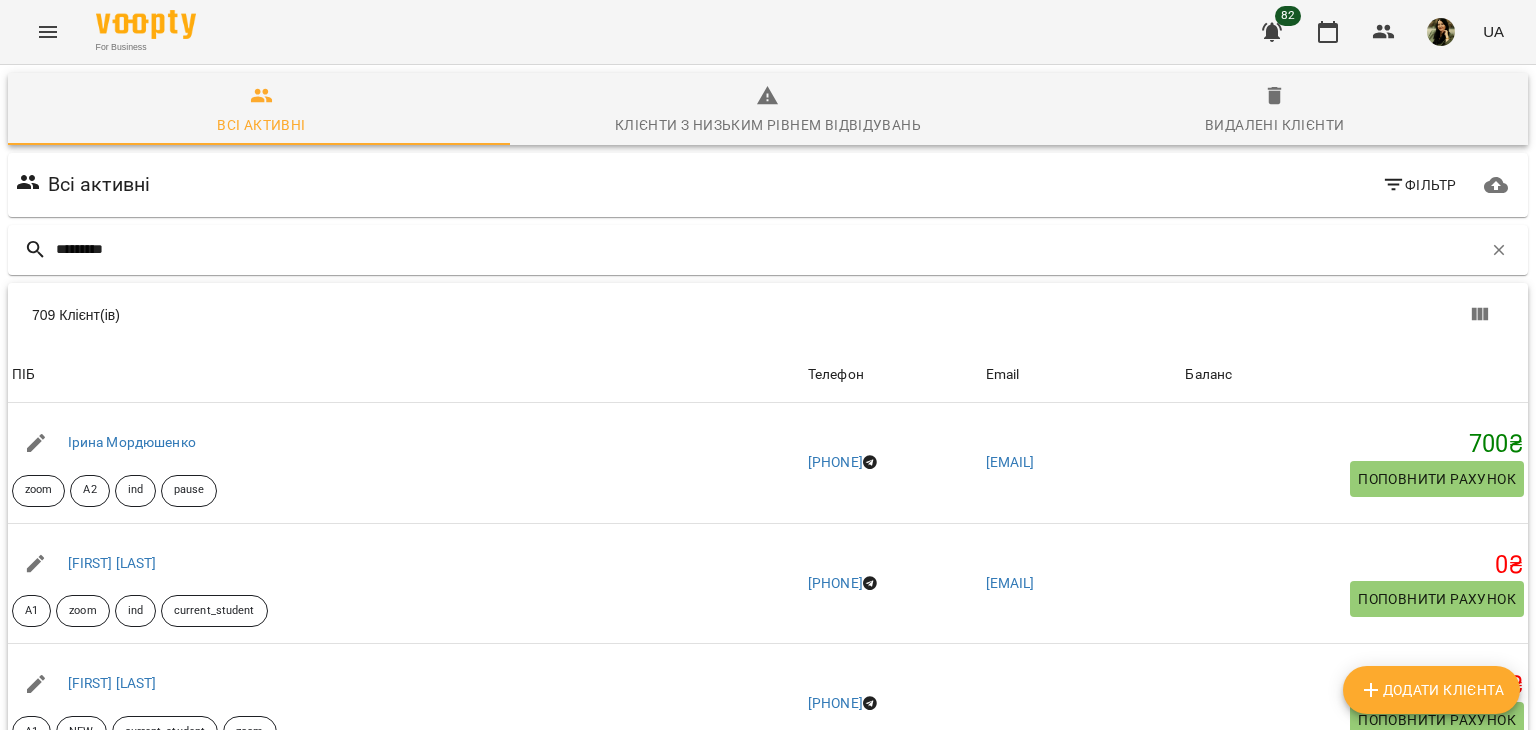 type on "********" 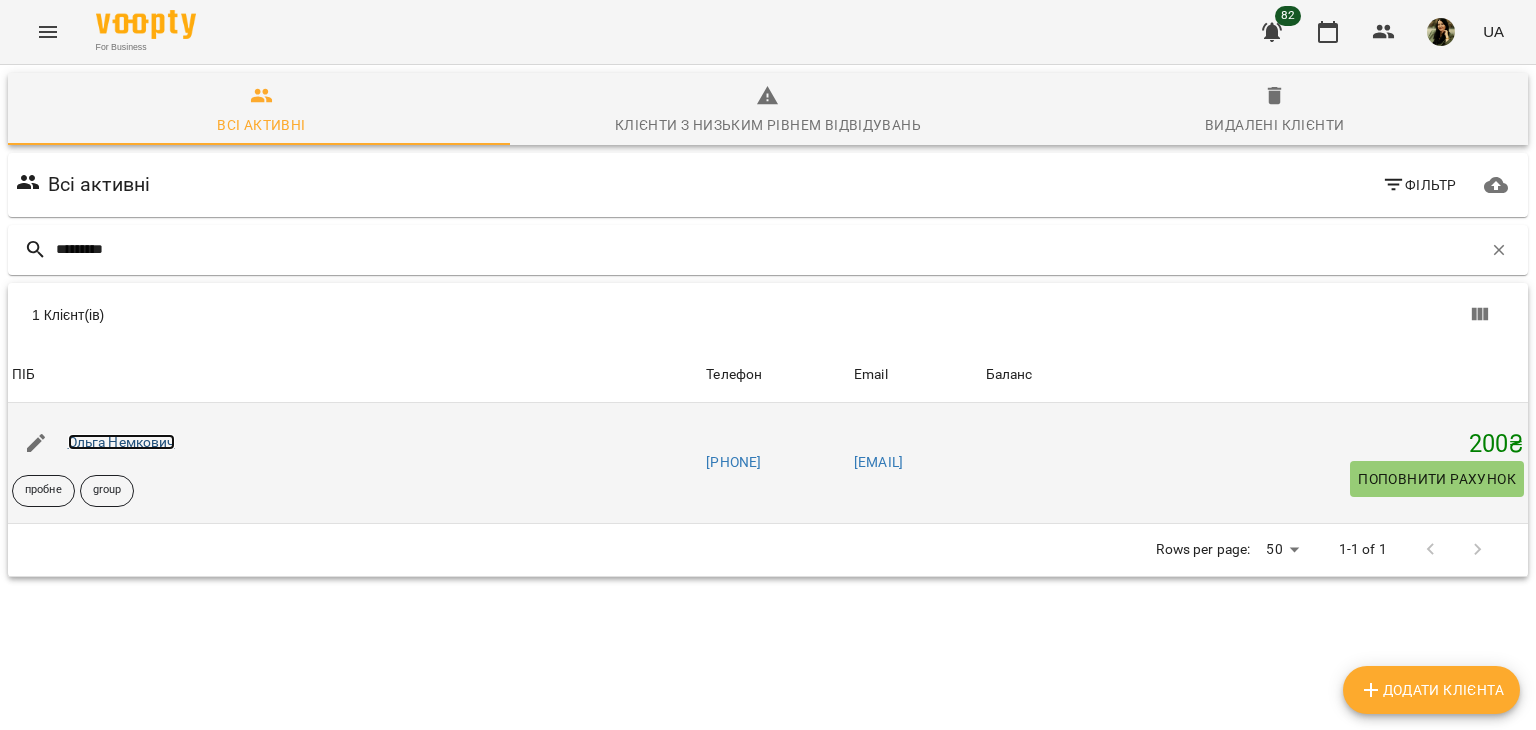click on "Ольга Немкович" at bounding box center [121, 442] 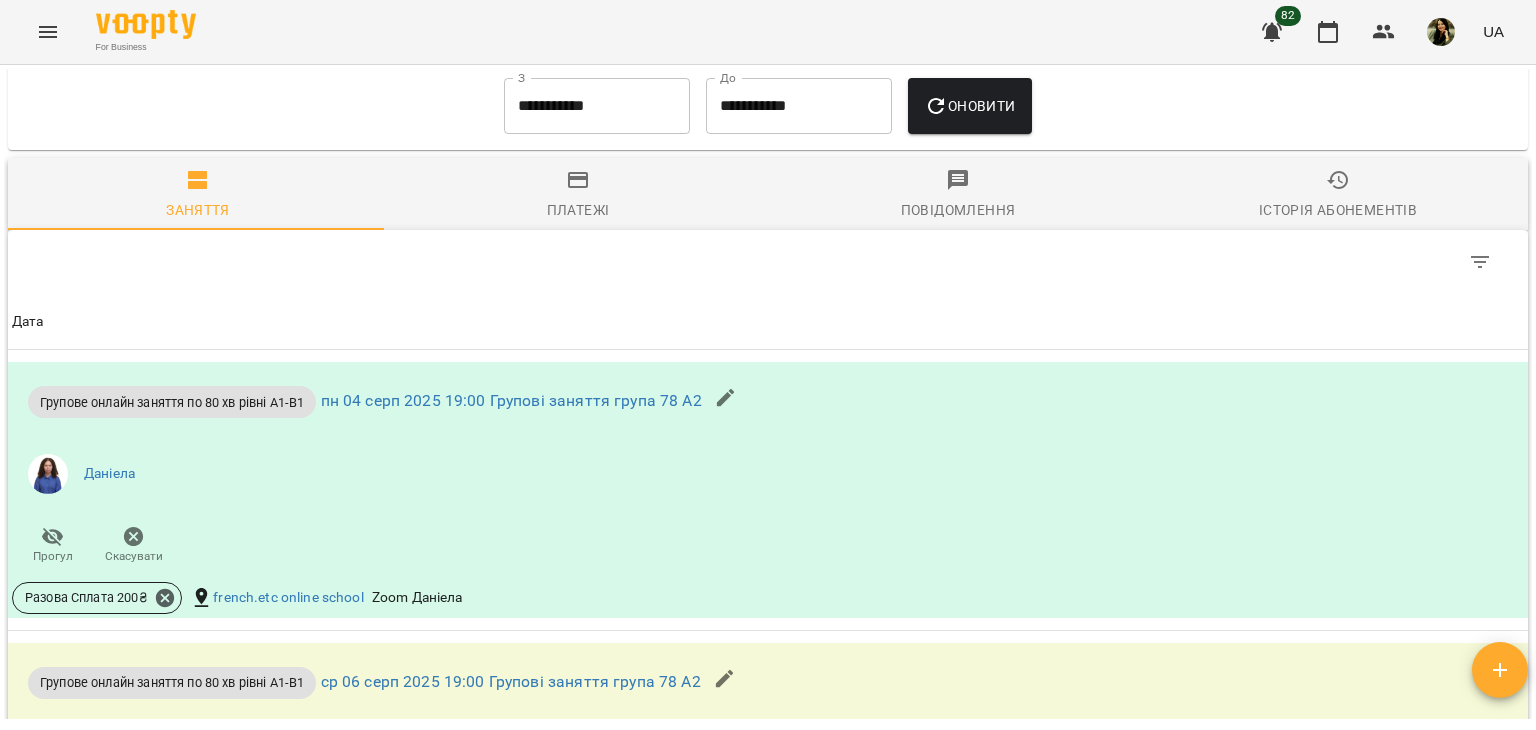 scroll, scrollTop: 1677, scrollLeft: 0, axis: vertical 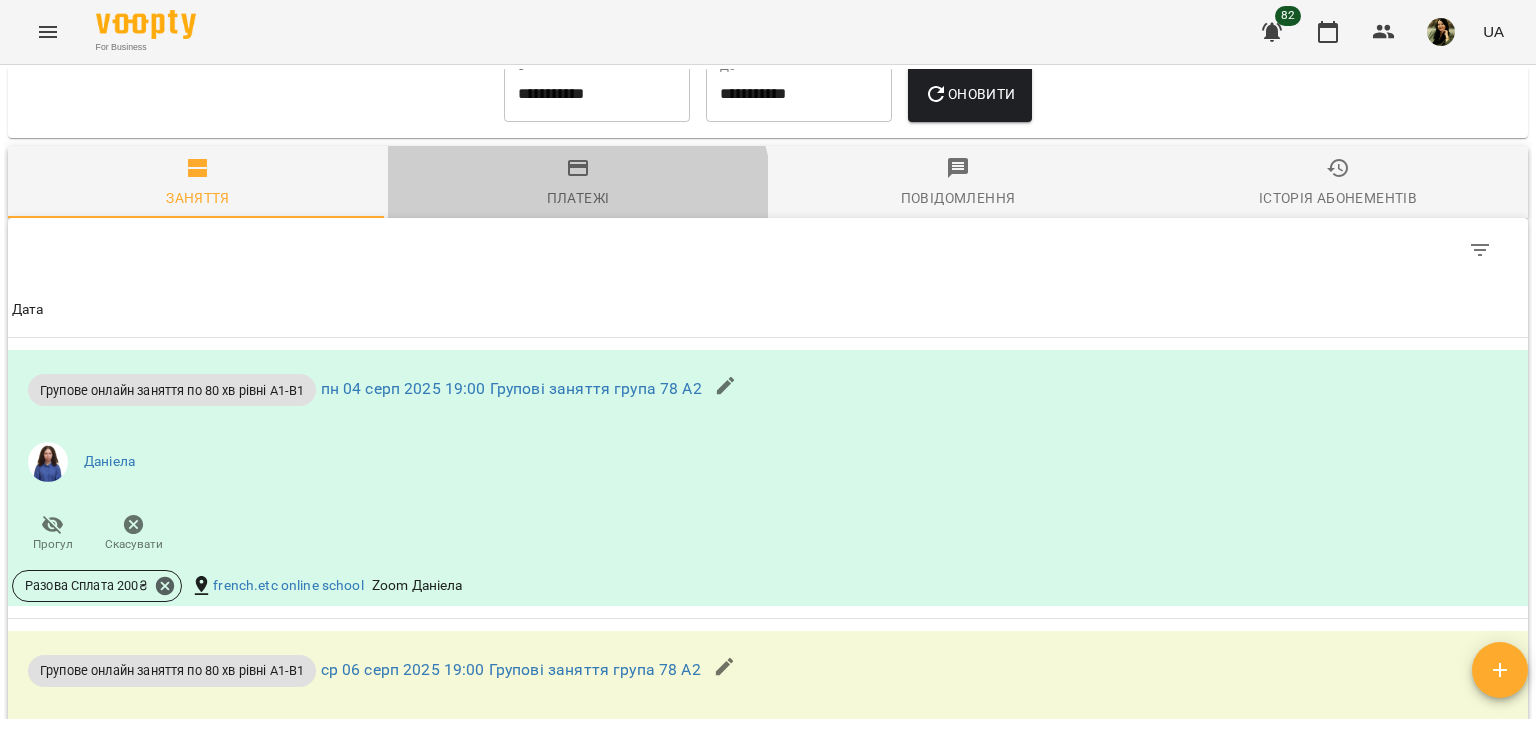click on "Платежі" at bounding box center [578, 198] 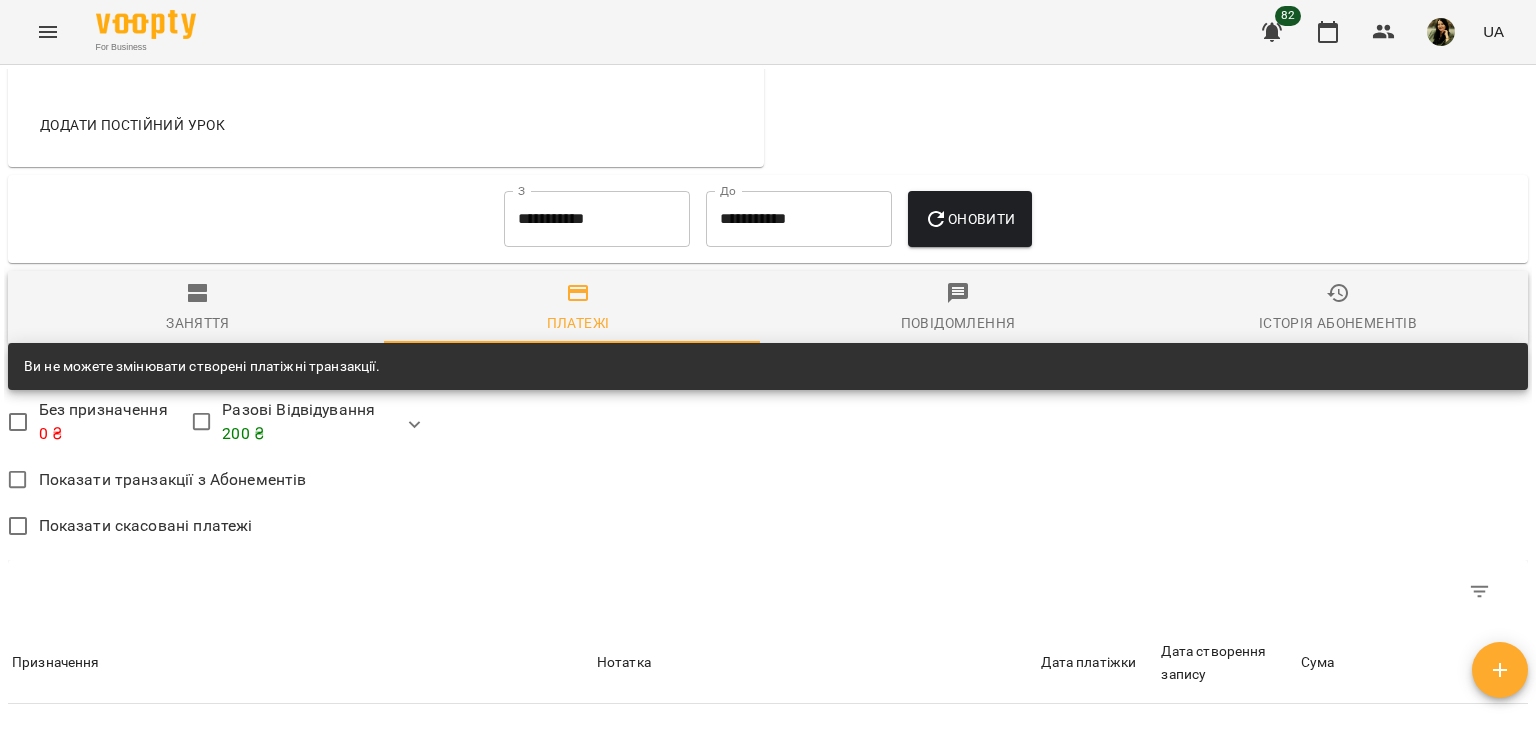 scroll, scrollTop: 1677, scrollLeft: 0, axis: vertical 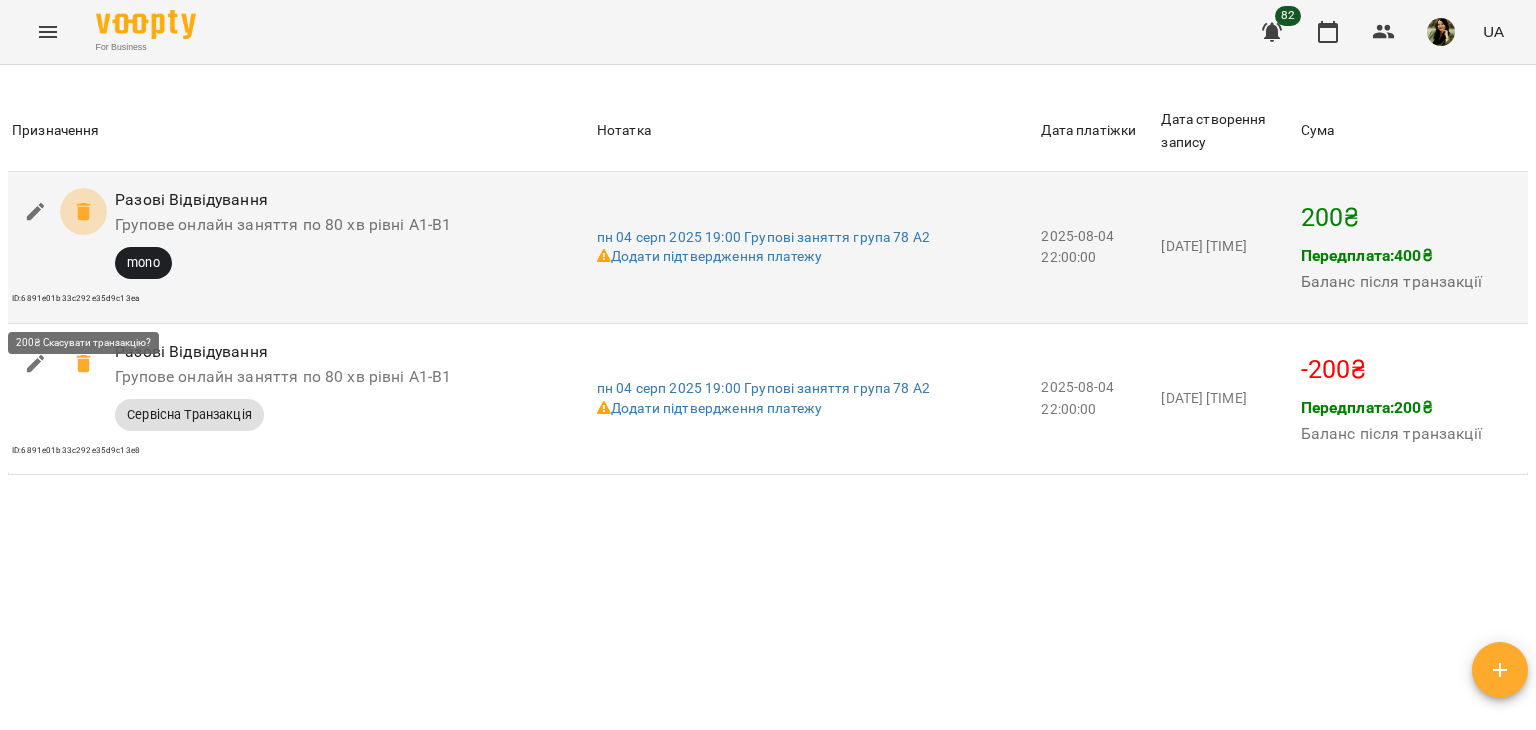 click 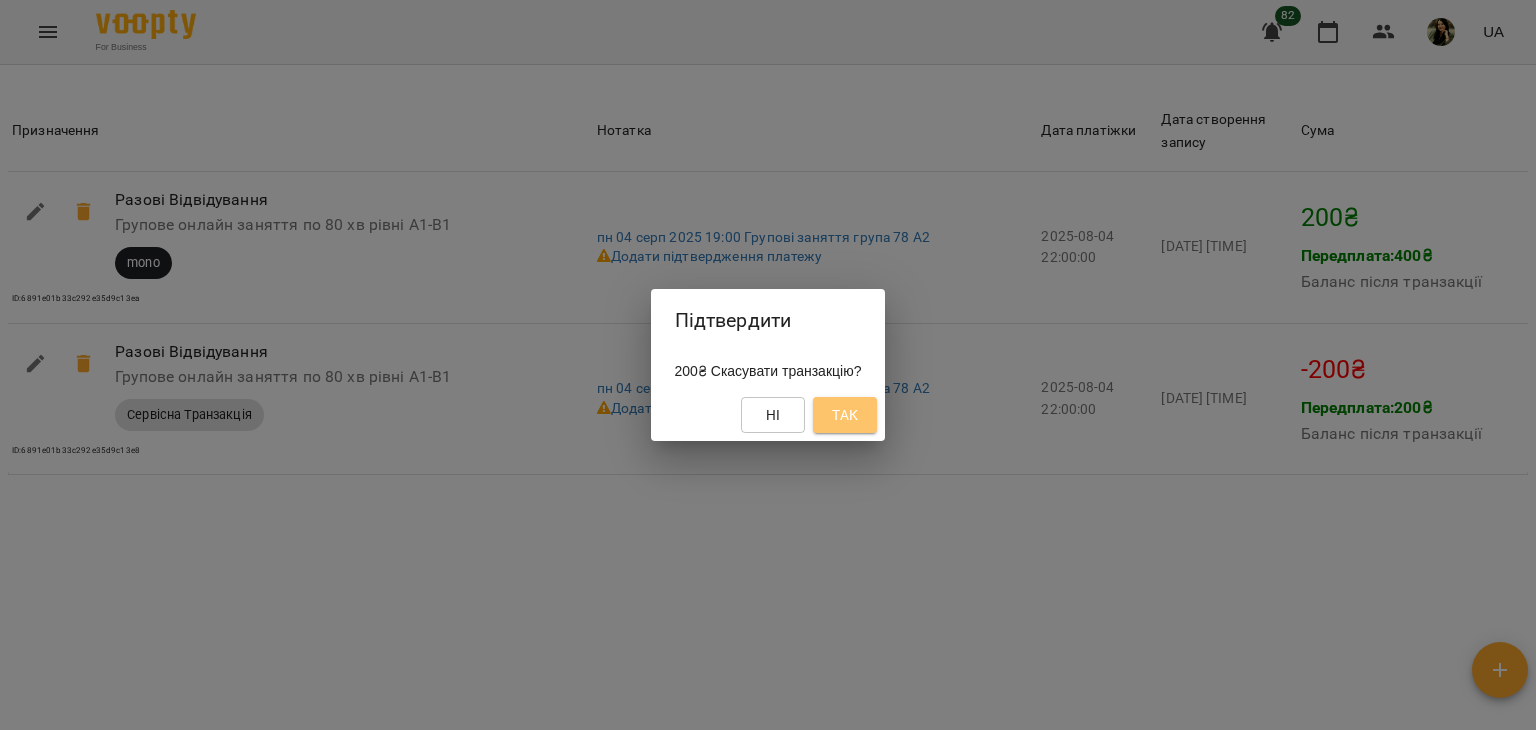 click on "Так" at bounding box center (845, 415) 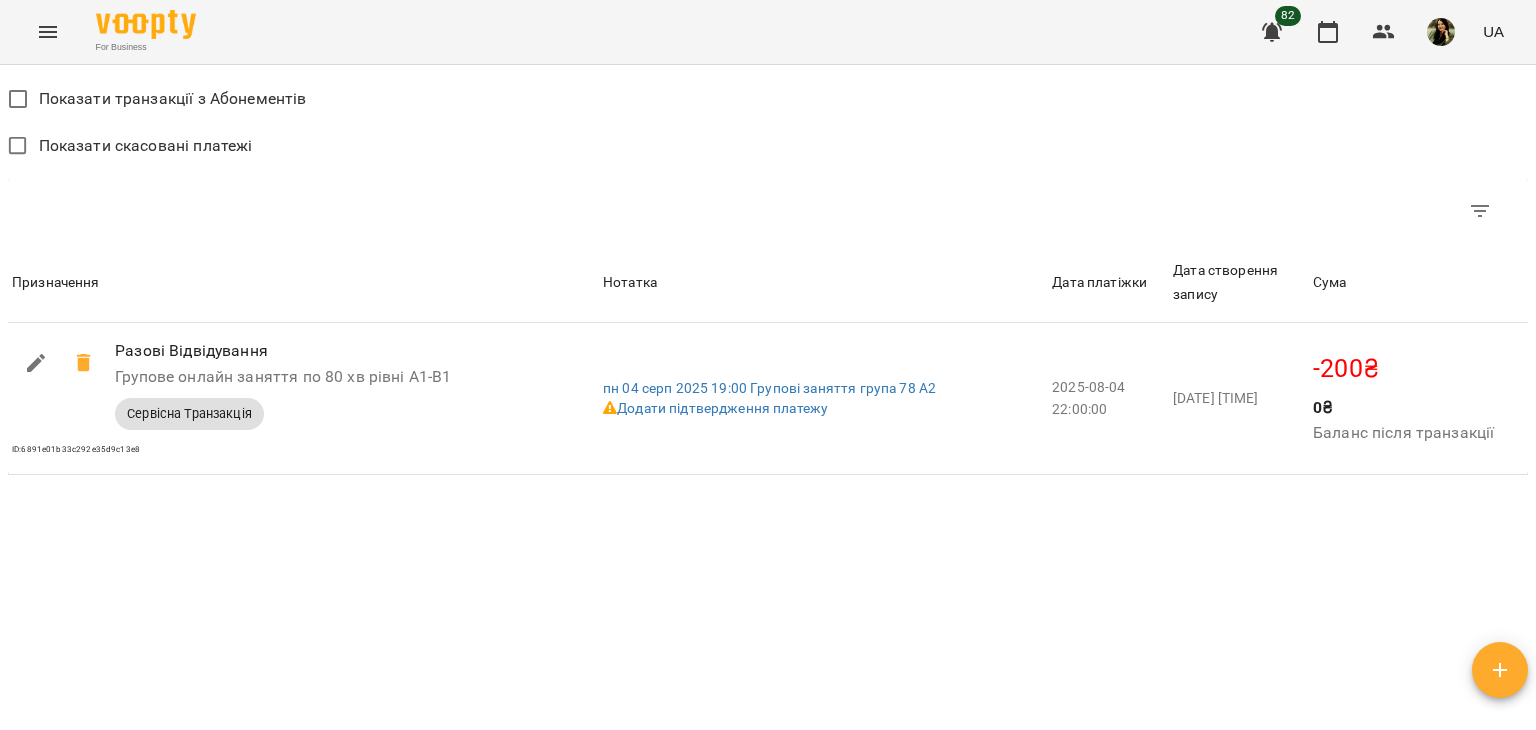 scroll, scrollTop: 2017, scrollLeft: 0, axis: vertical 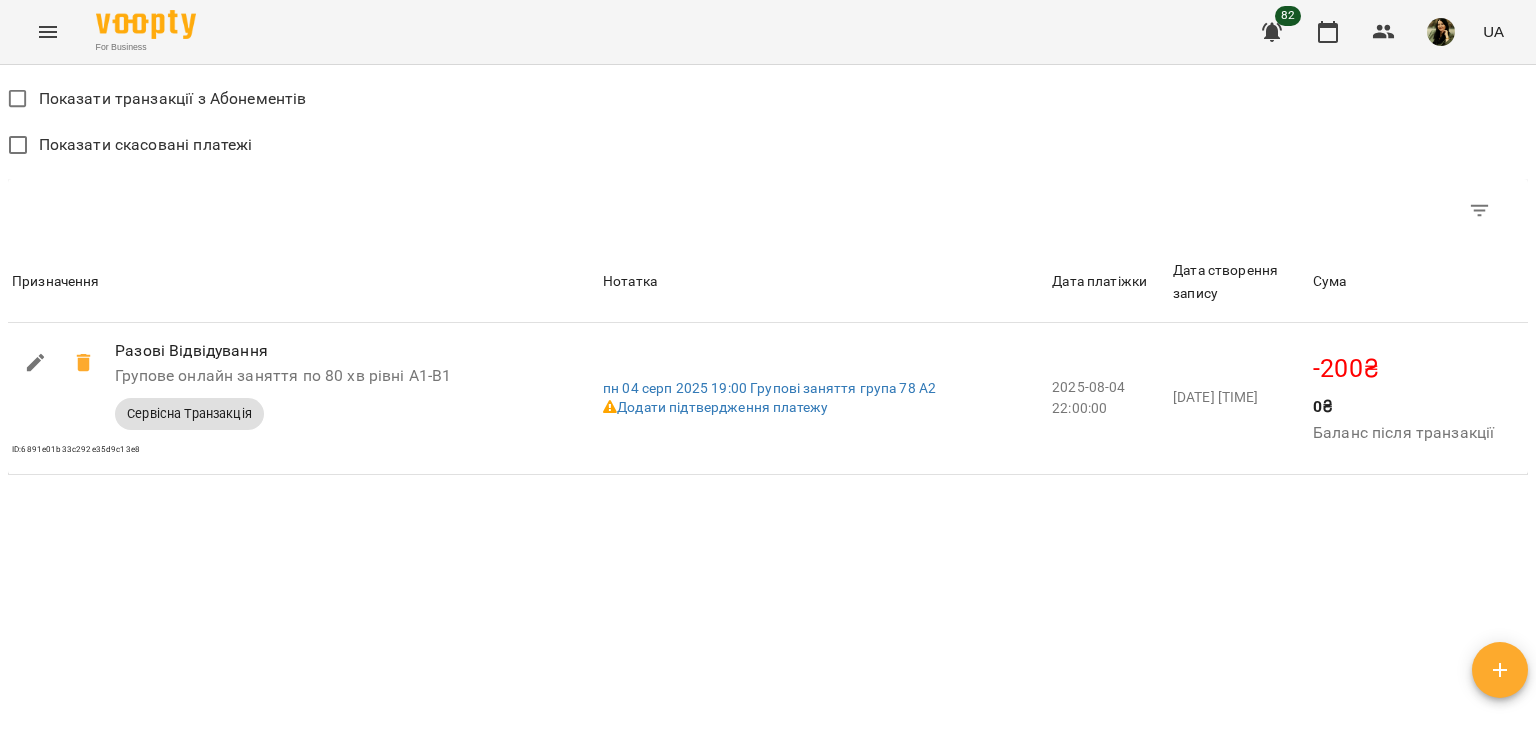 drag, startPoint x: 1535, startPoint y: 587, endPoint x: 1535, endPoint y: 141, distance: 446 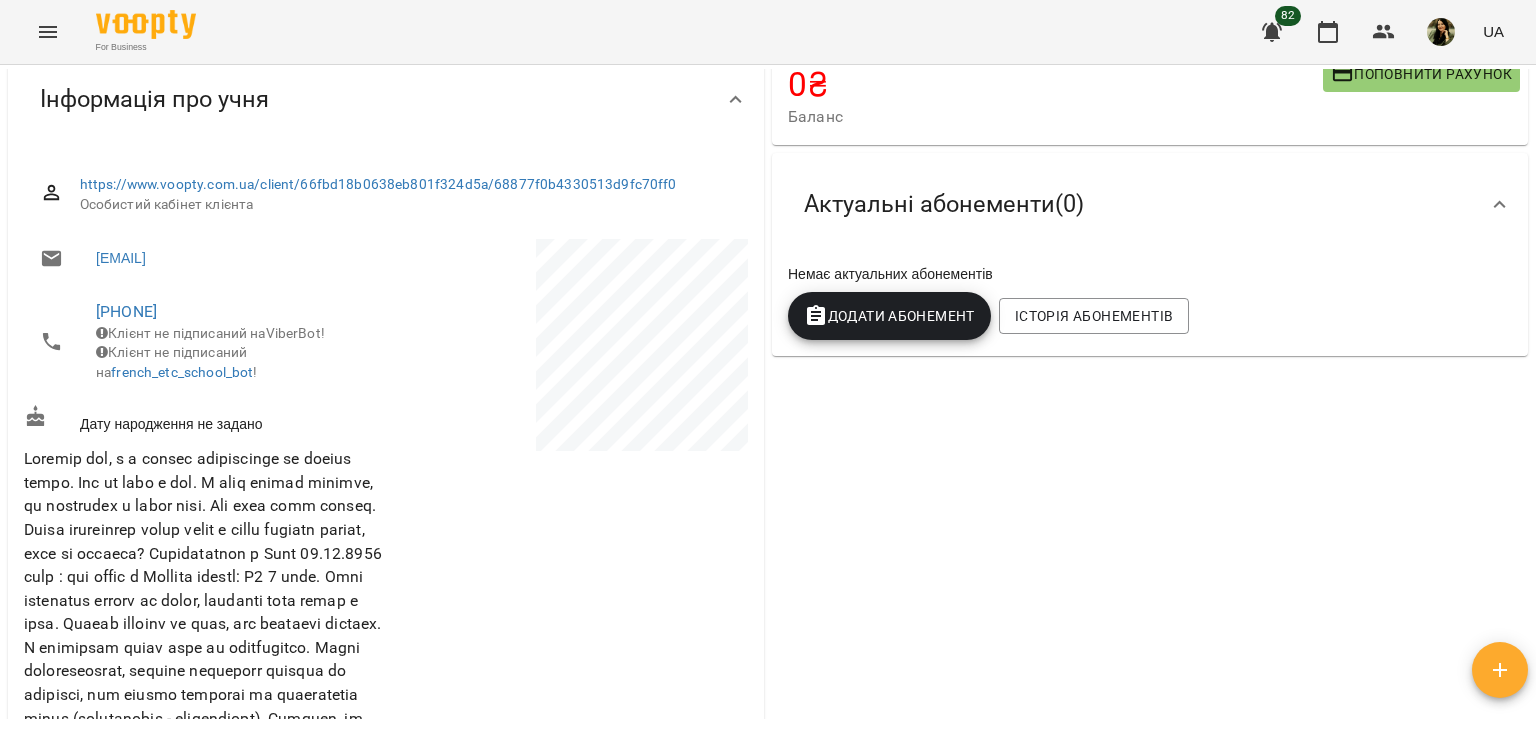 scroll, scrollTop: 0, scrollLeft: 0, axis: both 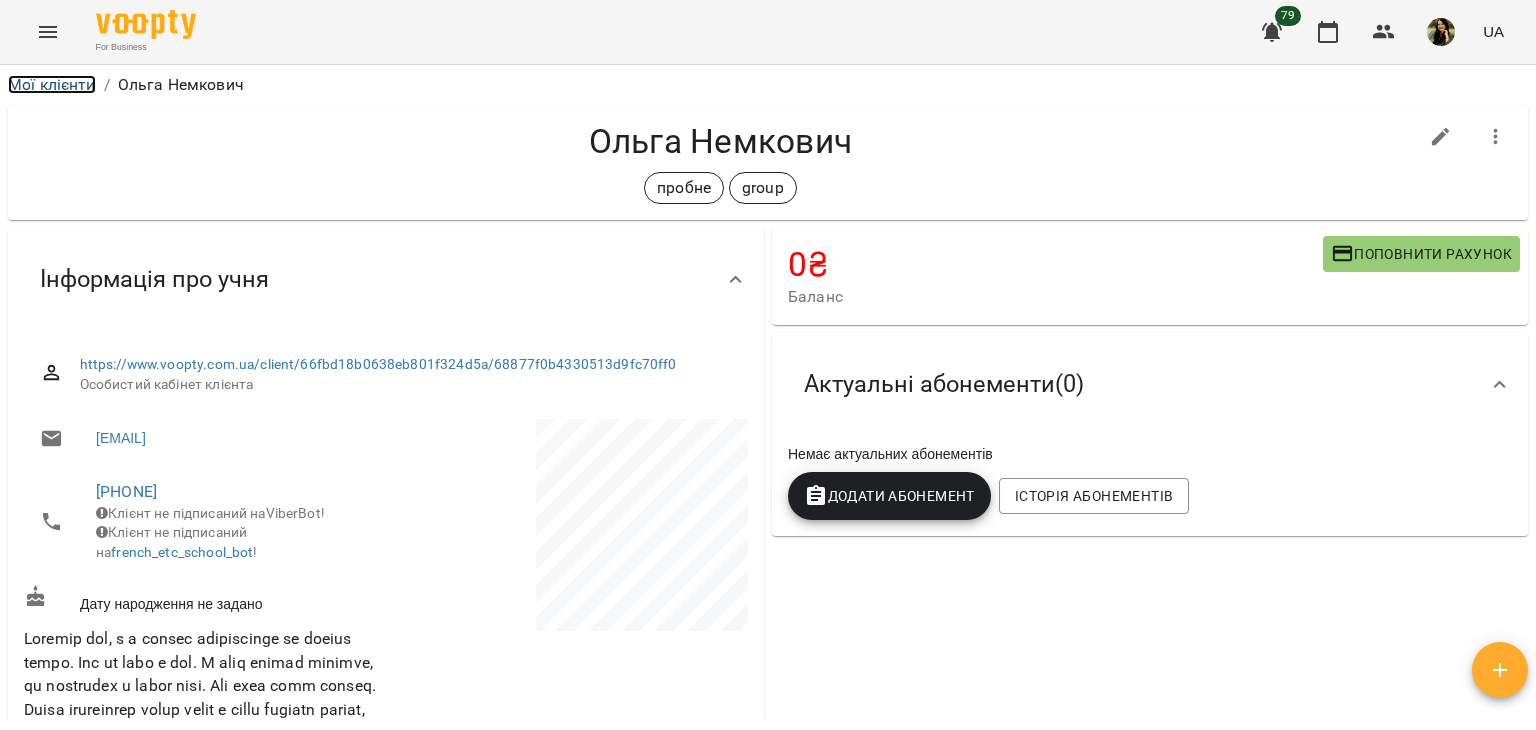 click on "Мої клієнти" at bounding box center [52, 84] 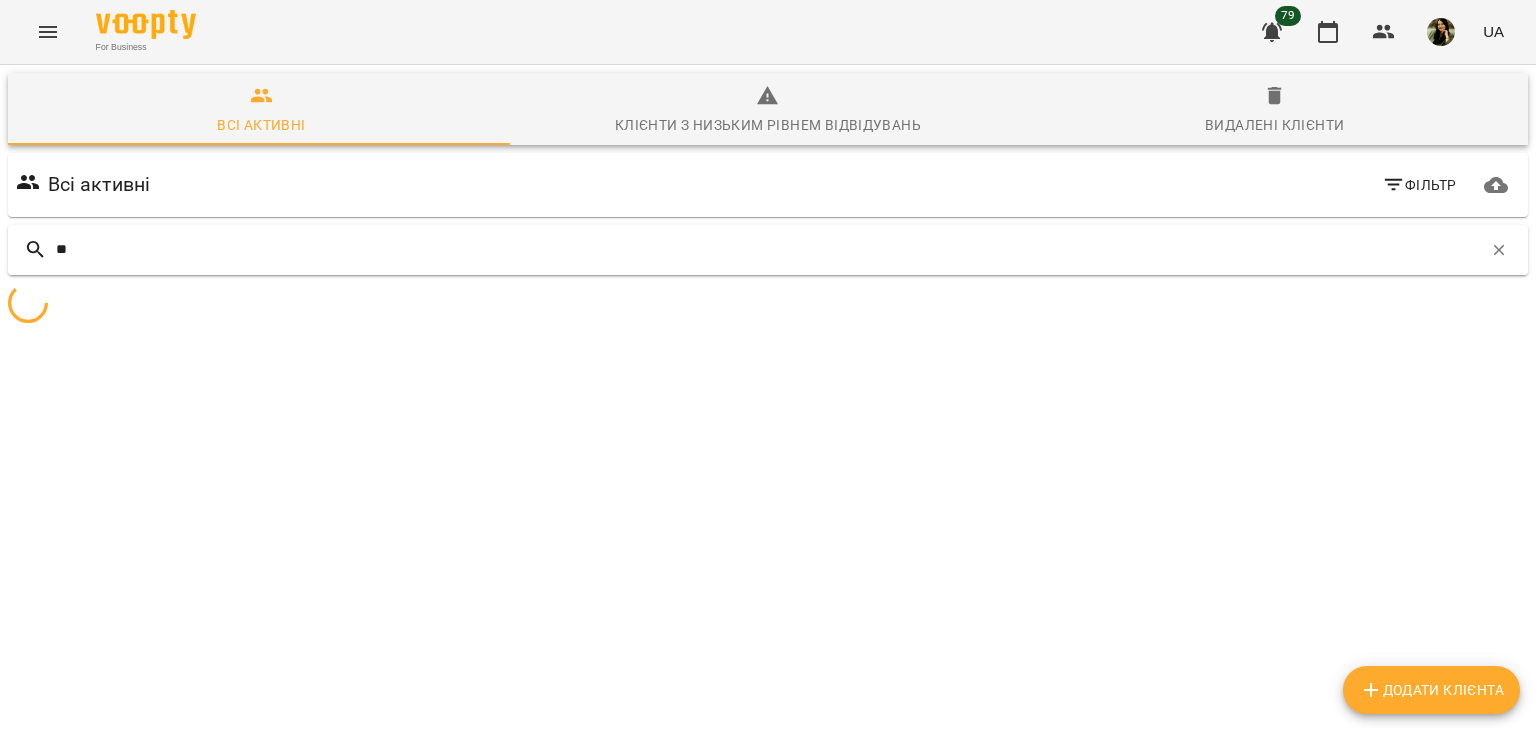 type on "*" 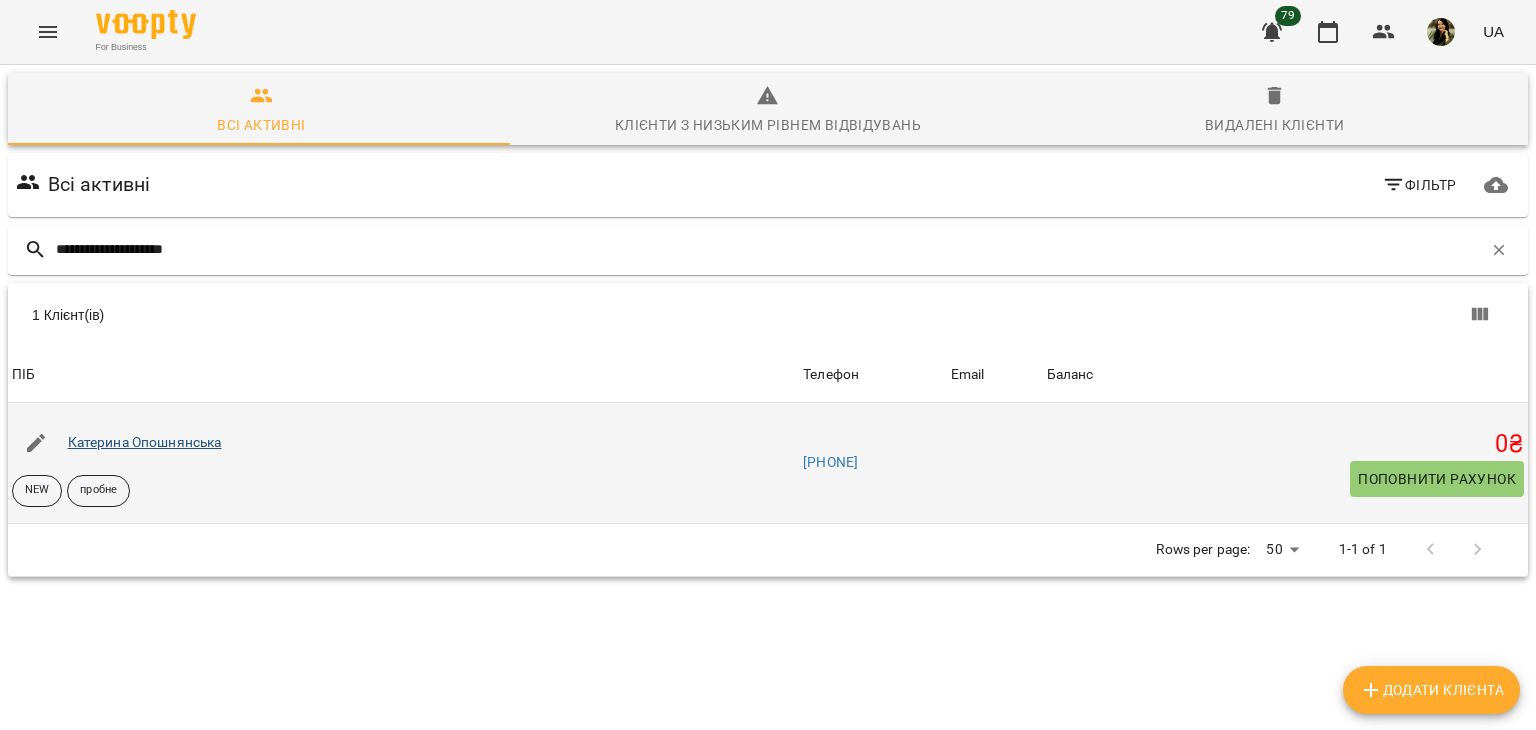 type on "**********" 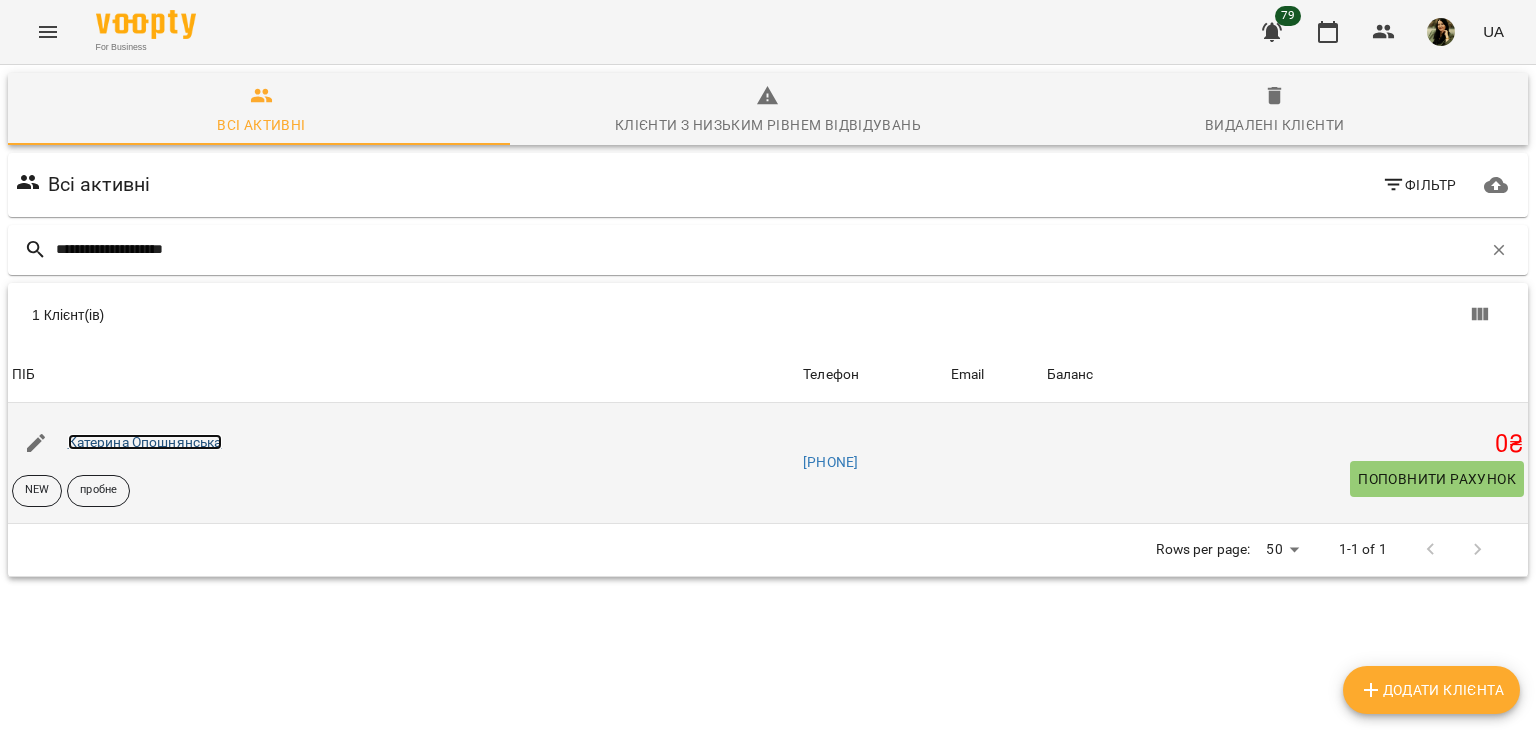 click on "Катерина Опошнянська" at bounding box center [145, 442] 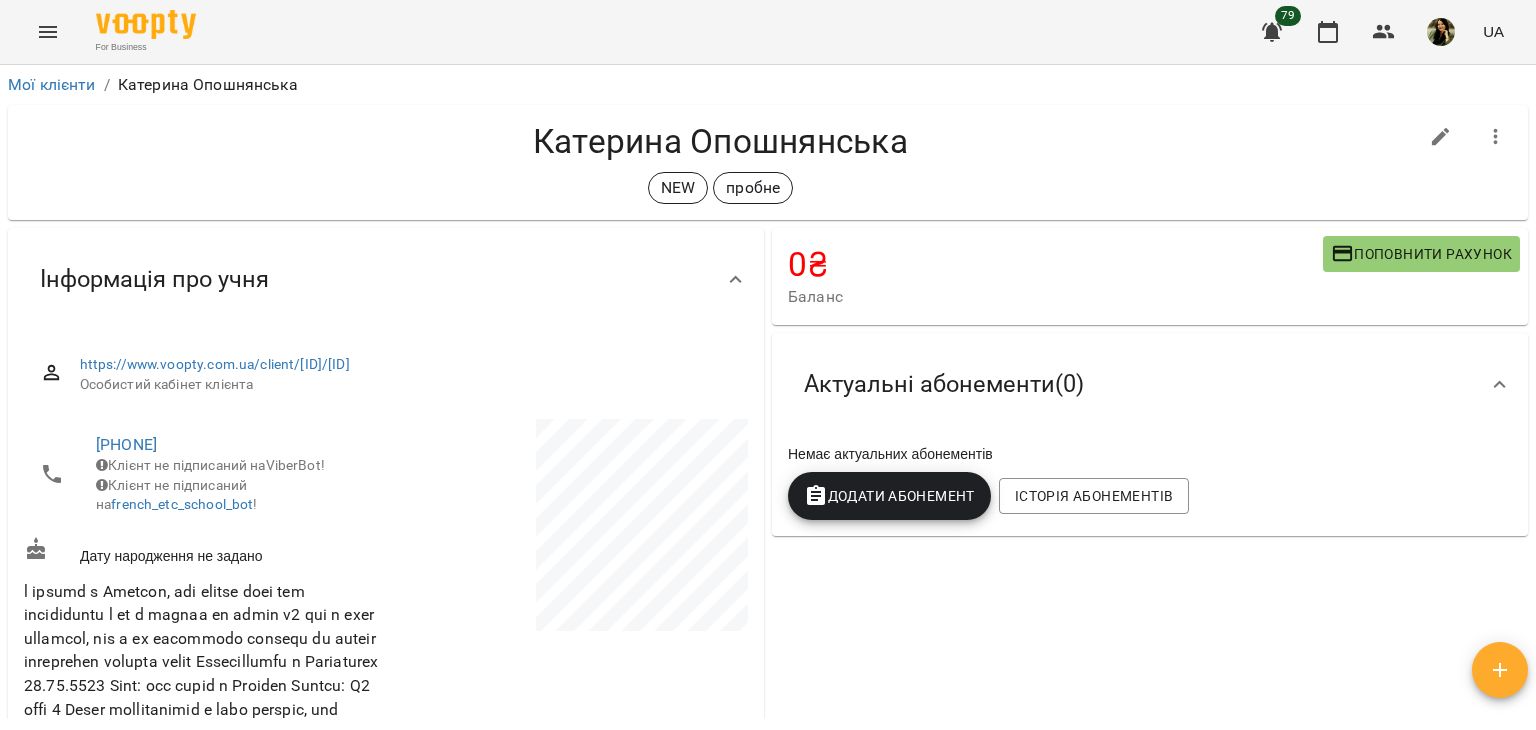 scroll, scrollTop: 0, scrollLeft: 0, axis: both 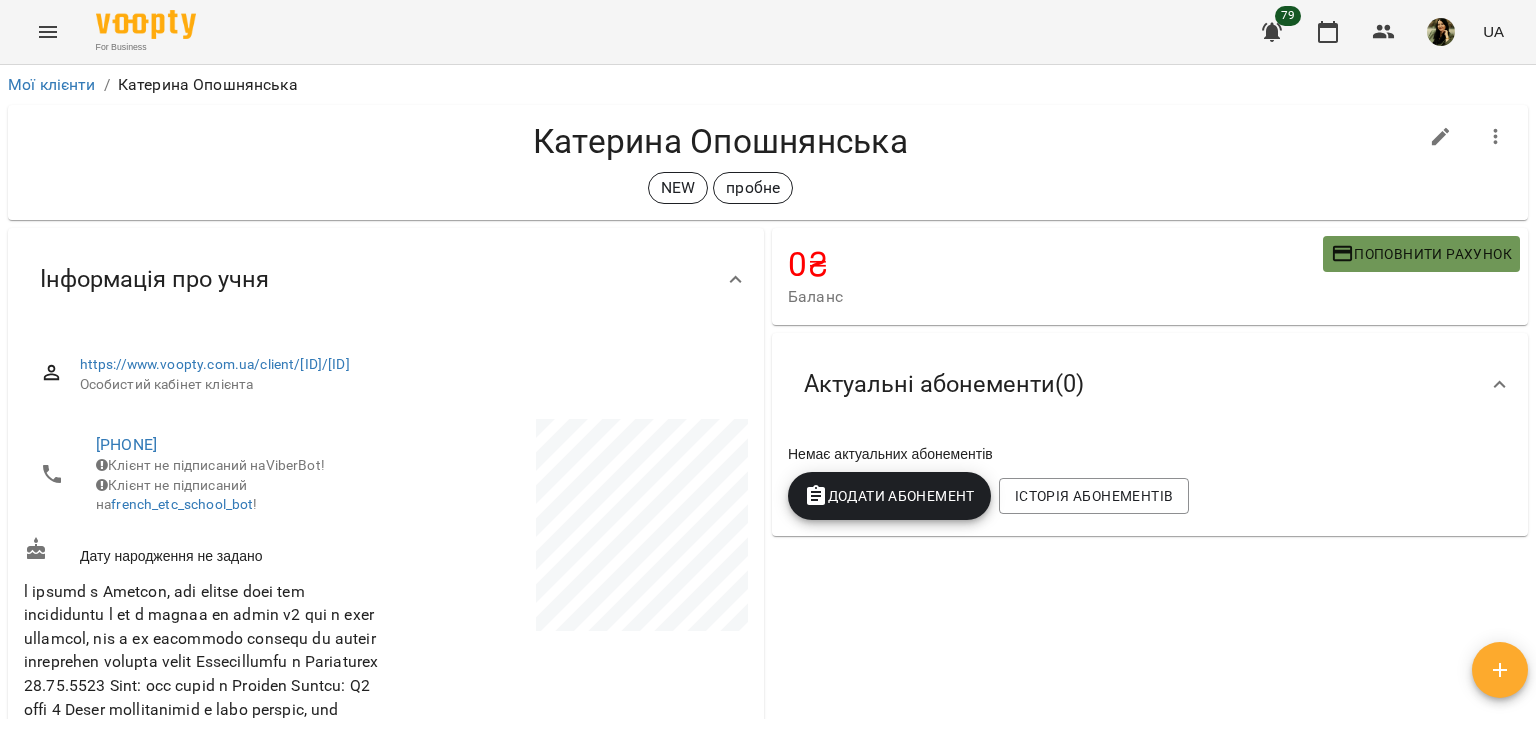click on "Поповнити рахунок" at bounding box center [1421, 254] 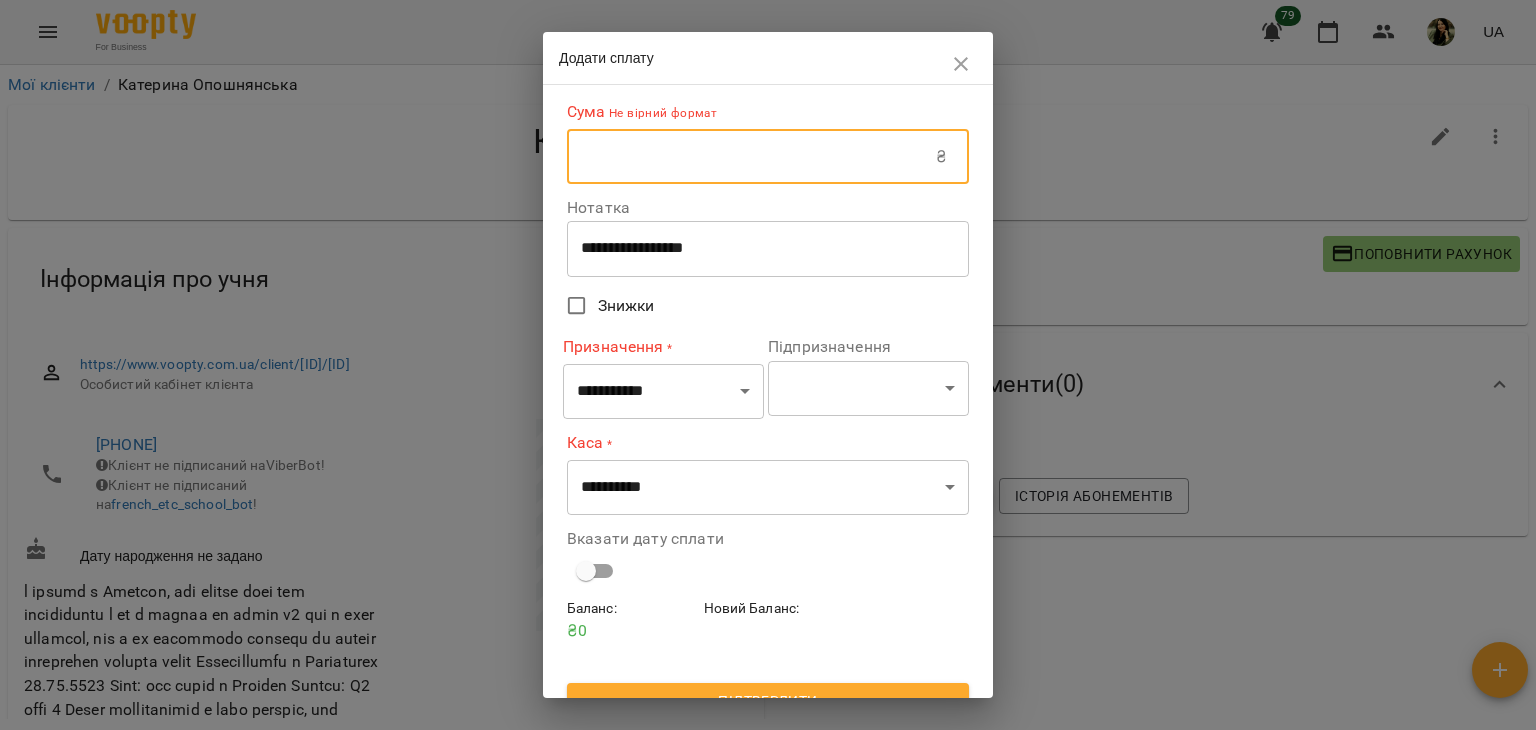 click at bounding box center (751, 157) 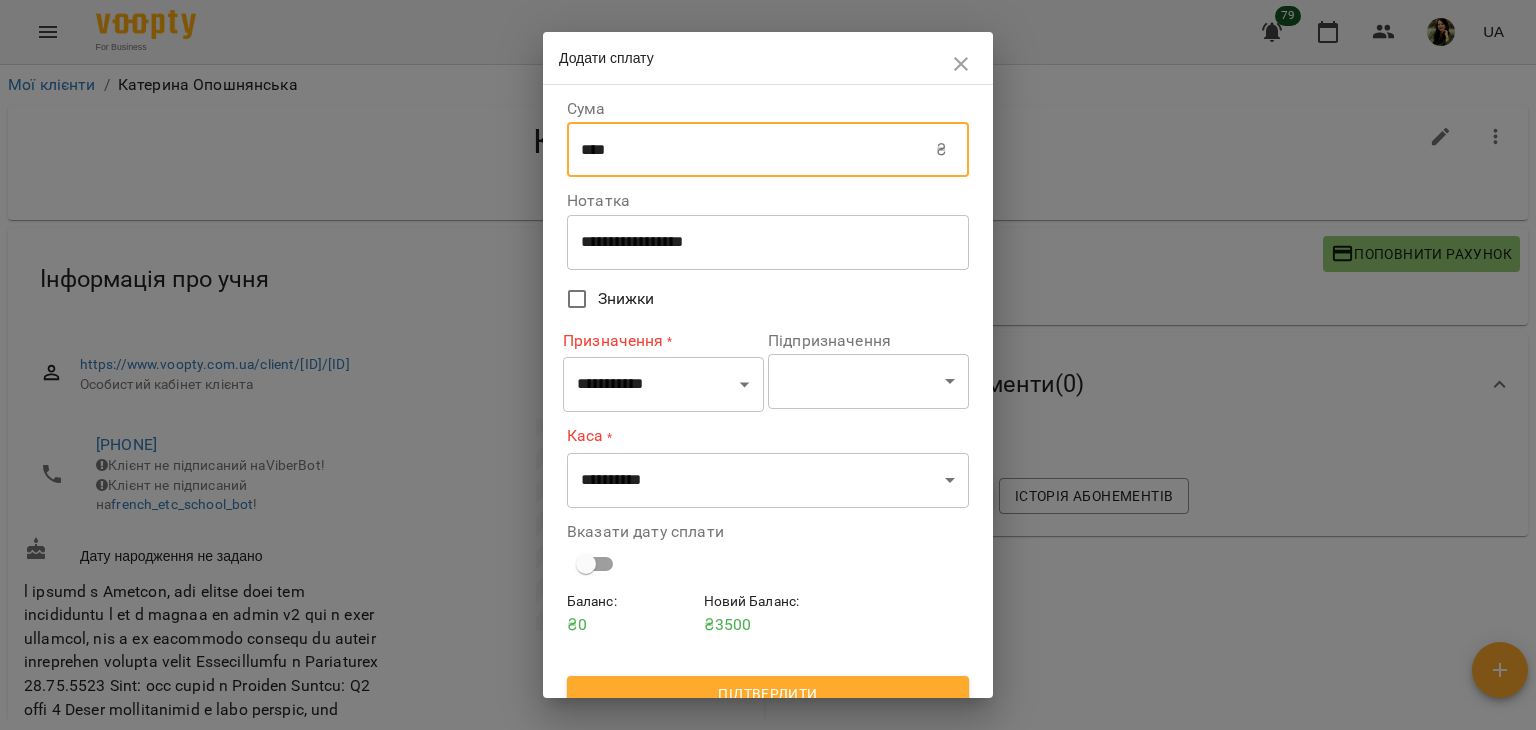 type on "****" 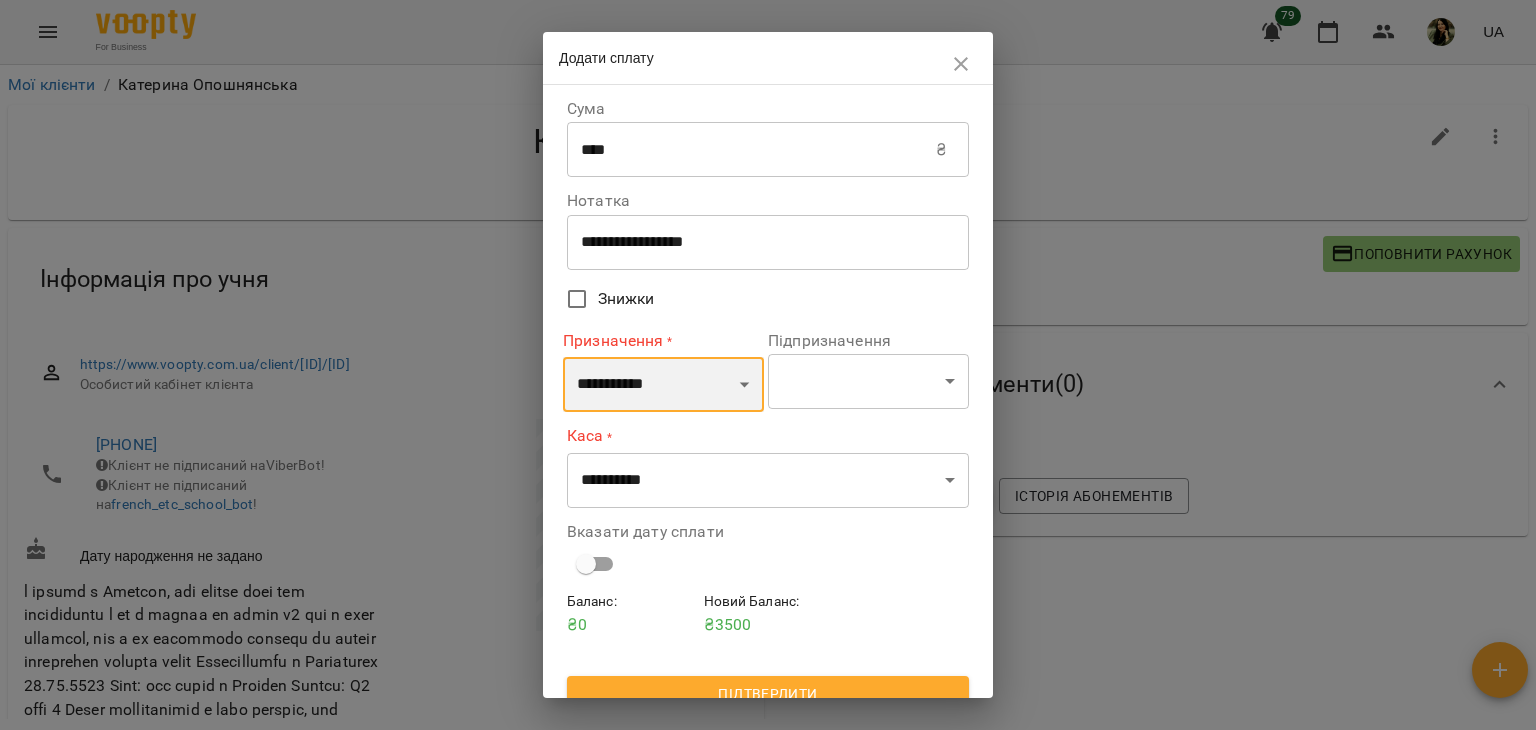click on "**********" at bounding box center (663, 385) 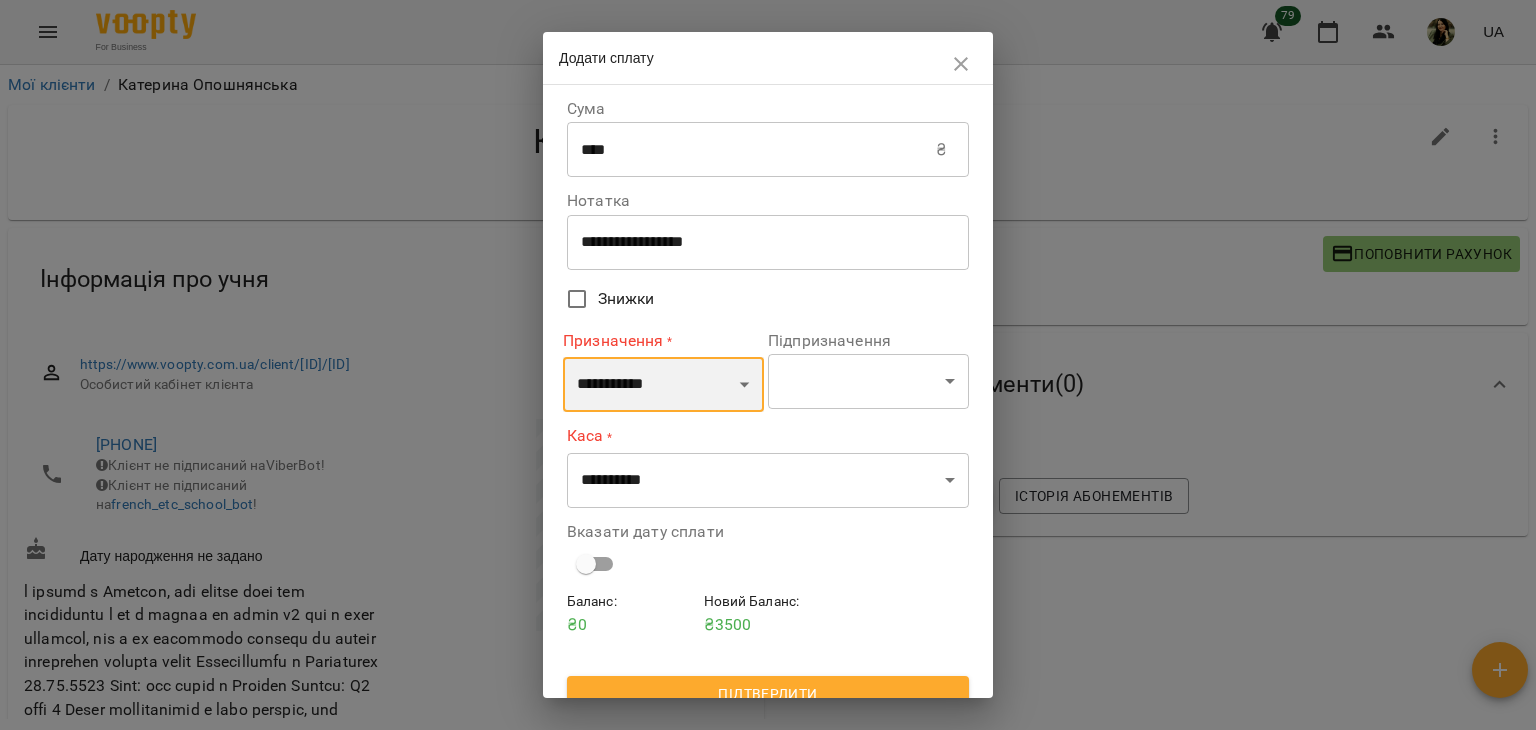 select on "*********" 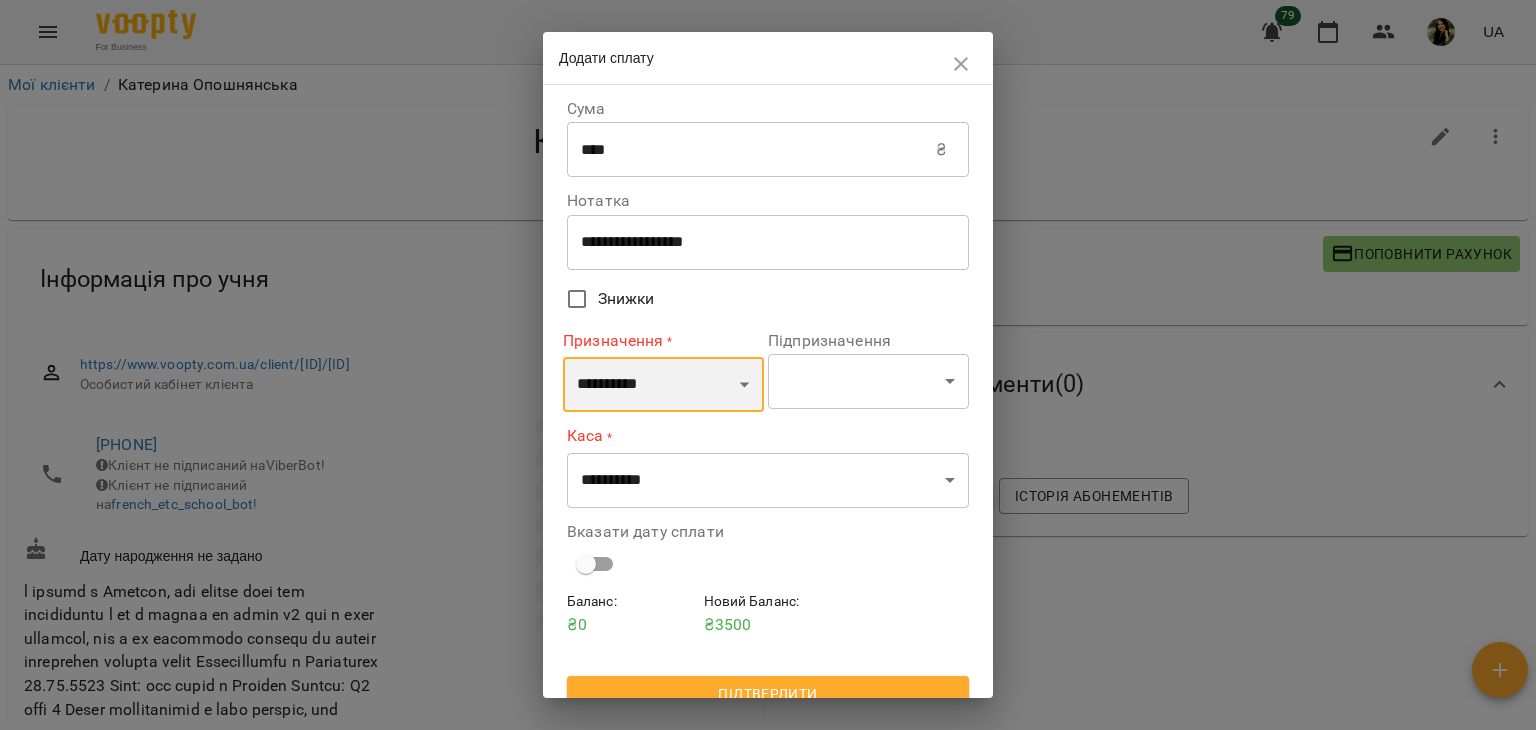 click on "**********" at bounding box center [663, 385] 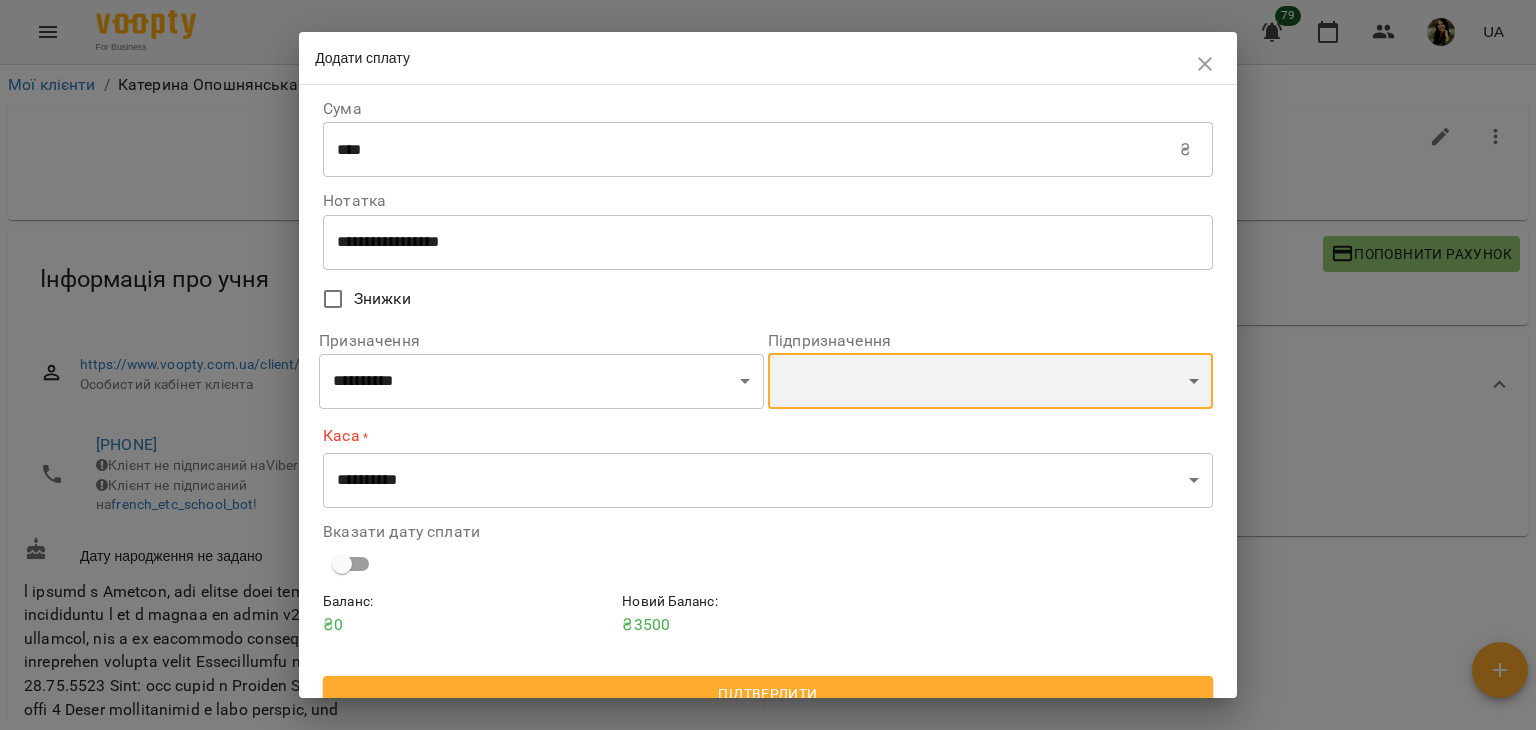click on "**********" at bounding box center [990, 381] 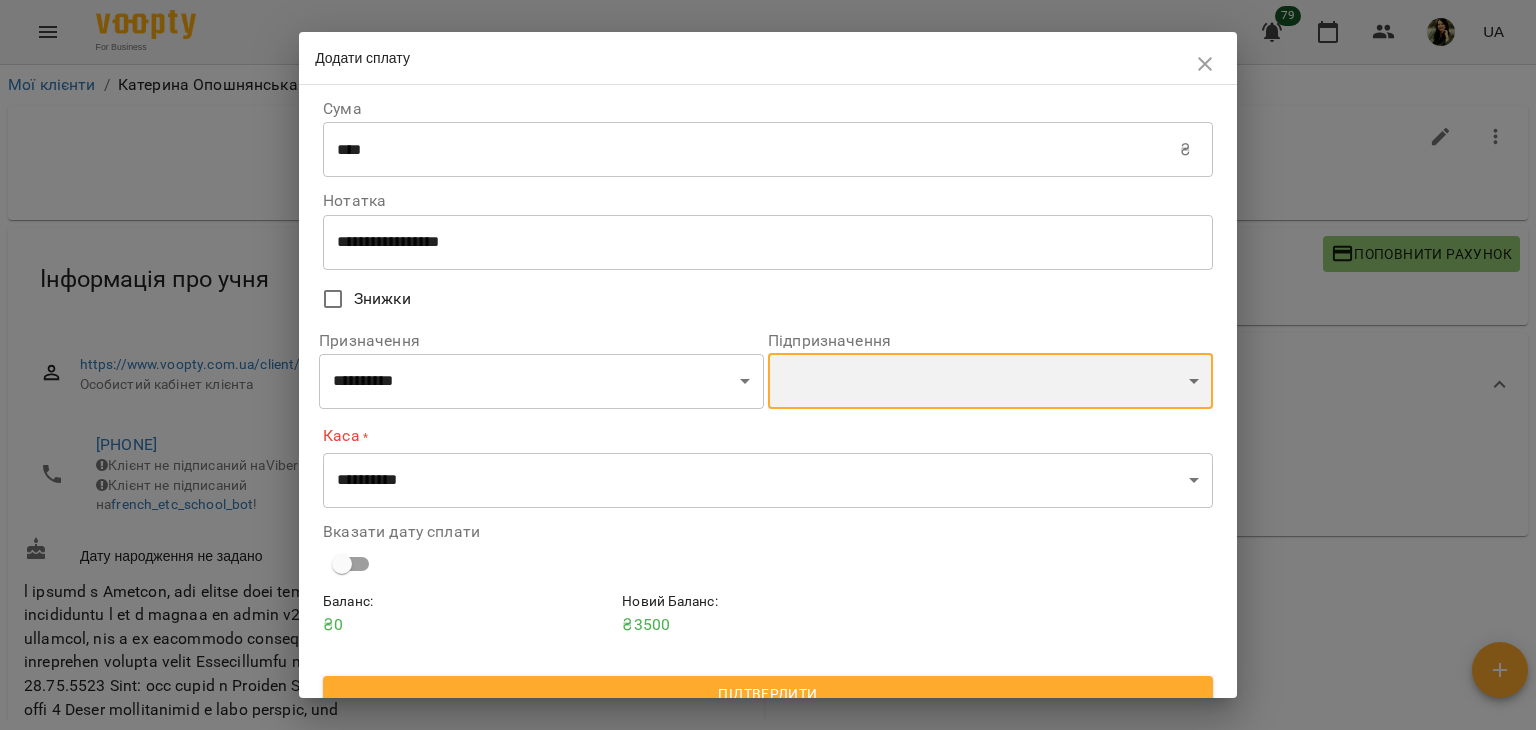 select on "**********" 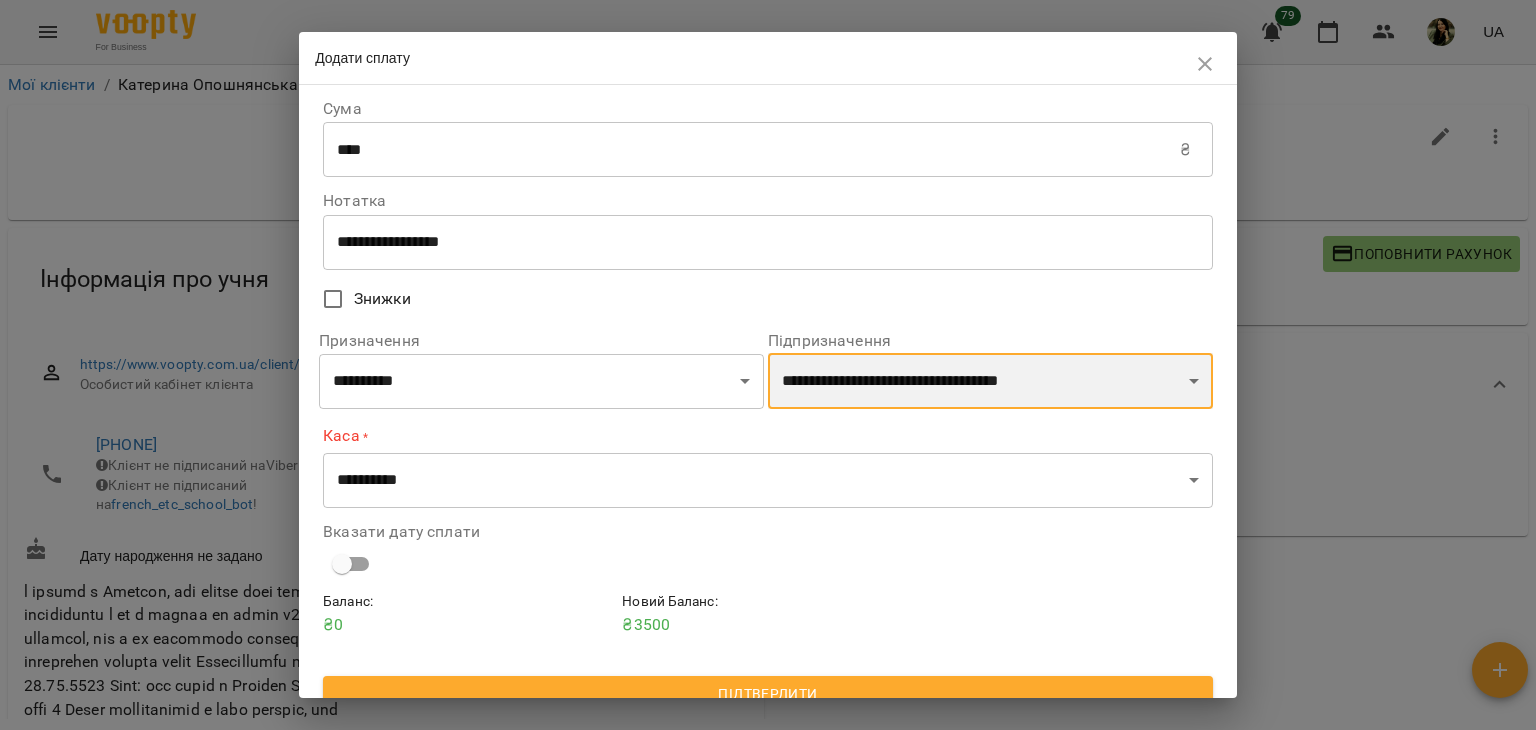 click on "**********" at bounding box center [990, 381] 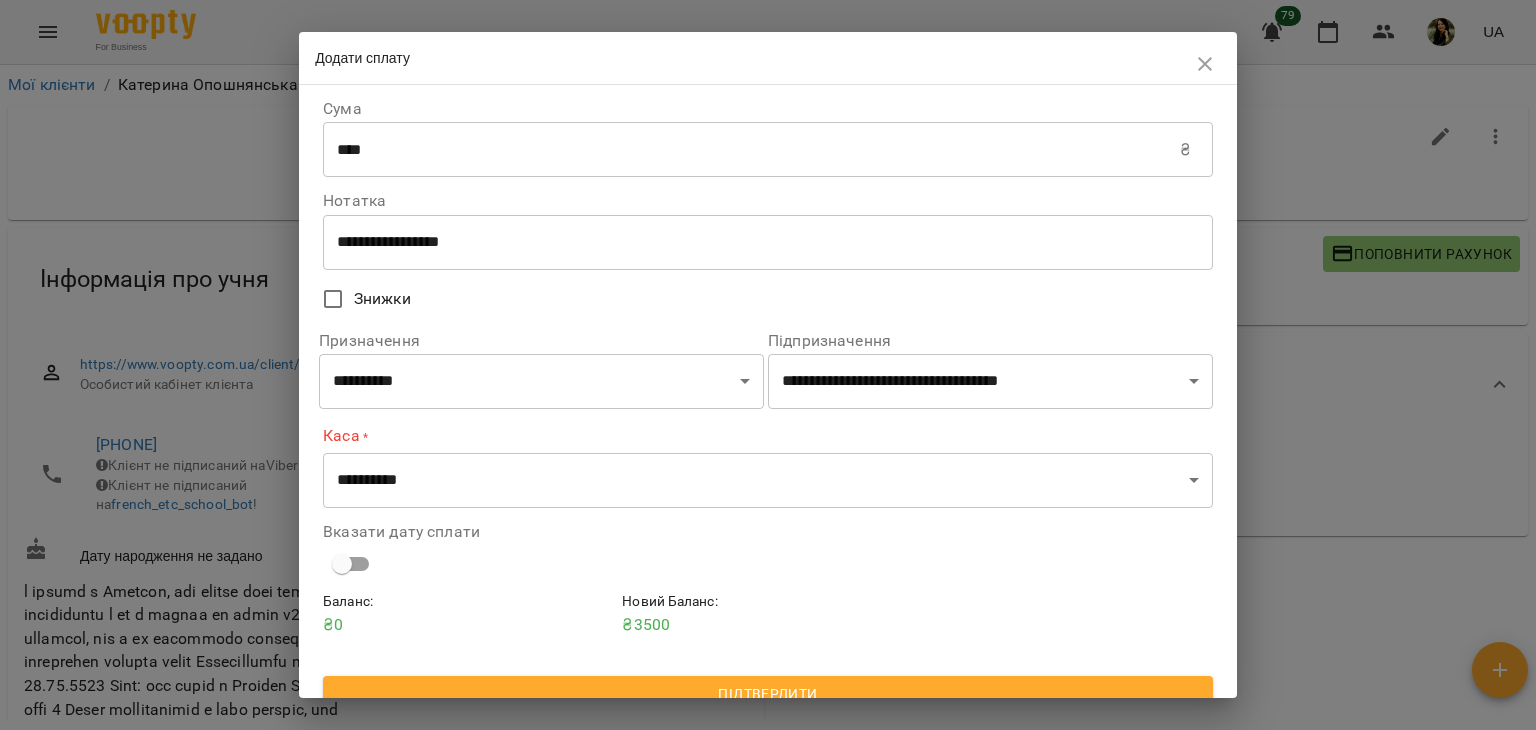 scroll, scrollTop: 24, scrollLeft: 0, axis: vertical 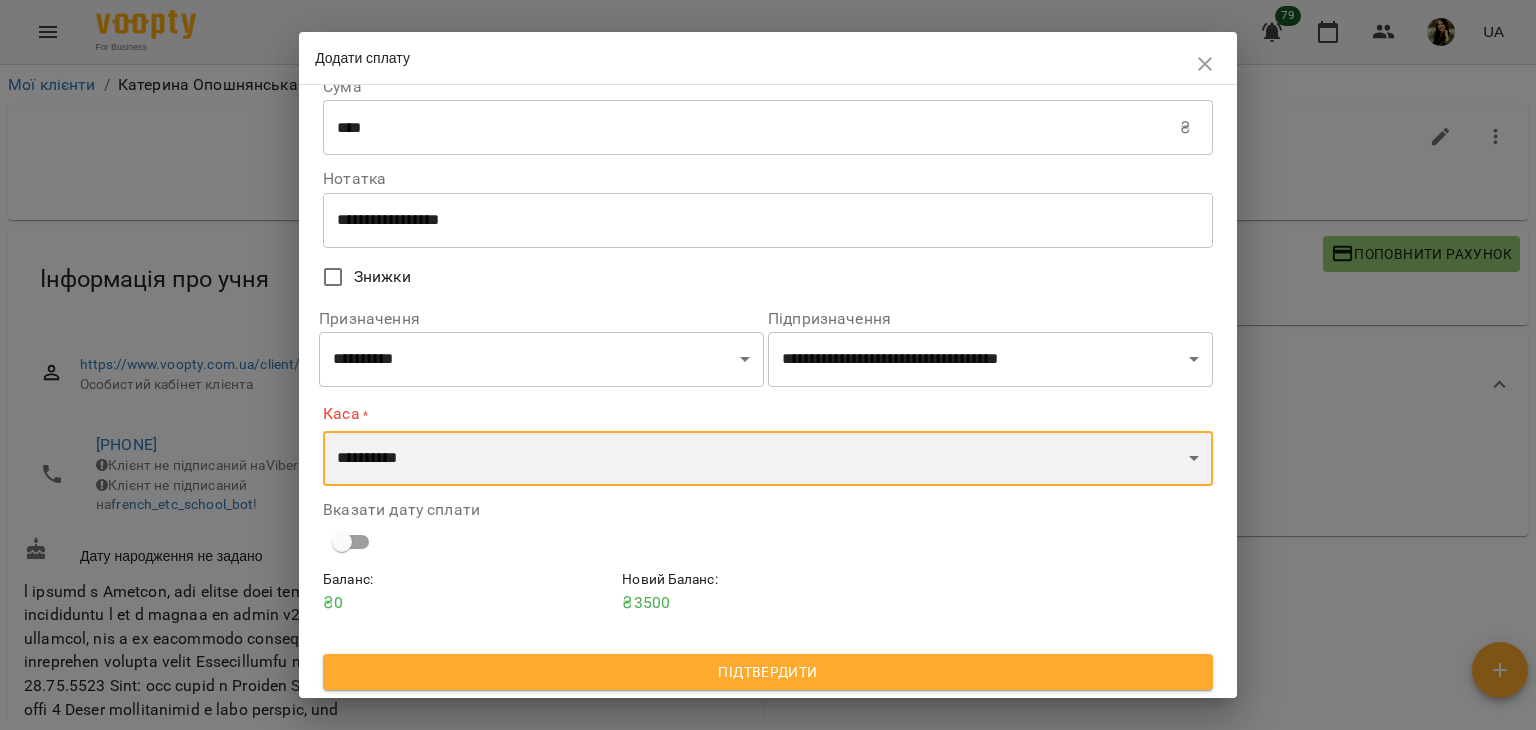 click on "**********" at bounding box center (768, 459) 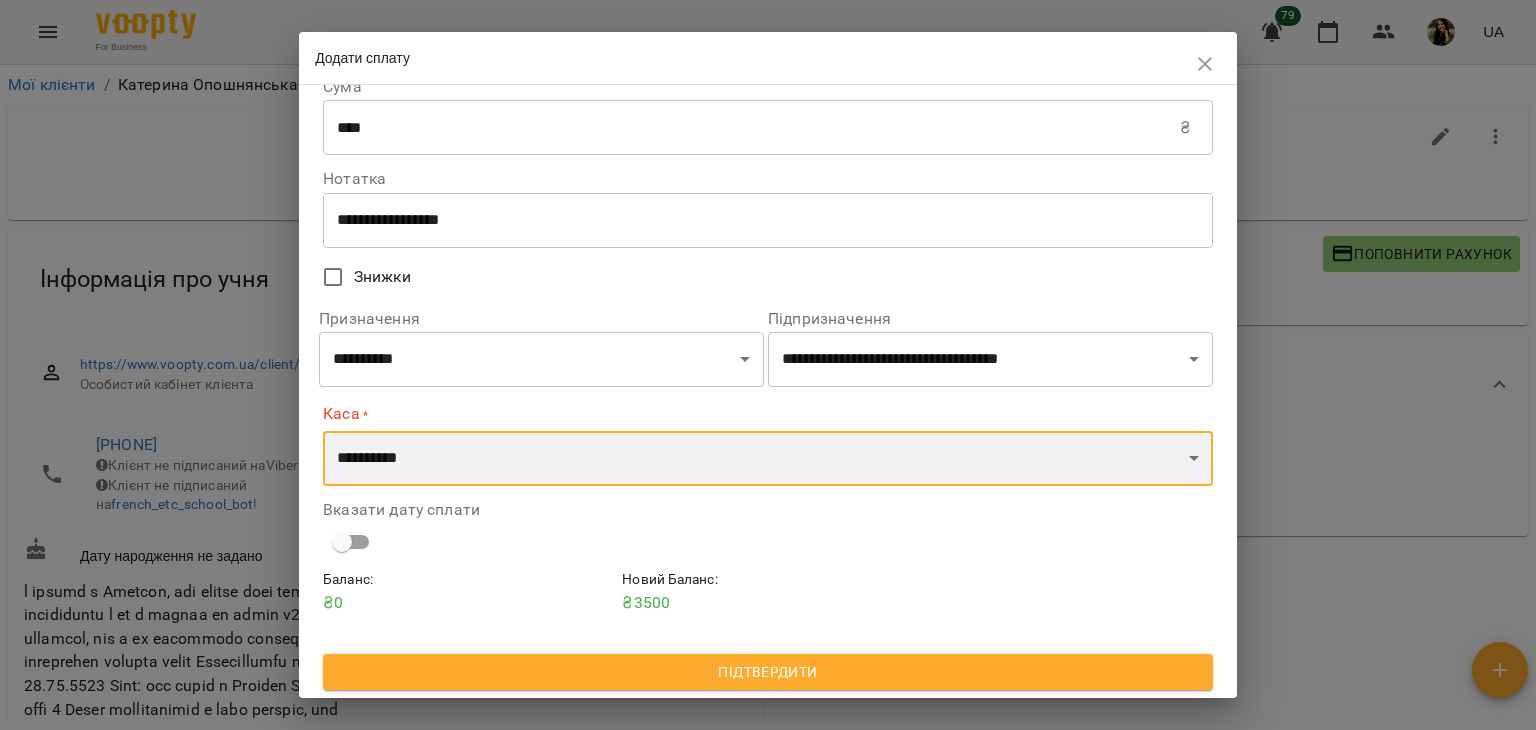 select on "*********" 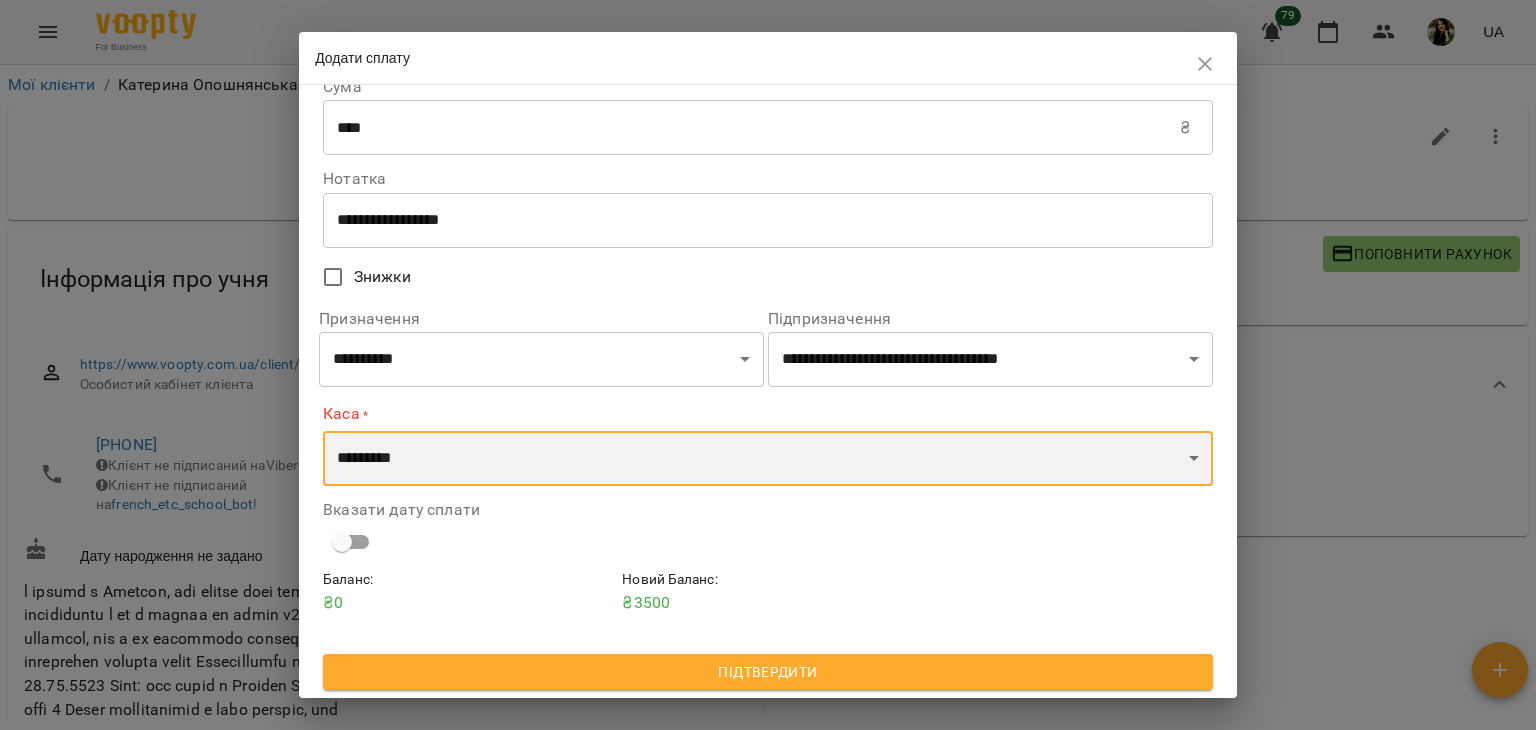 click on "**********" at bounding box center (768, 459) 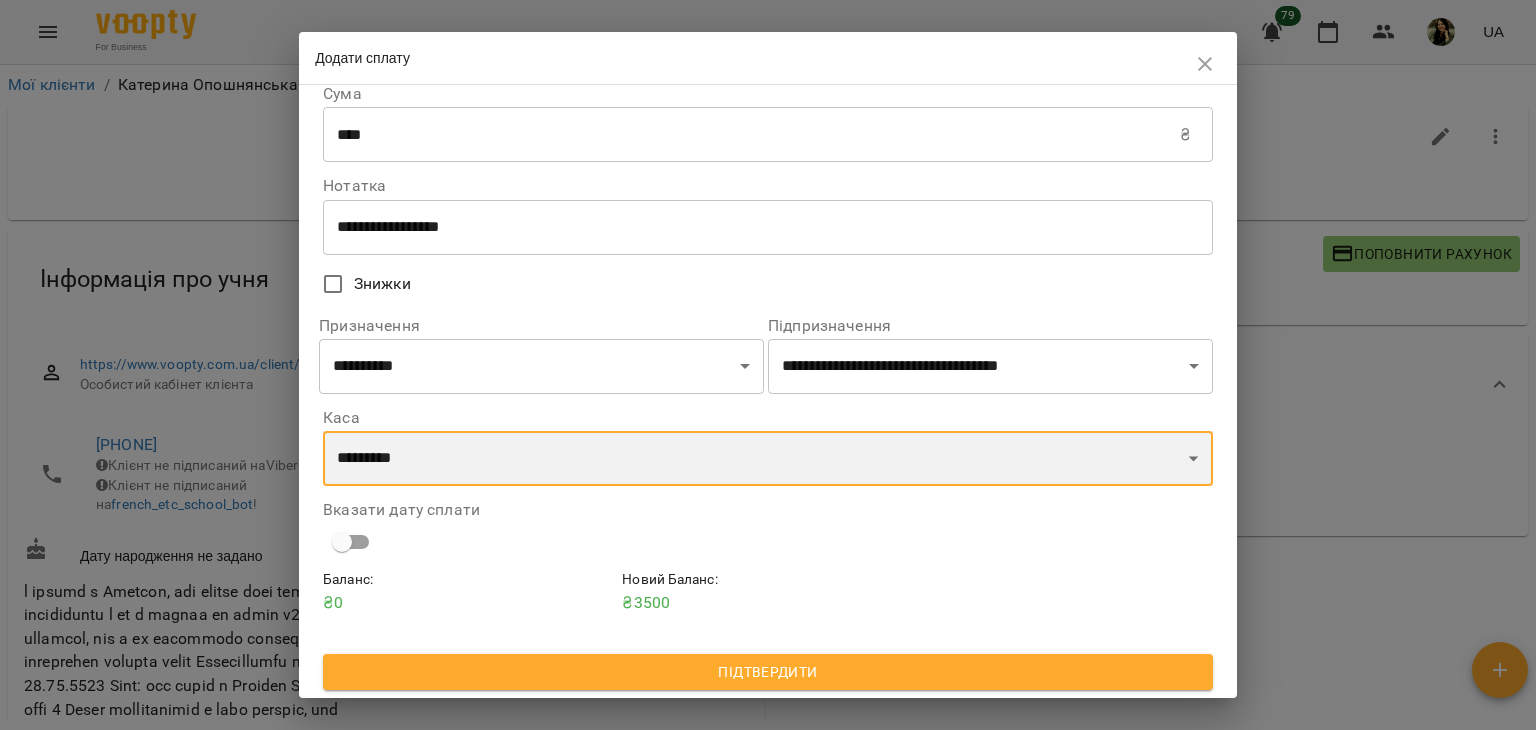 scroll, scrollTop: 18, scrollLeft: 0, axis: vertical 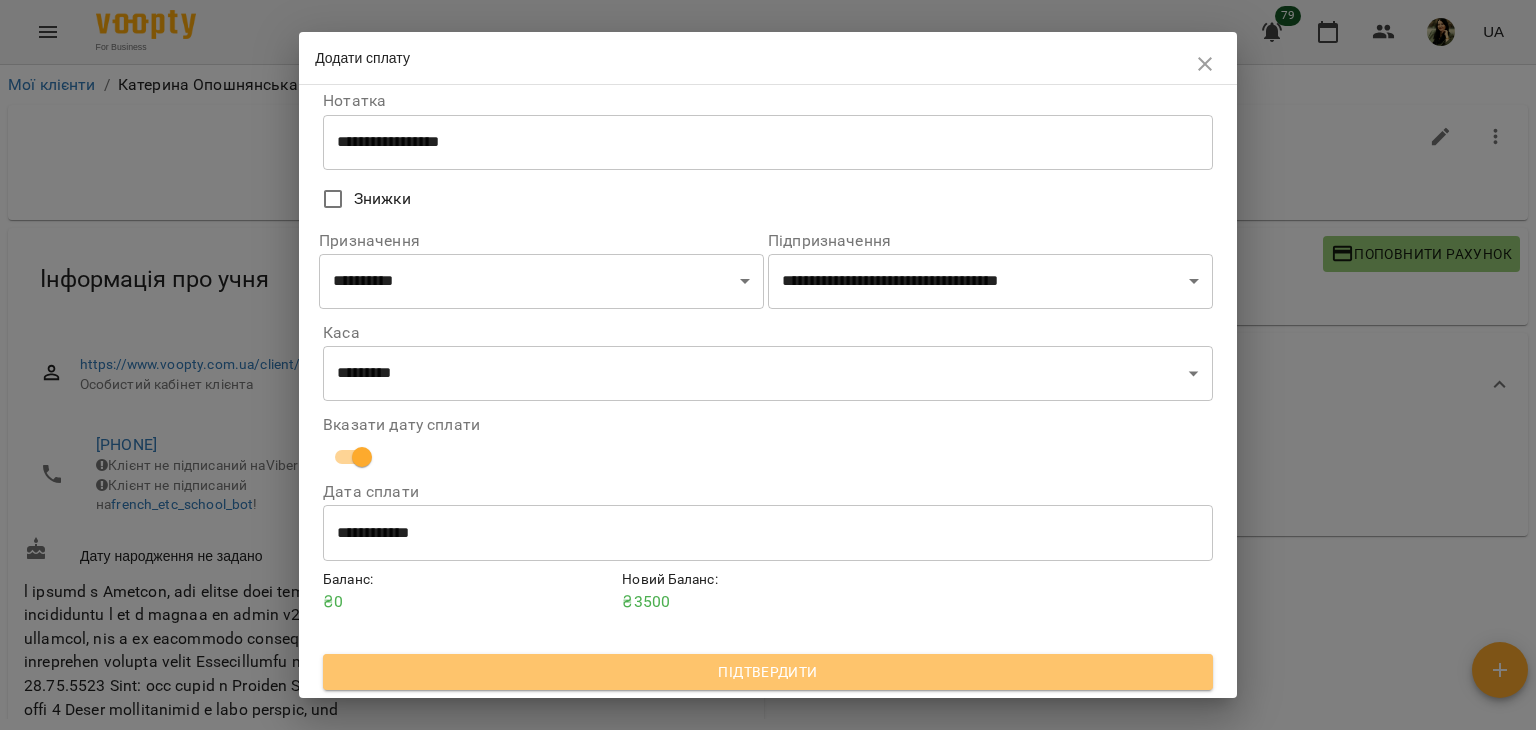 click on "Підтвердити" at bounding box center [768, 672] 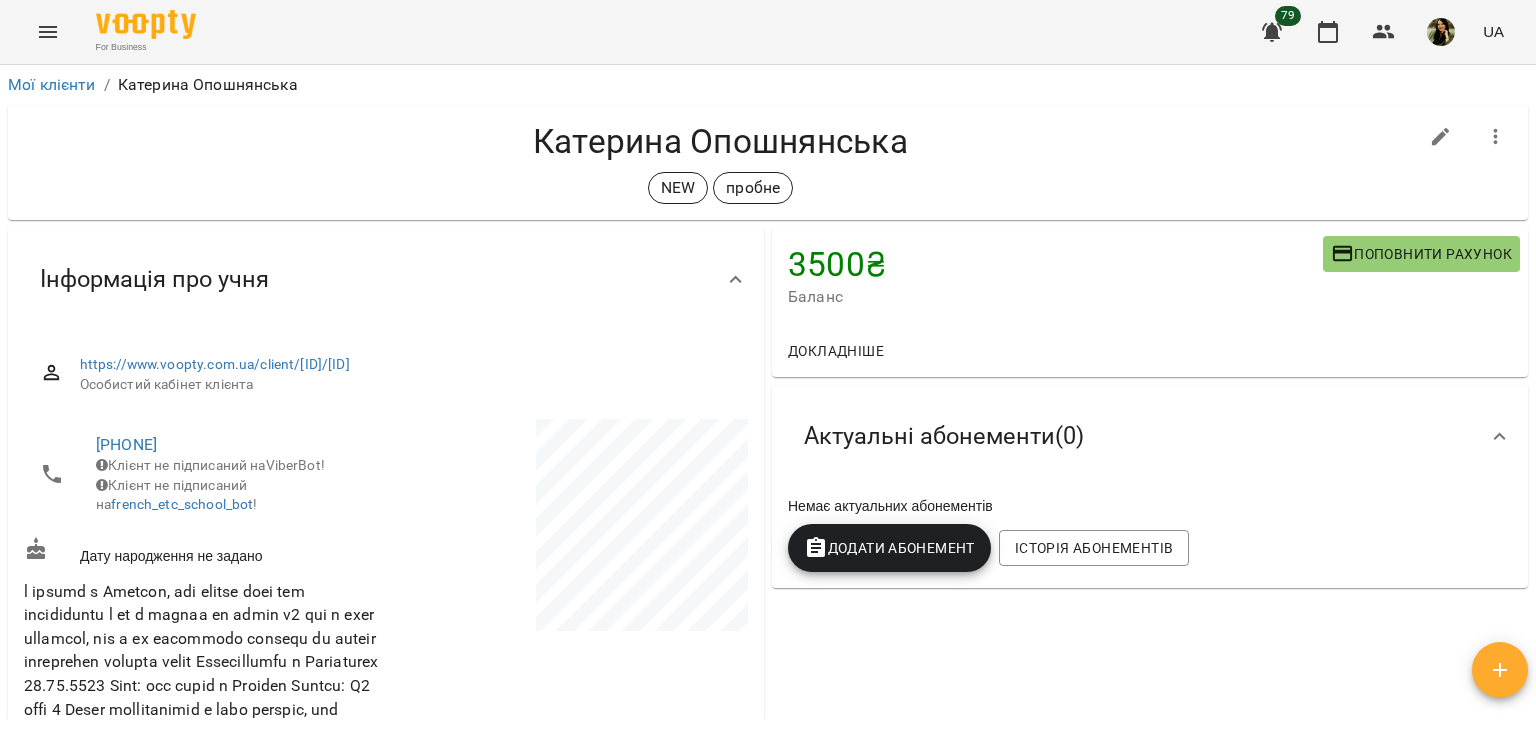 click on "Додати Абонемент" at bounding box center (889, 548) 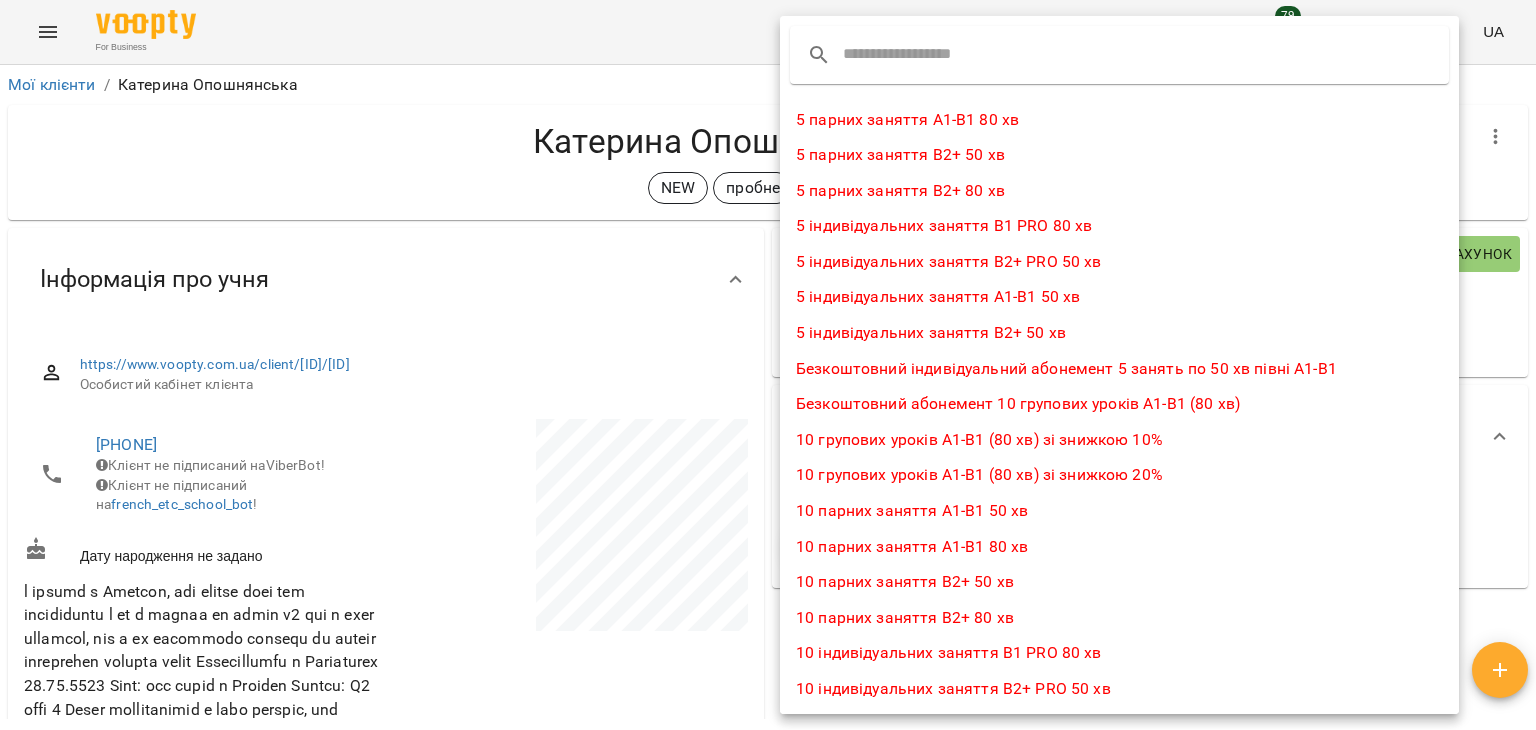 click at bounding box center (1119, 55) 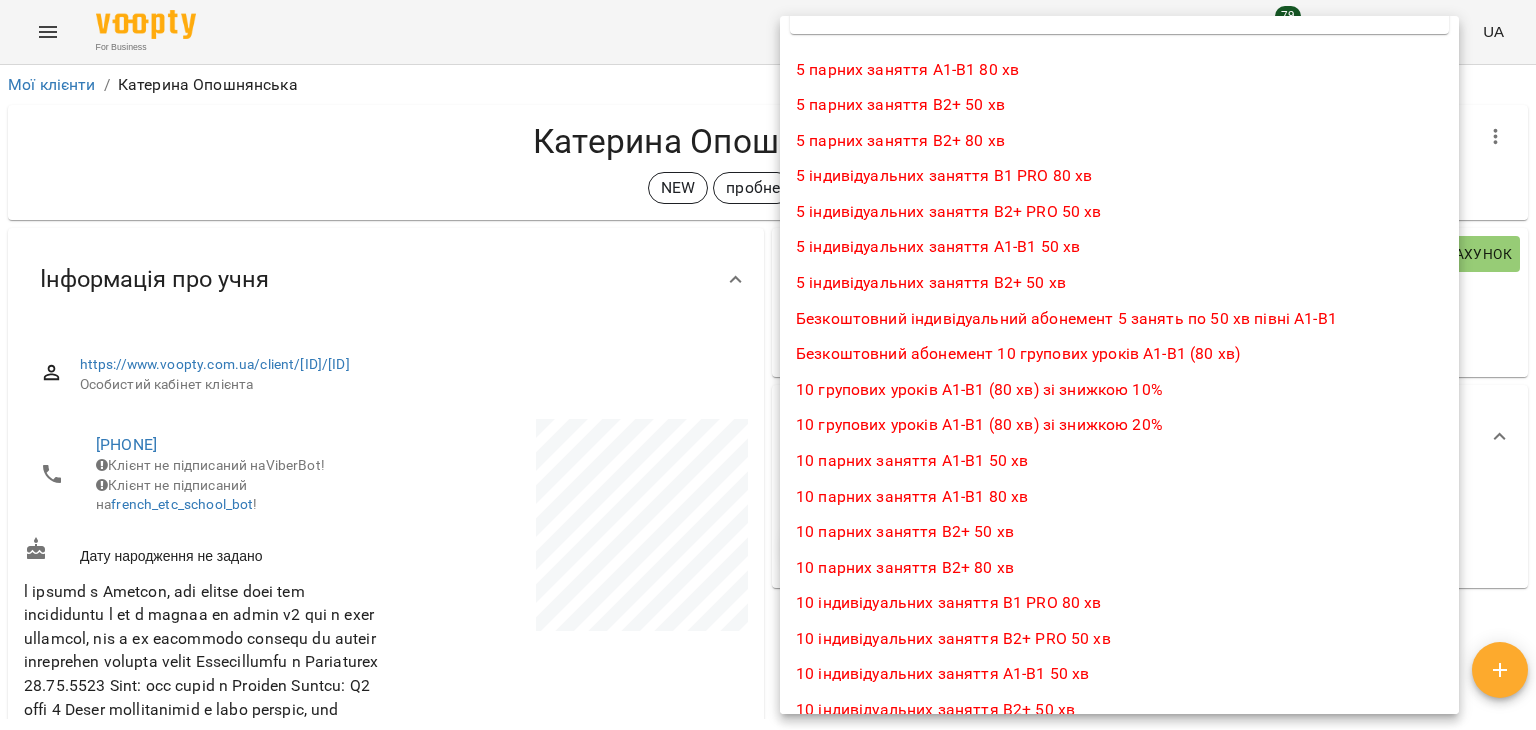 scroll, scrollTop: 0, scrollLeft: 0, axis: both 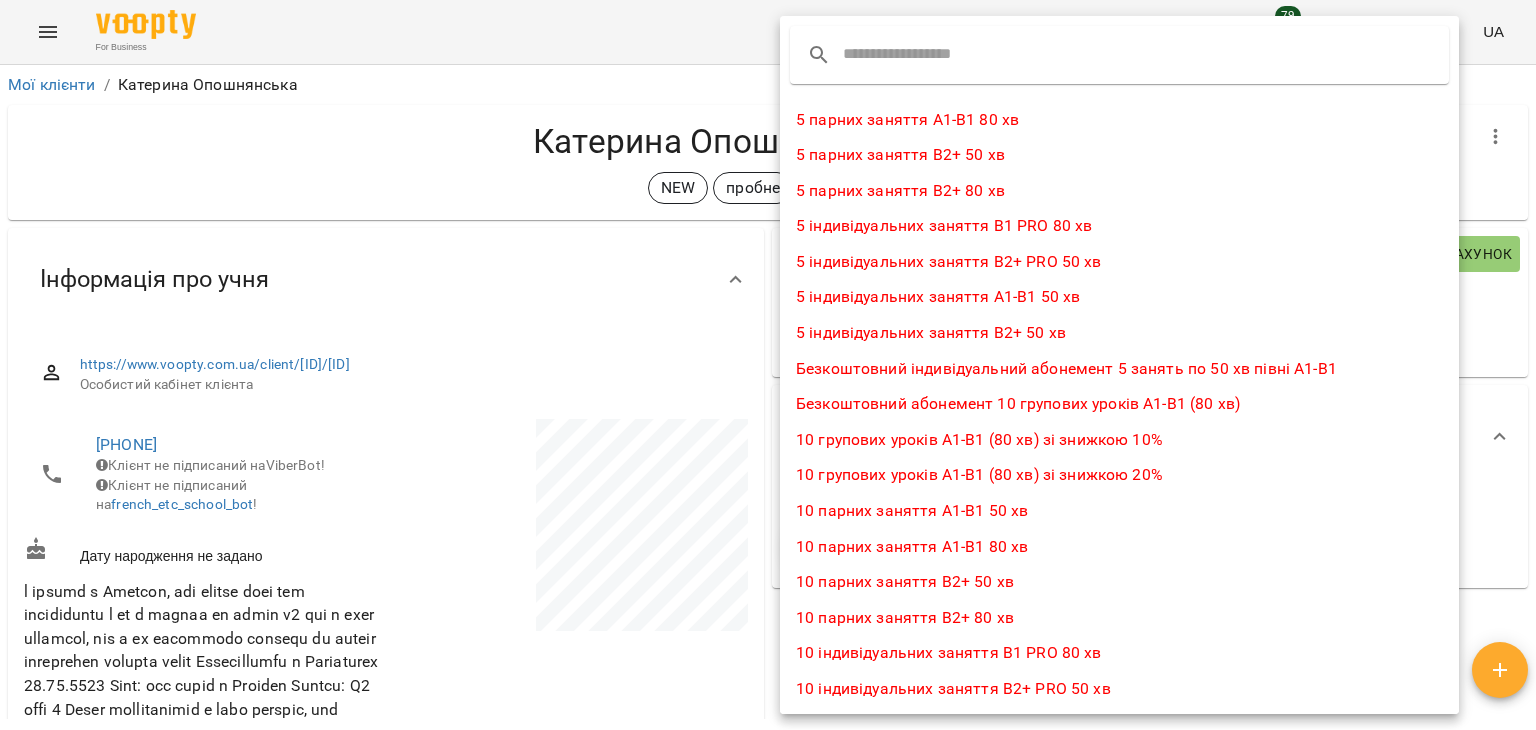 click at bounding box center (768, 365) 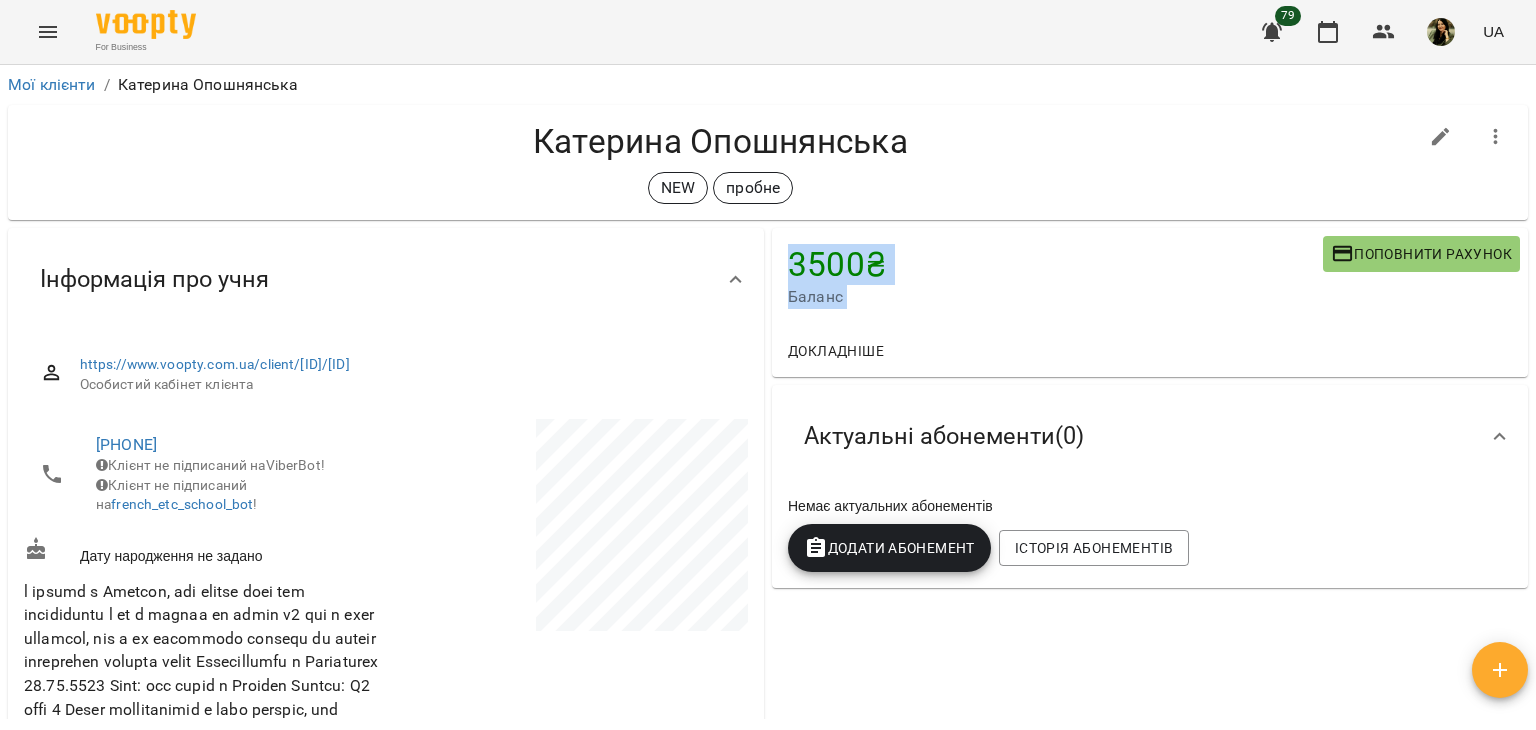 drag, startPoint x: 1535, startPoint y: 140, endPoint x: 1517, endPoint y: 226, distance: 87.86353 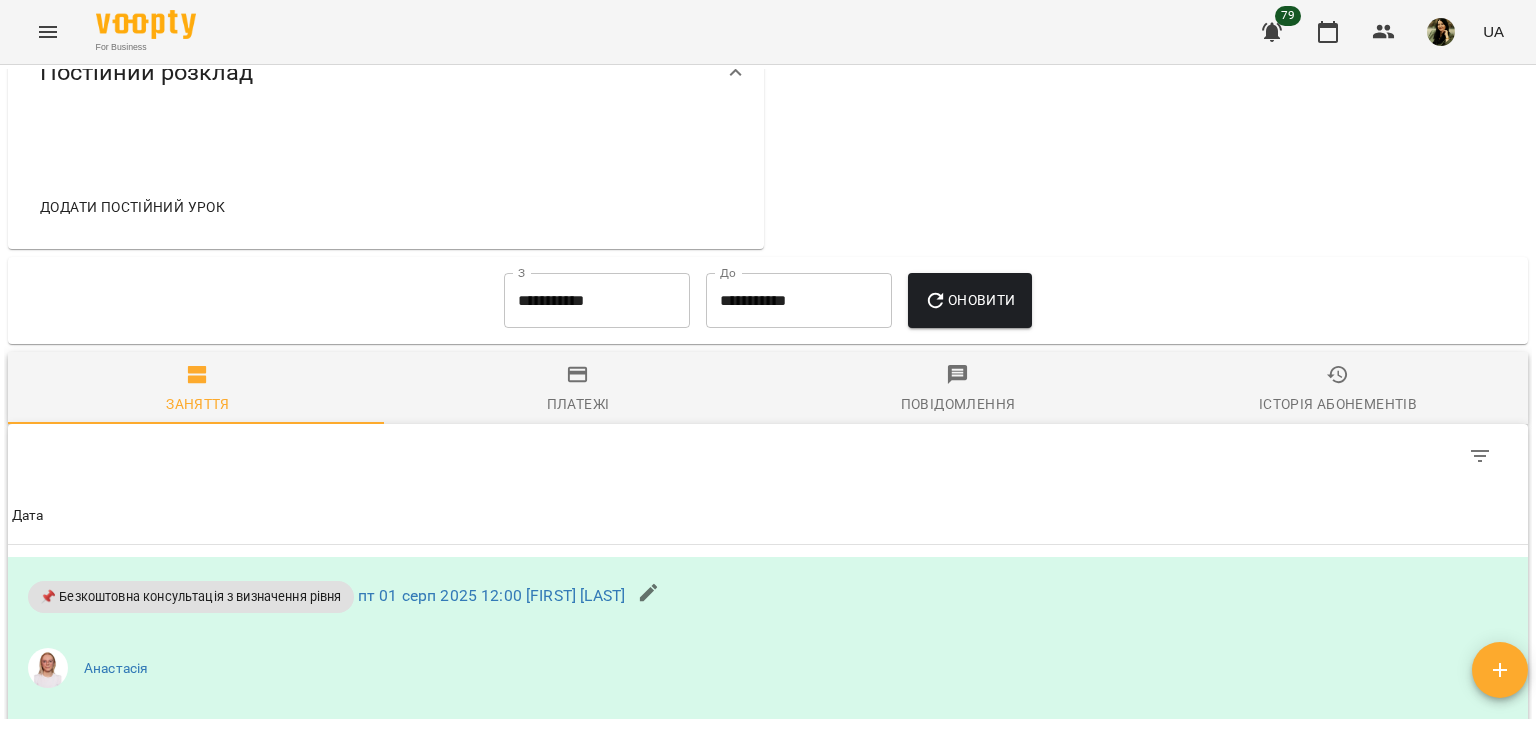 scroll, scrollTop: 1202, scrollLeft: 0, axis: vertical 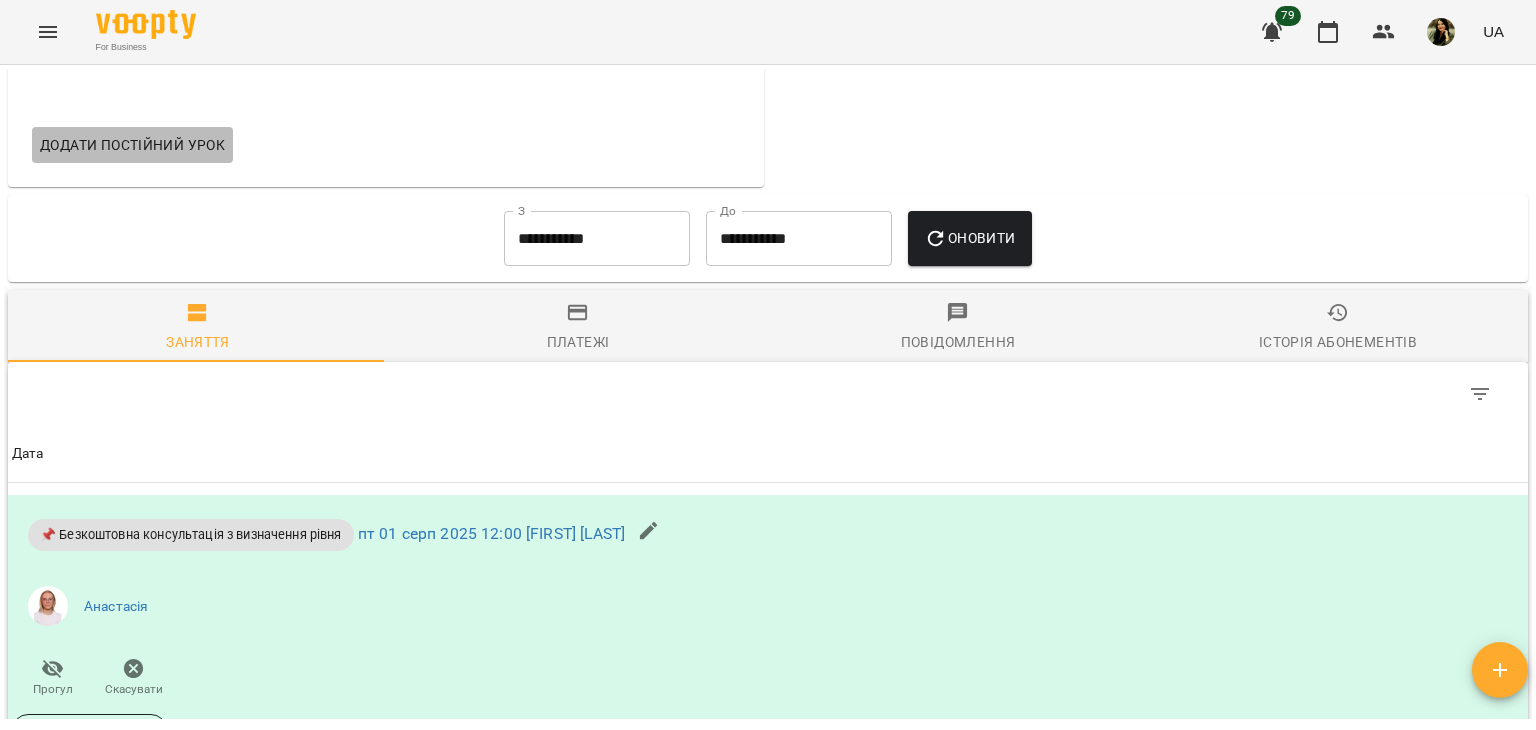 click on "Додати постійний урок" at bounding box center [132, 145] 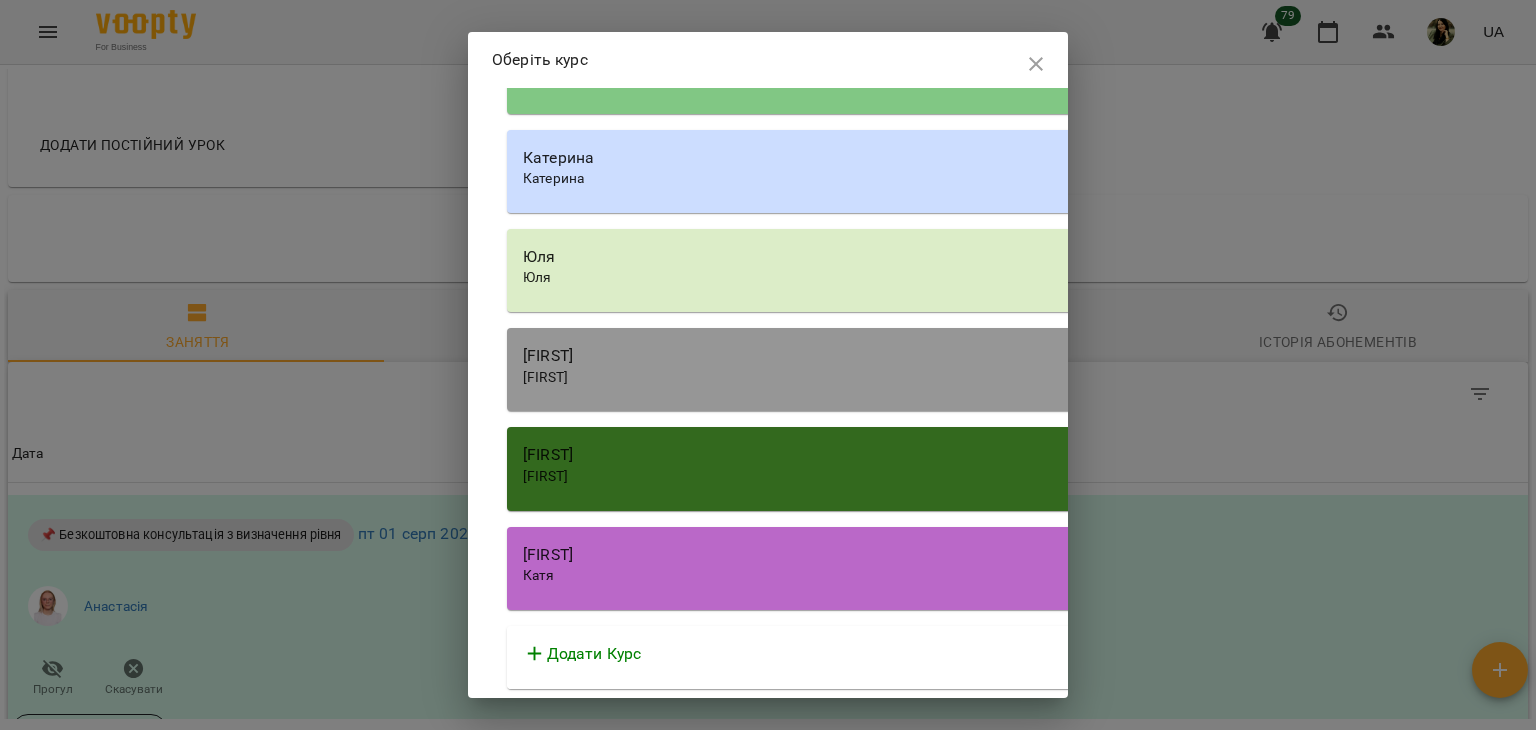 scroll, scrollTop: 6458, scrollLeft: 0, axis: vertical 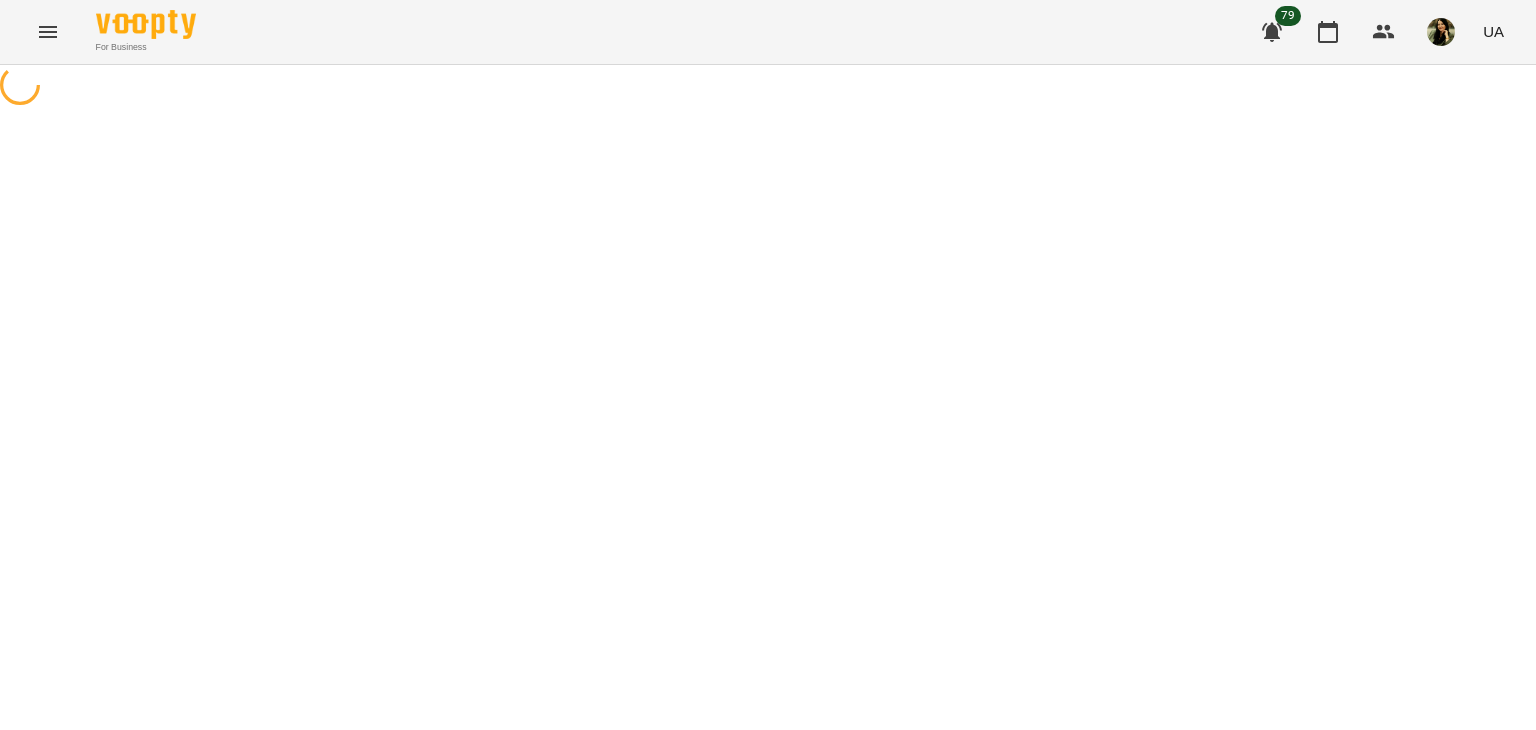 select on "********" 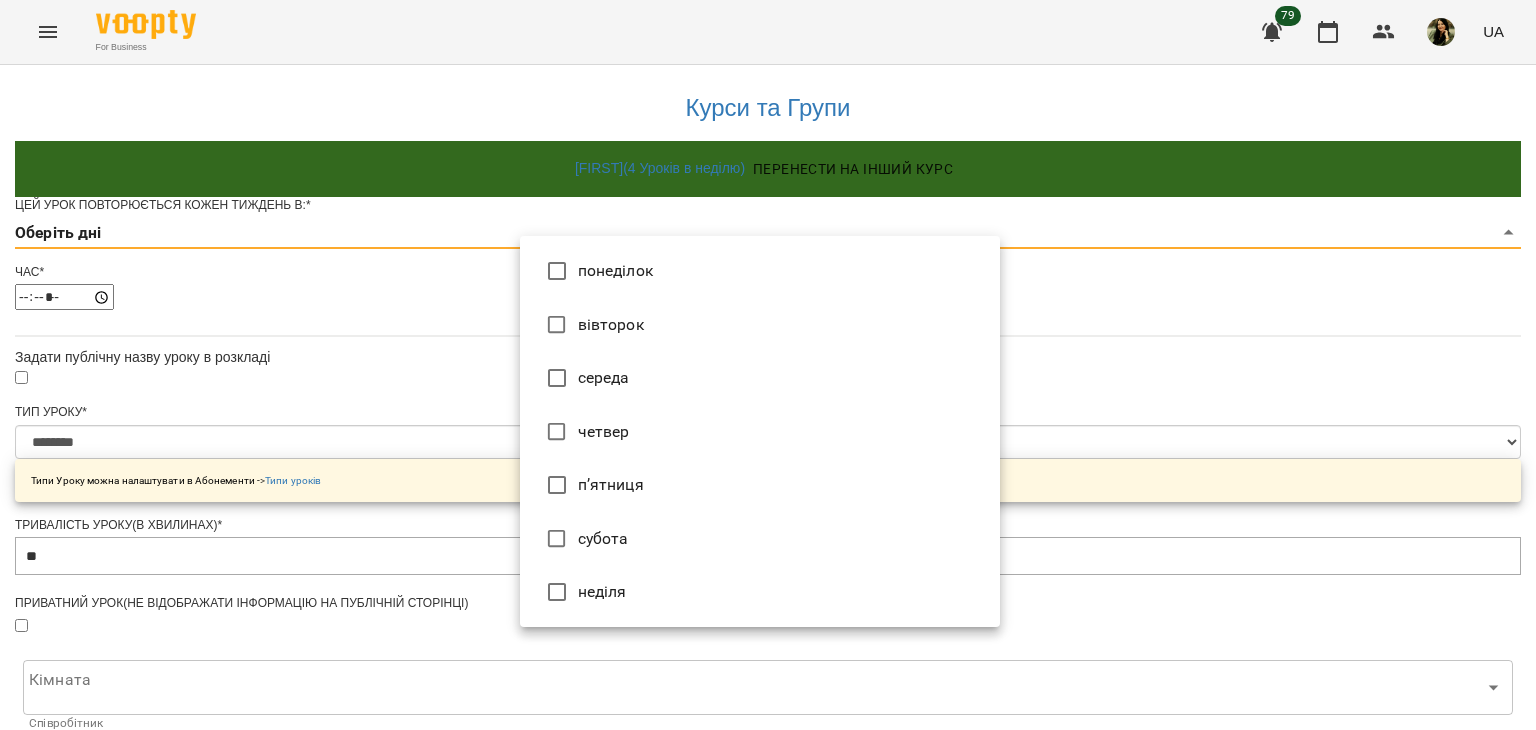 click on "**********" at bounding box center [768, 638] 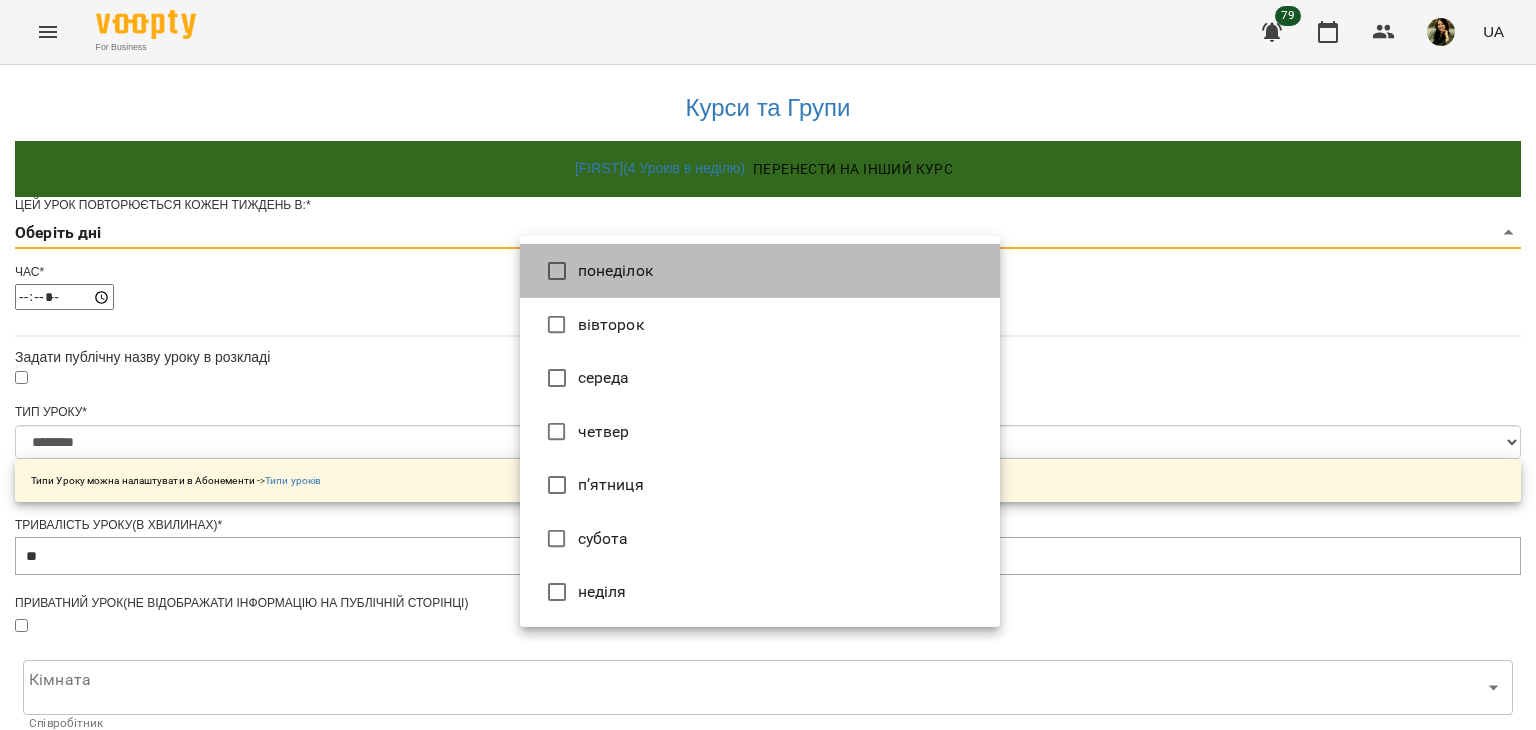 click on "понеділок" at bounding box center (760, 271) 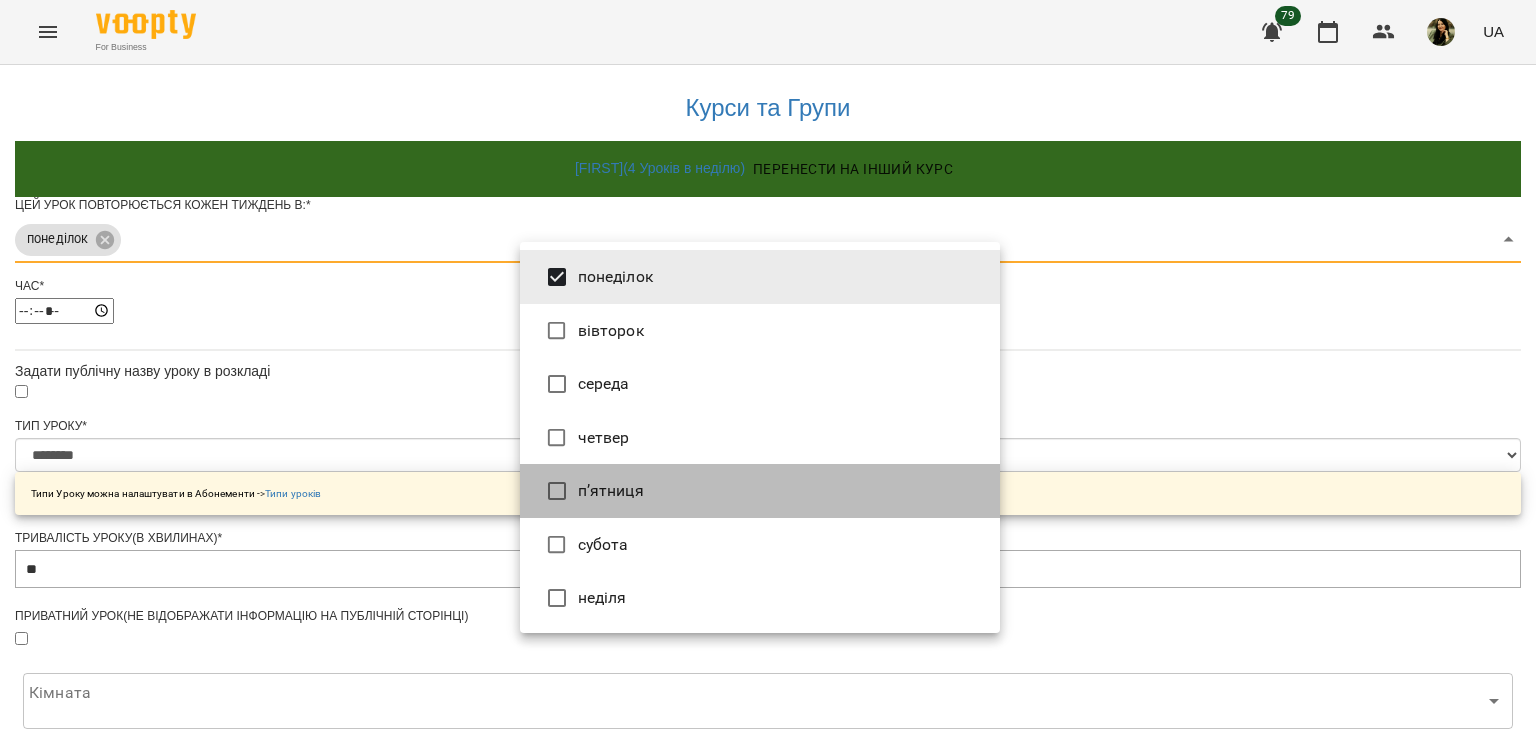 click on "п’ятниця" at bounding box center (760, 491) 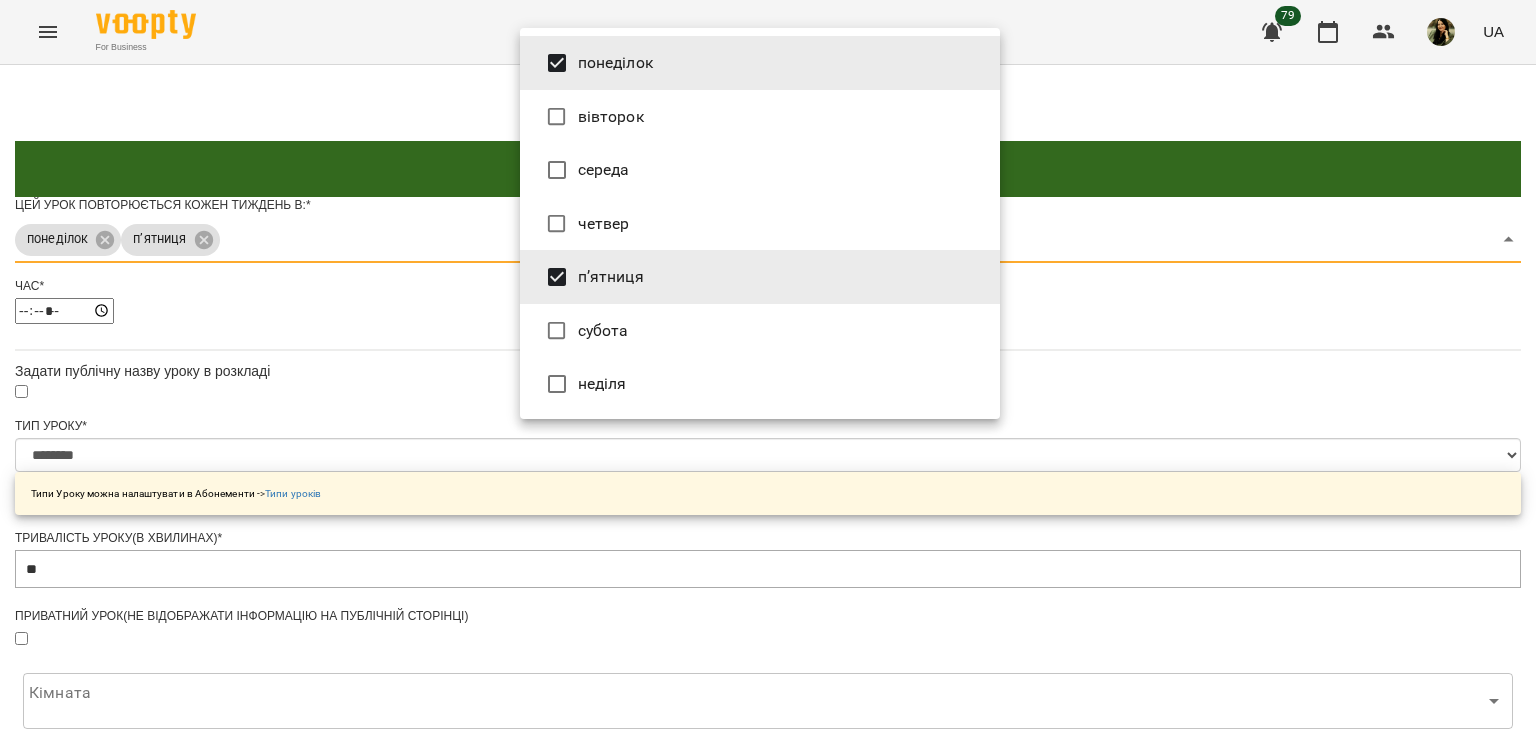 click at bounding box center [768, 365] 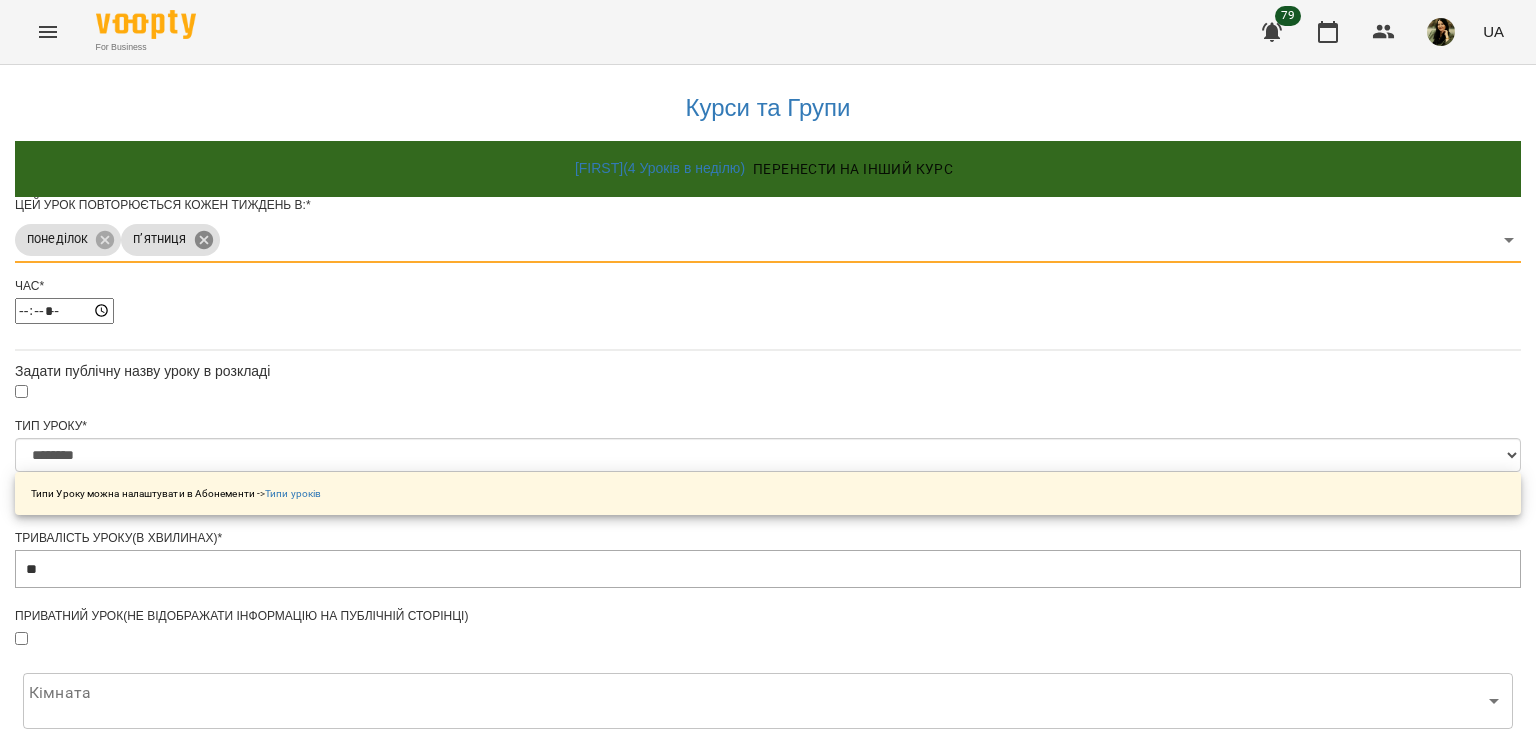 click on "**********" at bounding box center [768, 644] 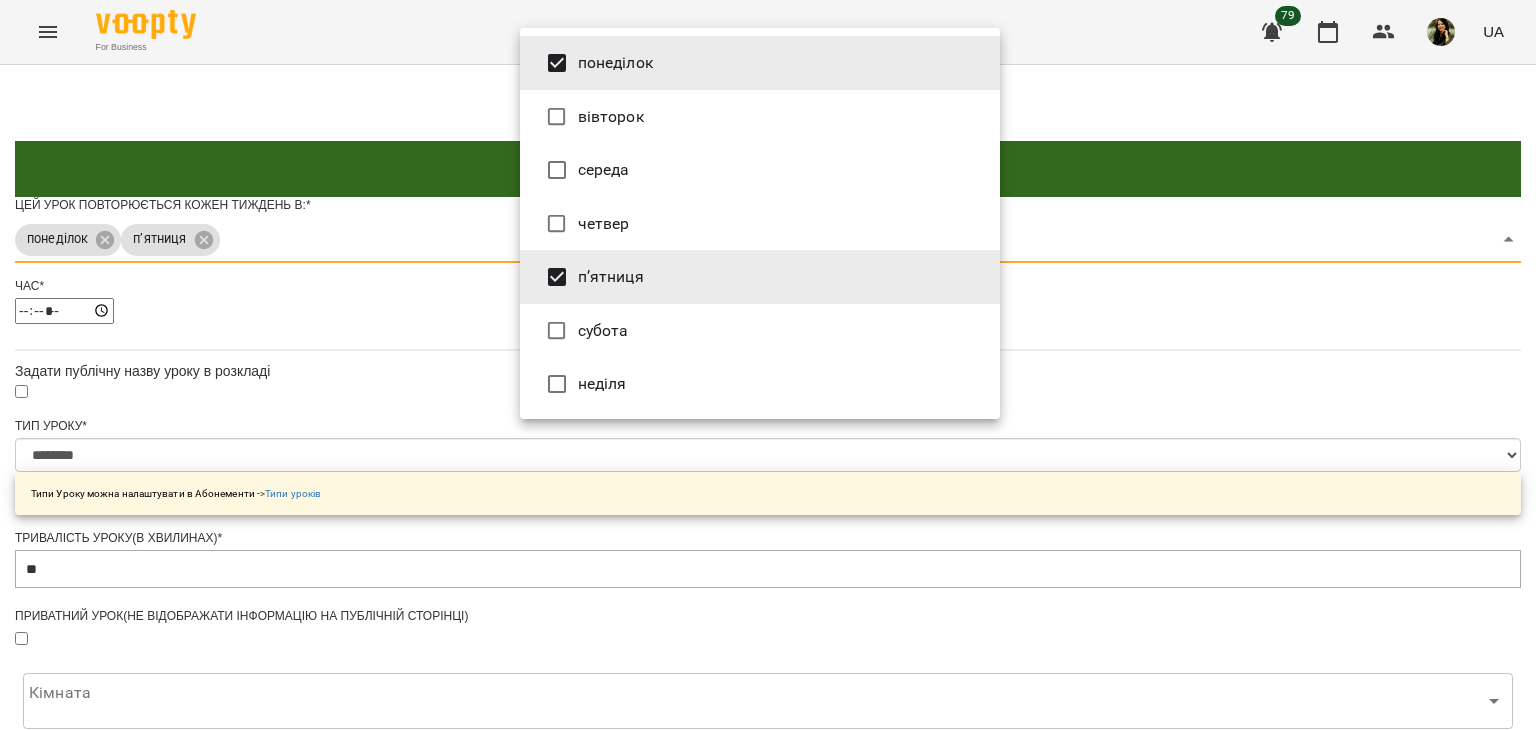 click on "п’ятниця" at bounding box center [760, 277] 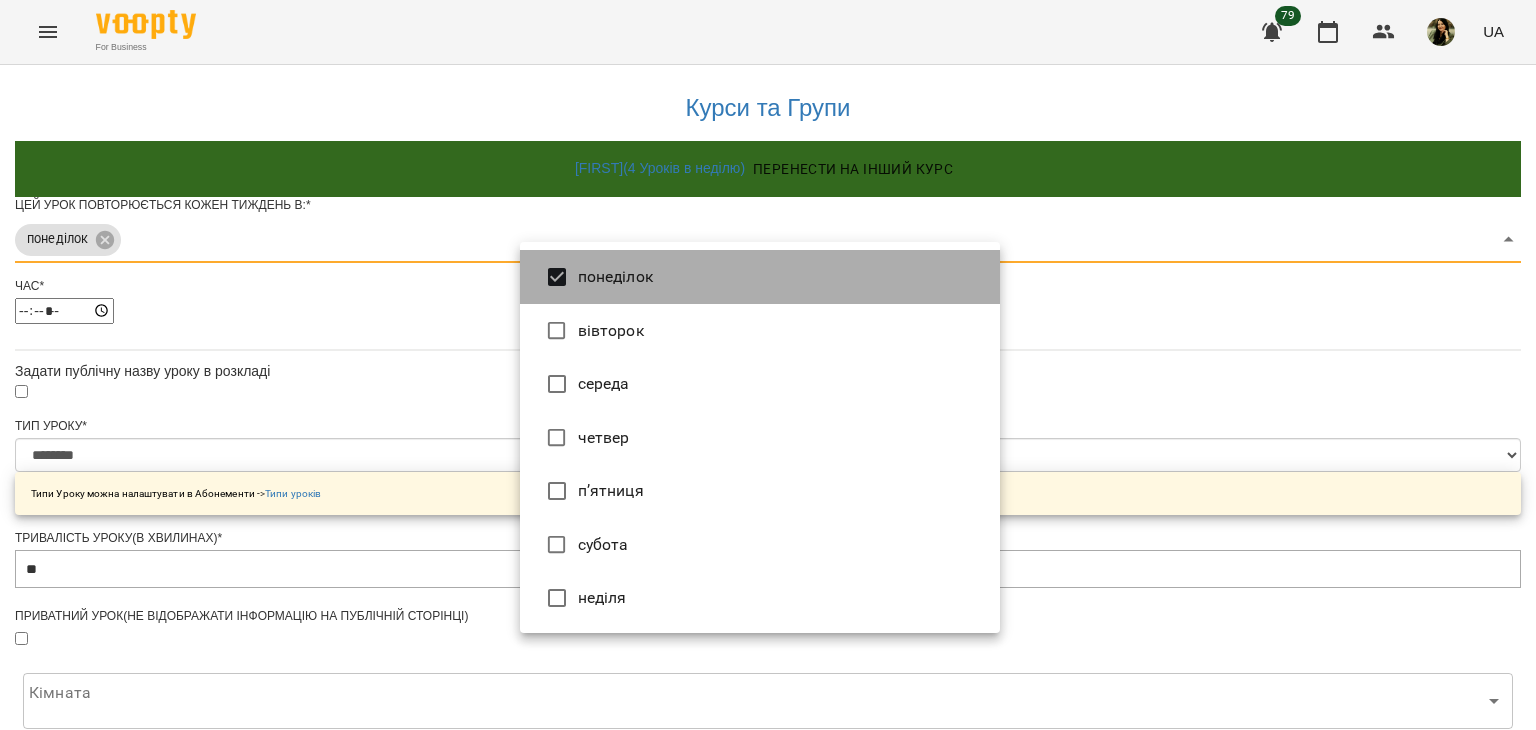 click on "понеділок" at bounding box center (760, 277) 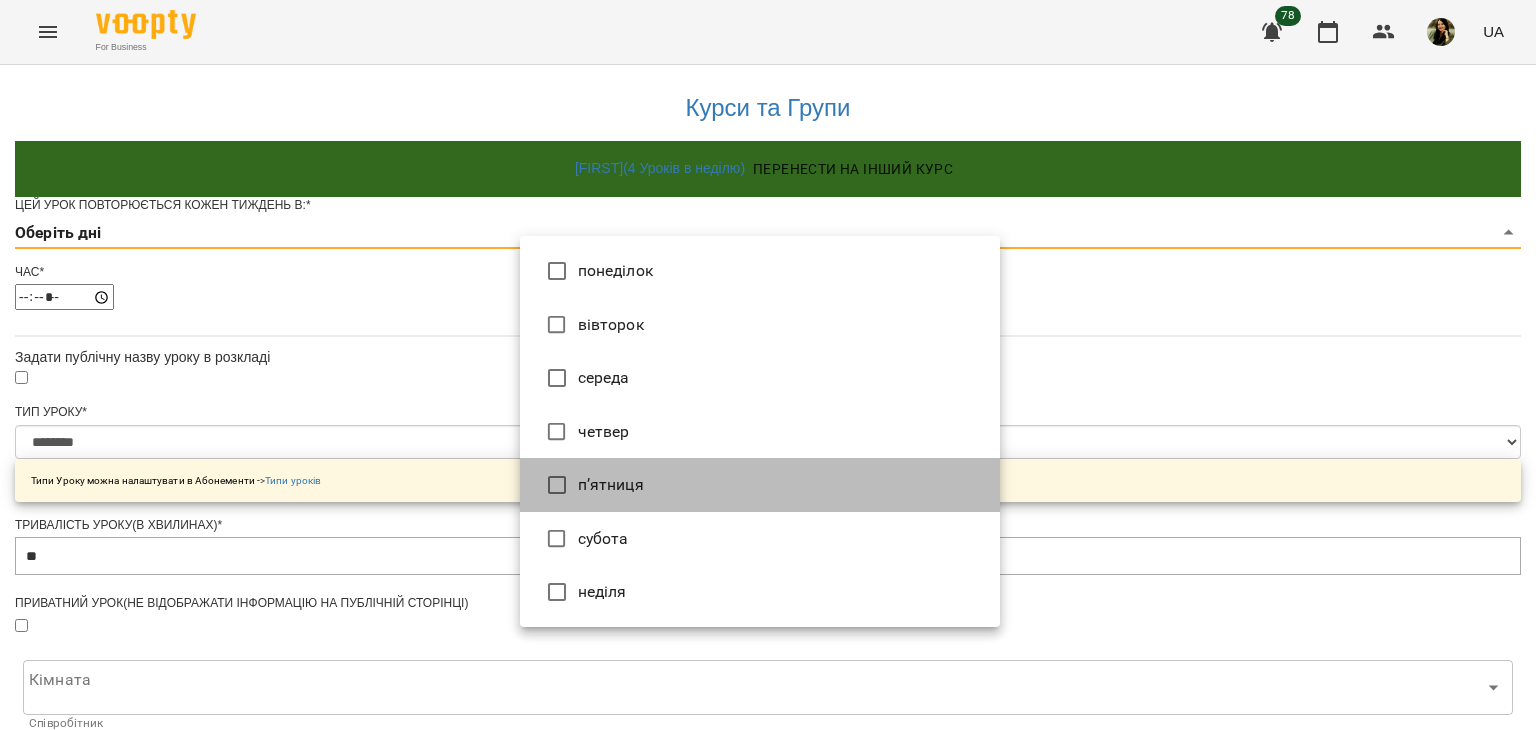 click on "п’ятниця" at bounding box center [760, 485] 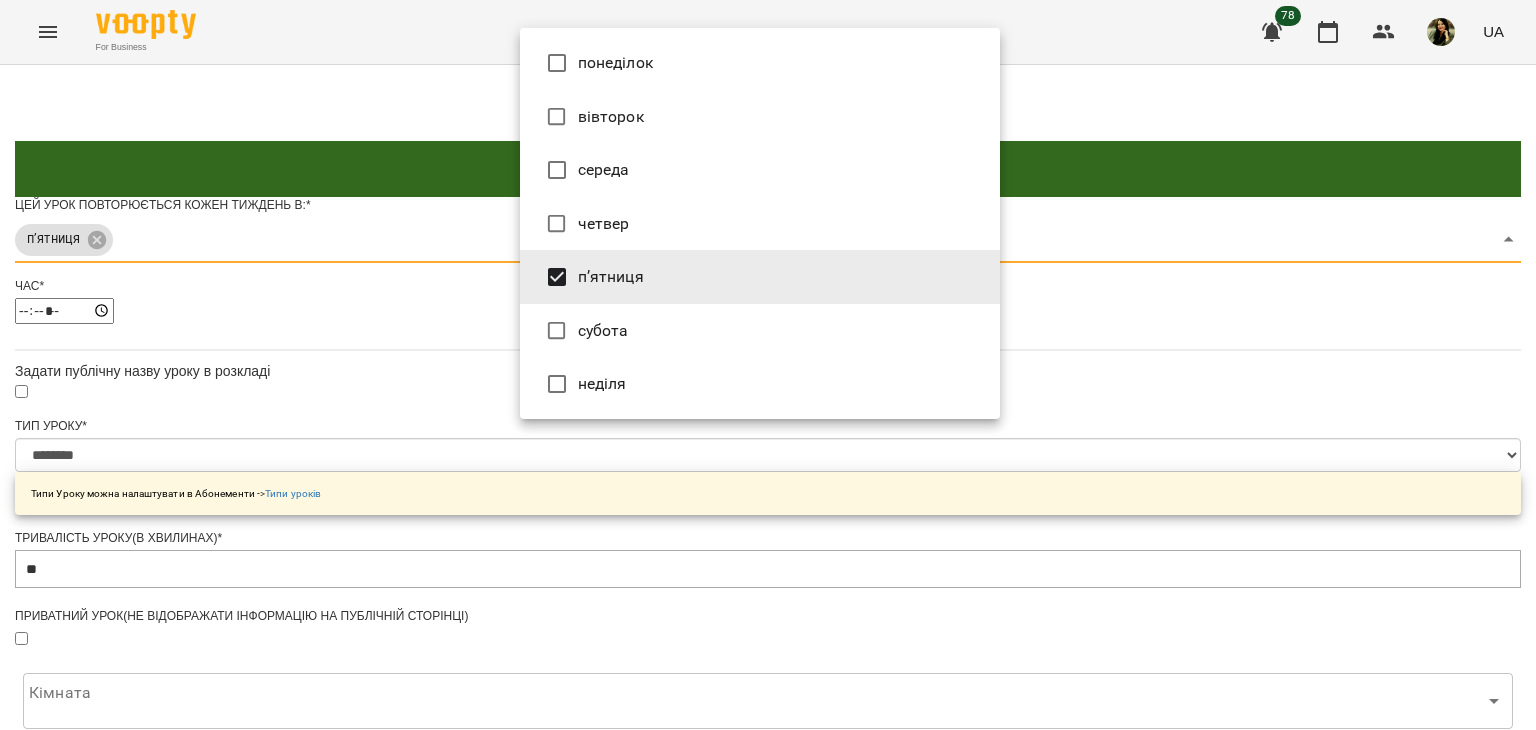 click at bounding box center [768, 365] 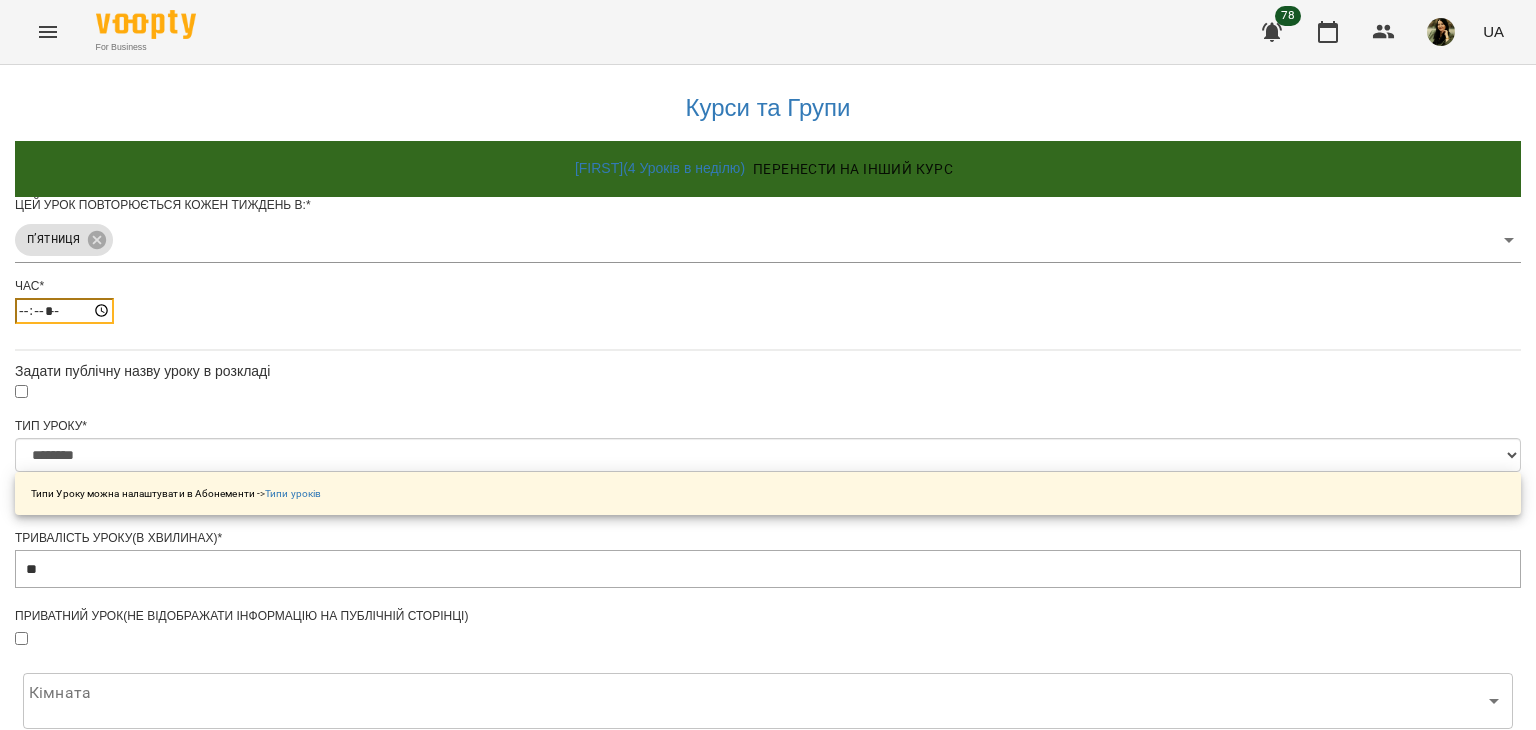 click on "*****" at bounding box center [64, 311] 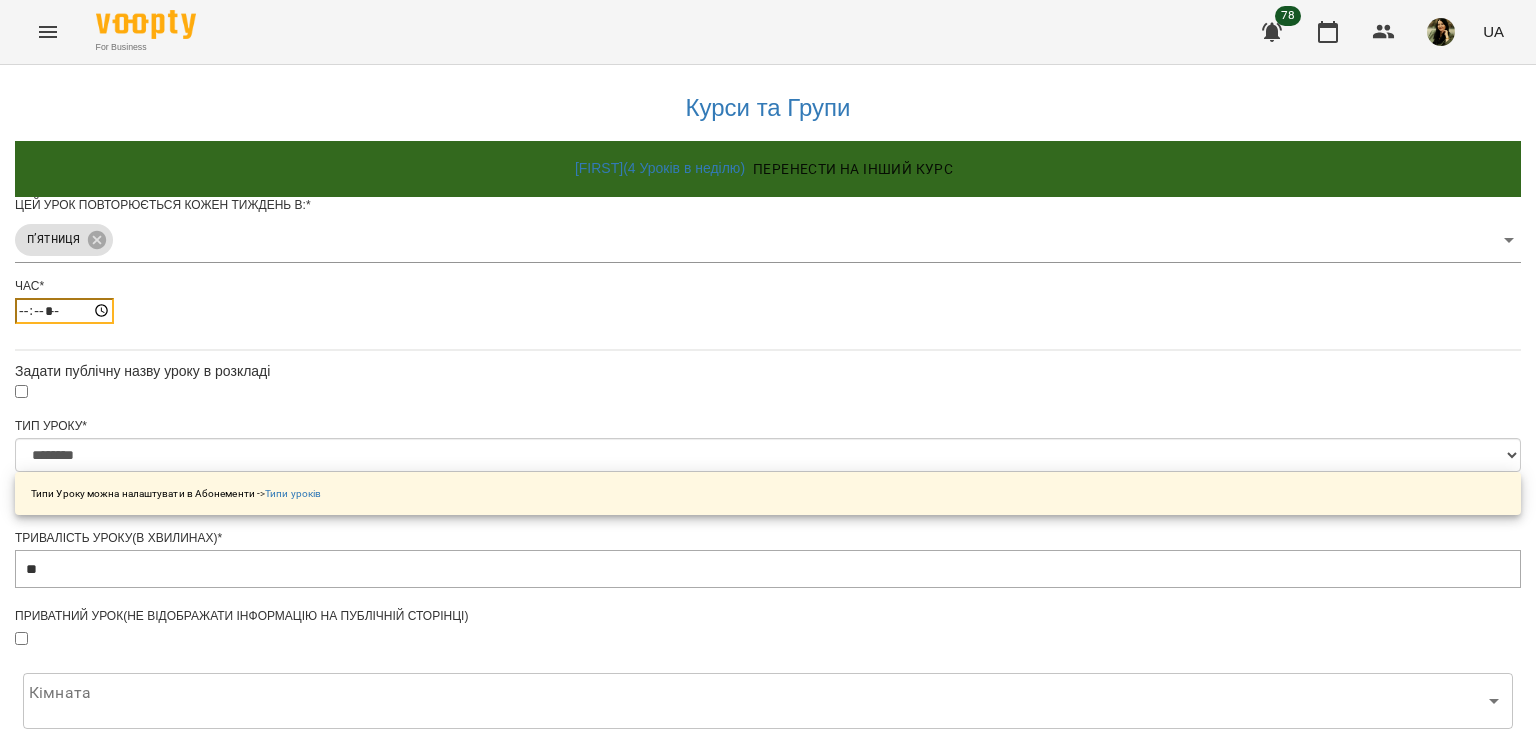 type on "*****" 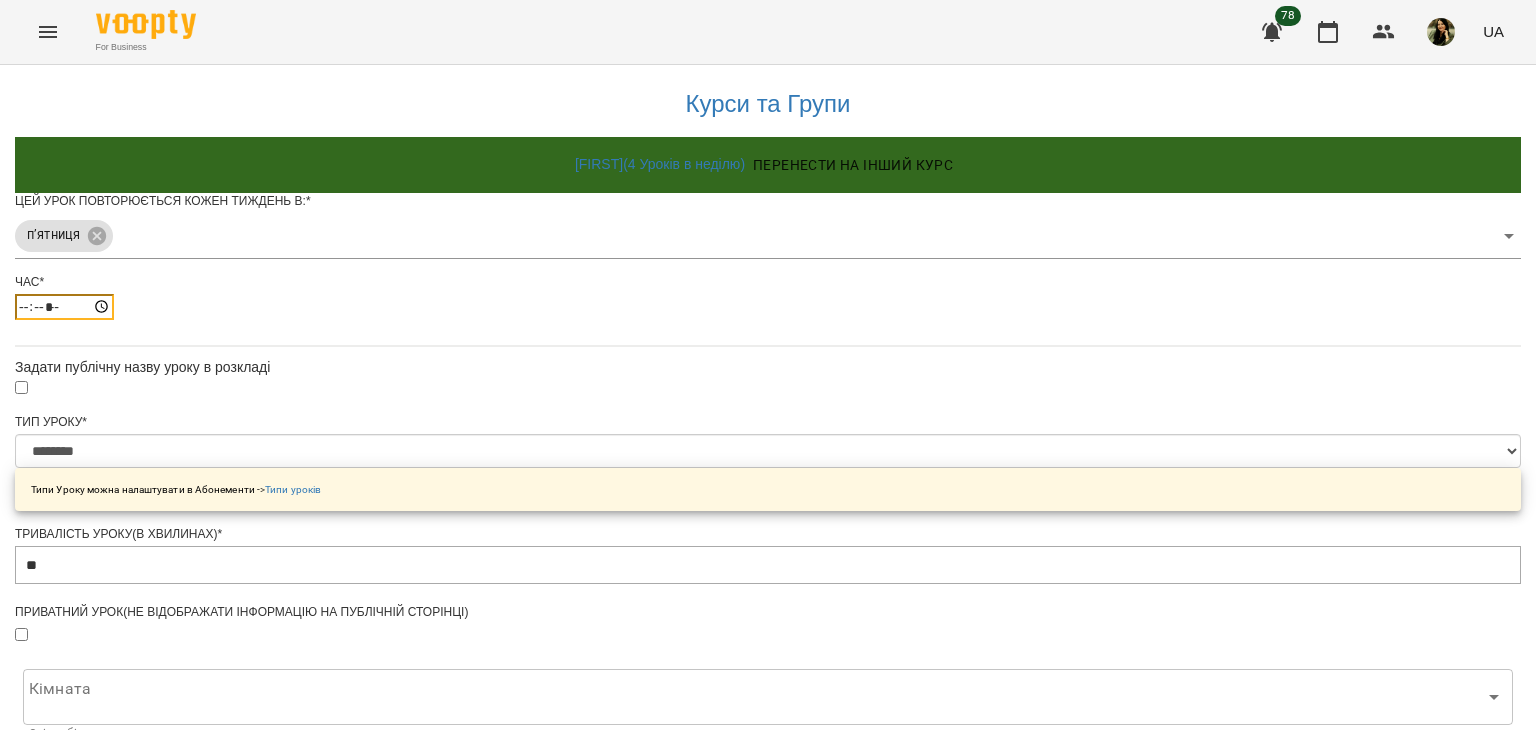 scroll, scrollTop: 200, scrollLeft: 0, axis: vertical 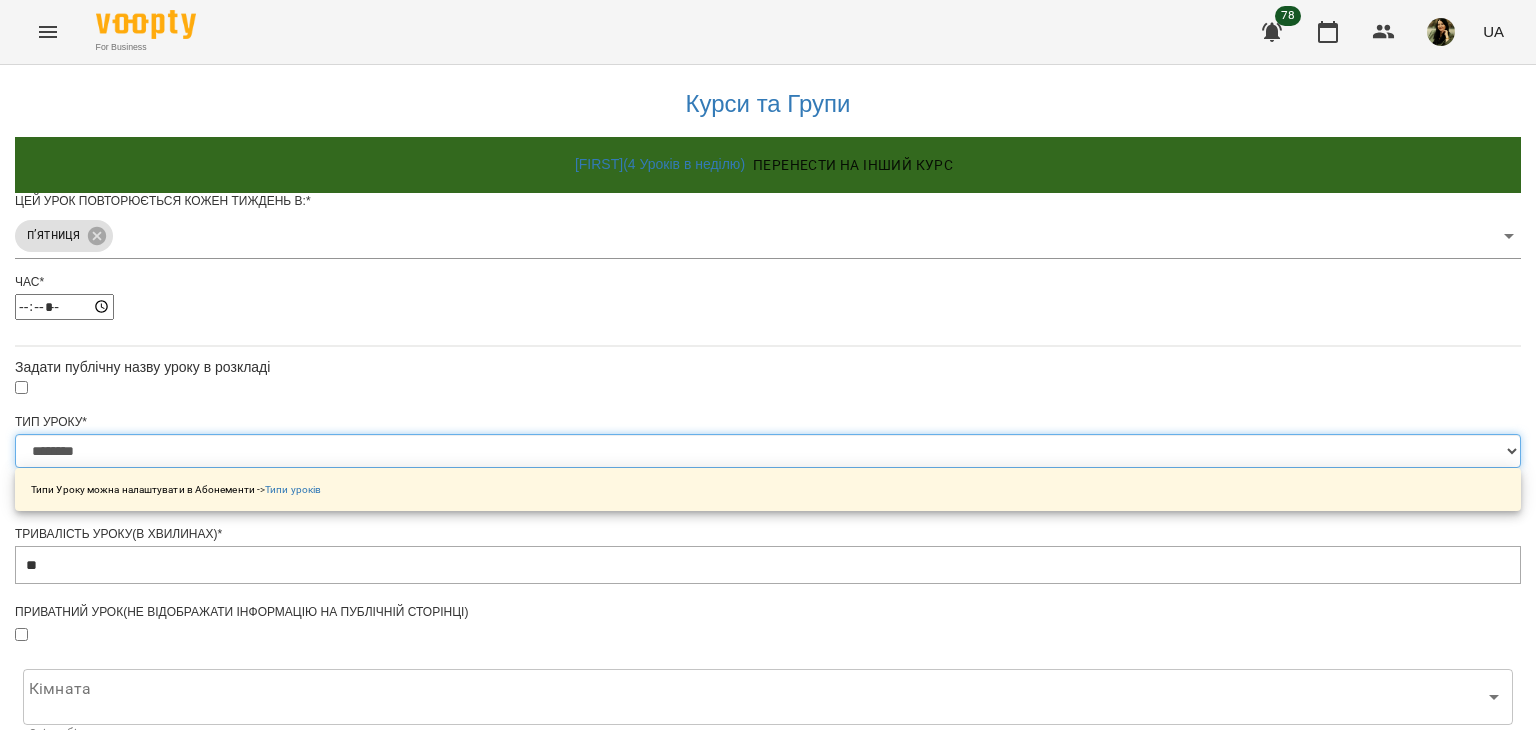 click on "**********" at bounding box center [768, 451] 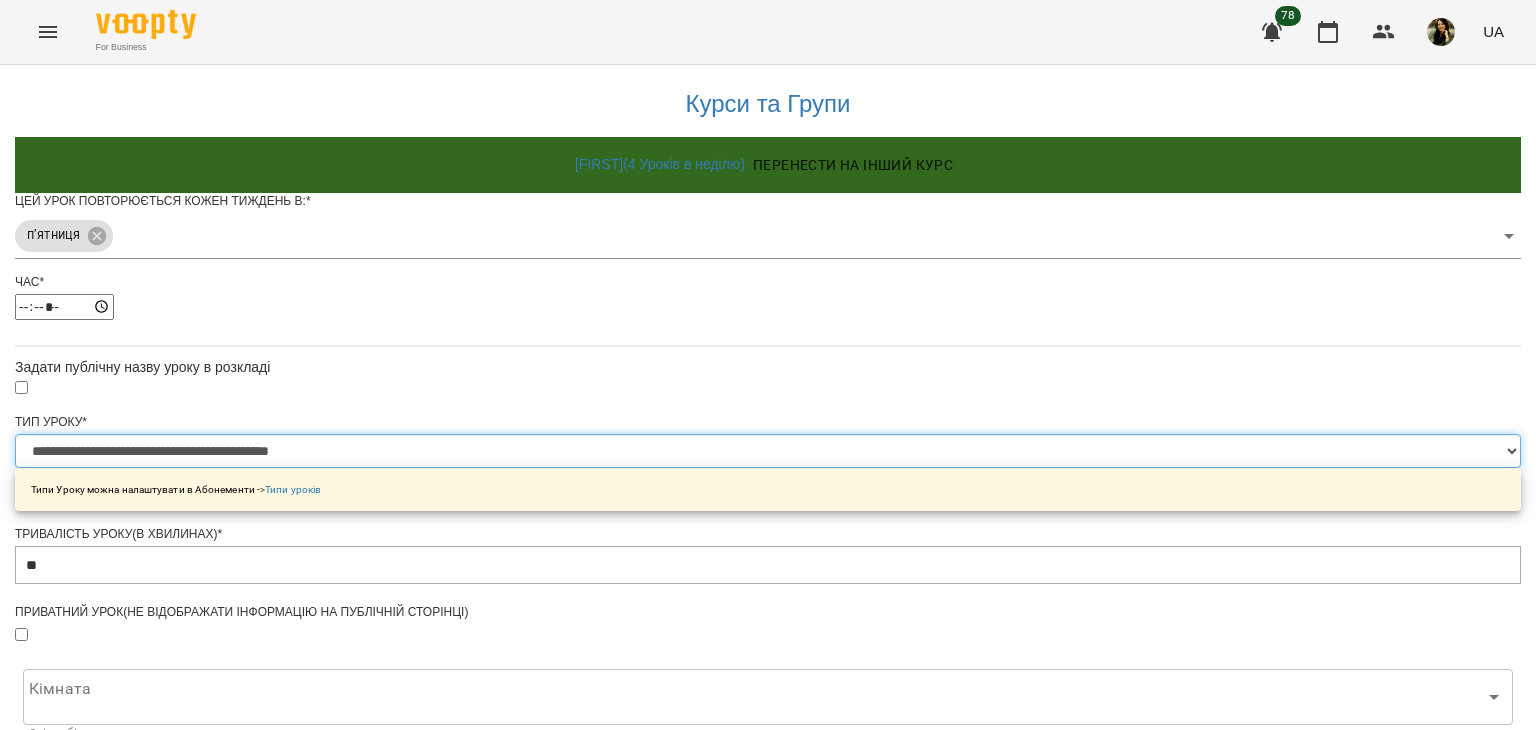 click on "**********" at bounding box center (768, 451) 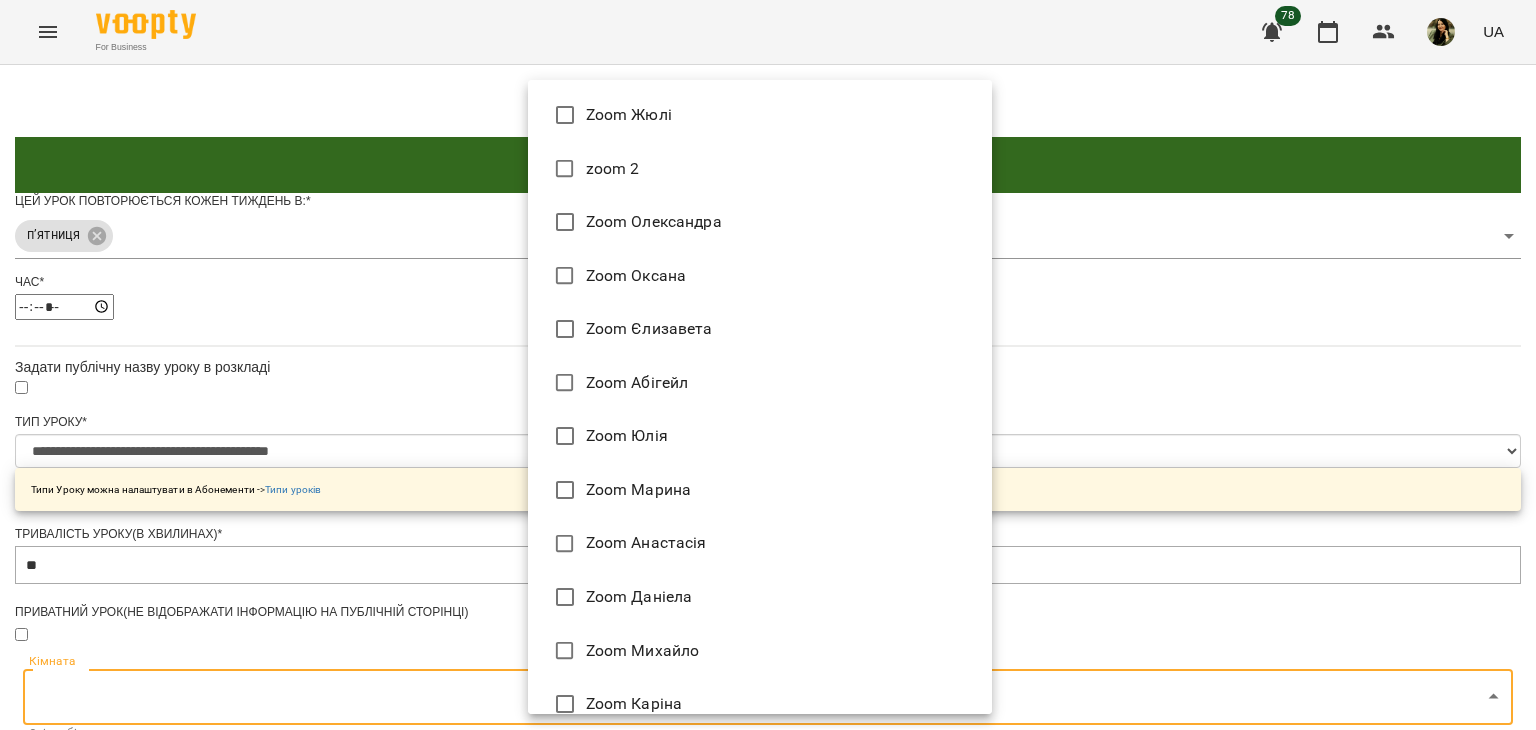 click on "**********" at bounding box center [768, 644] 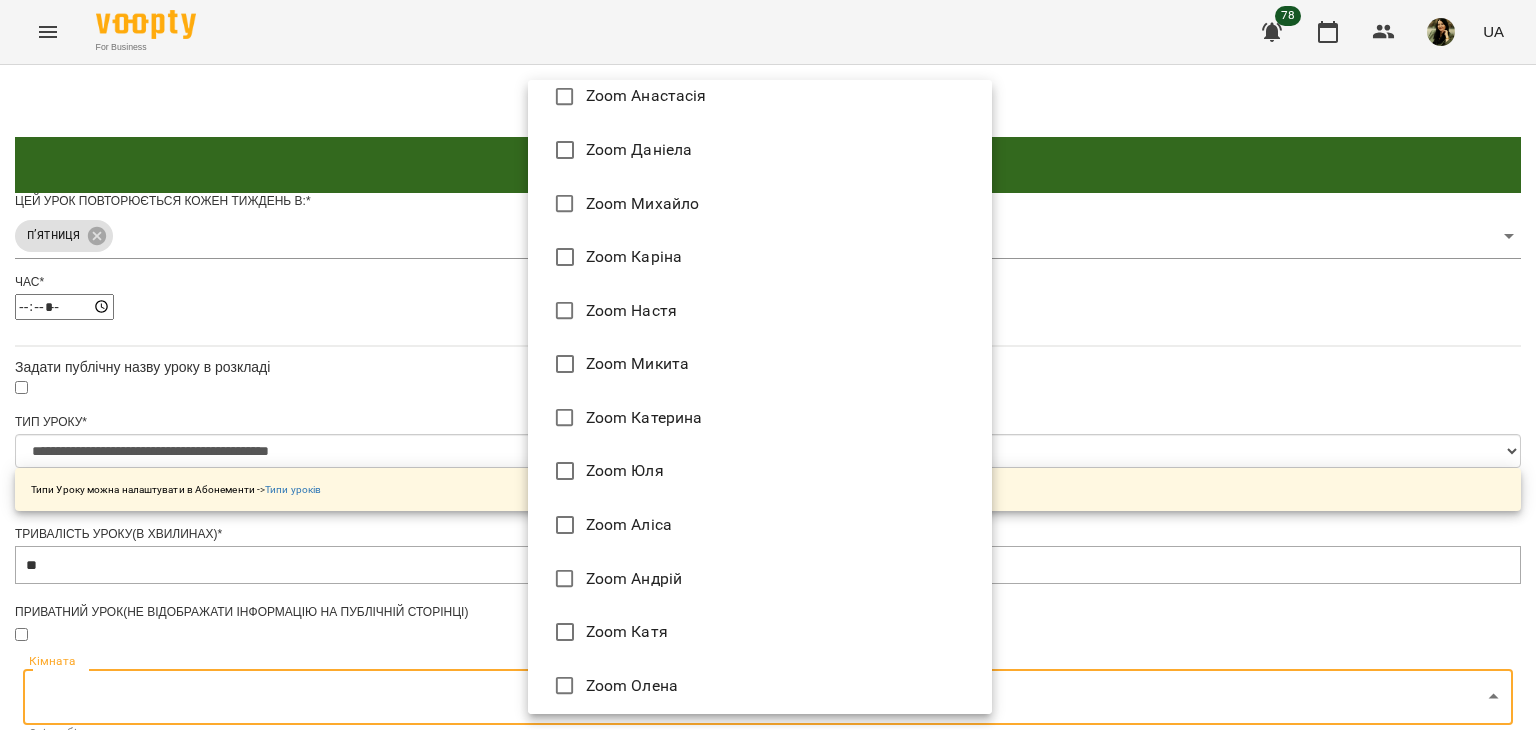 scroll, scrollTop: 453, scrollLeft: 0, axis: vertical 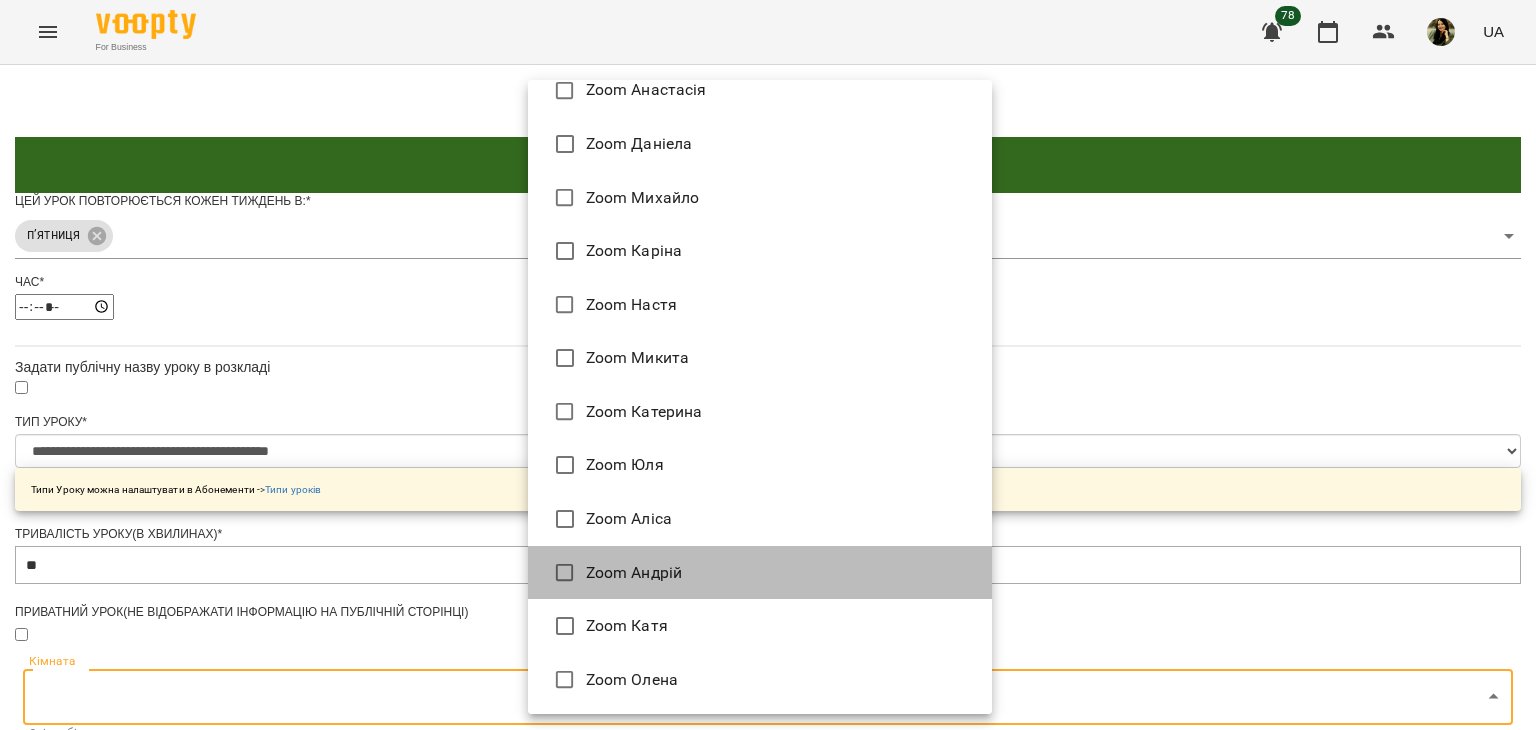 click on "Zoom Андрій" at bounding box center (760, 573) 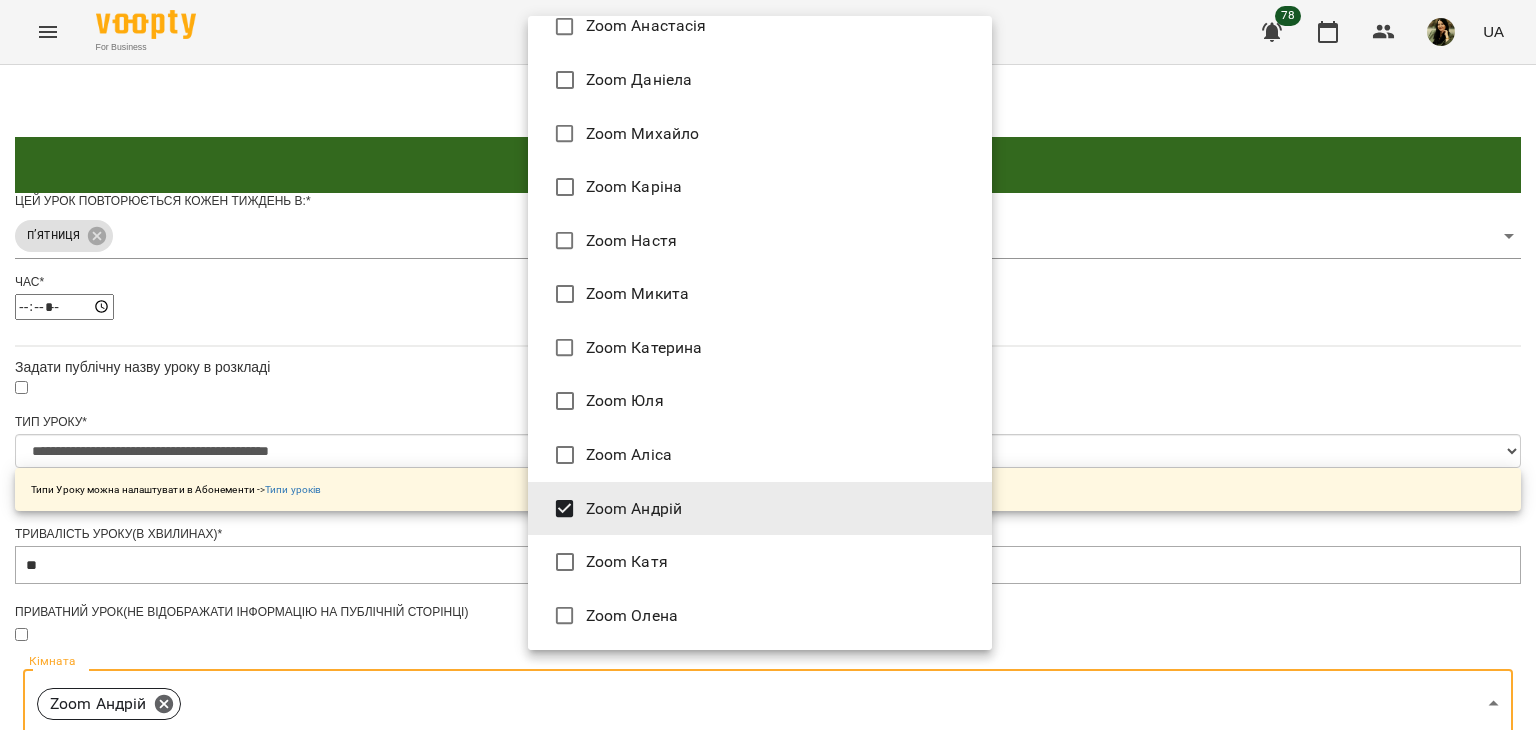 click at bounding box center (768, 365) 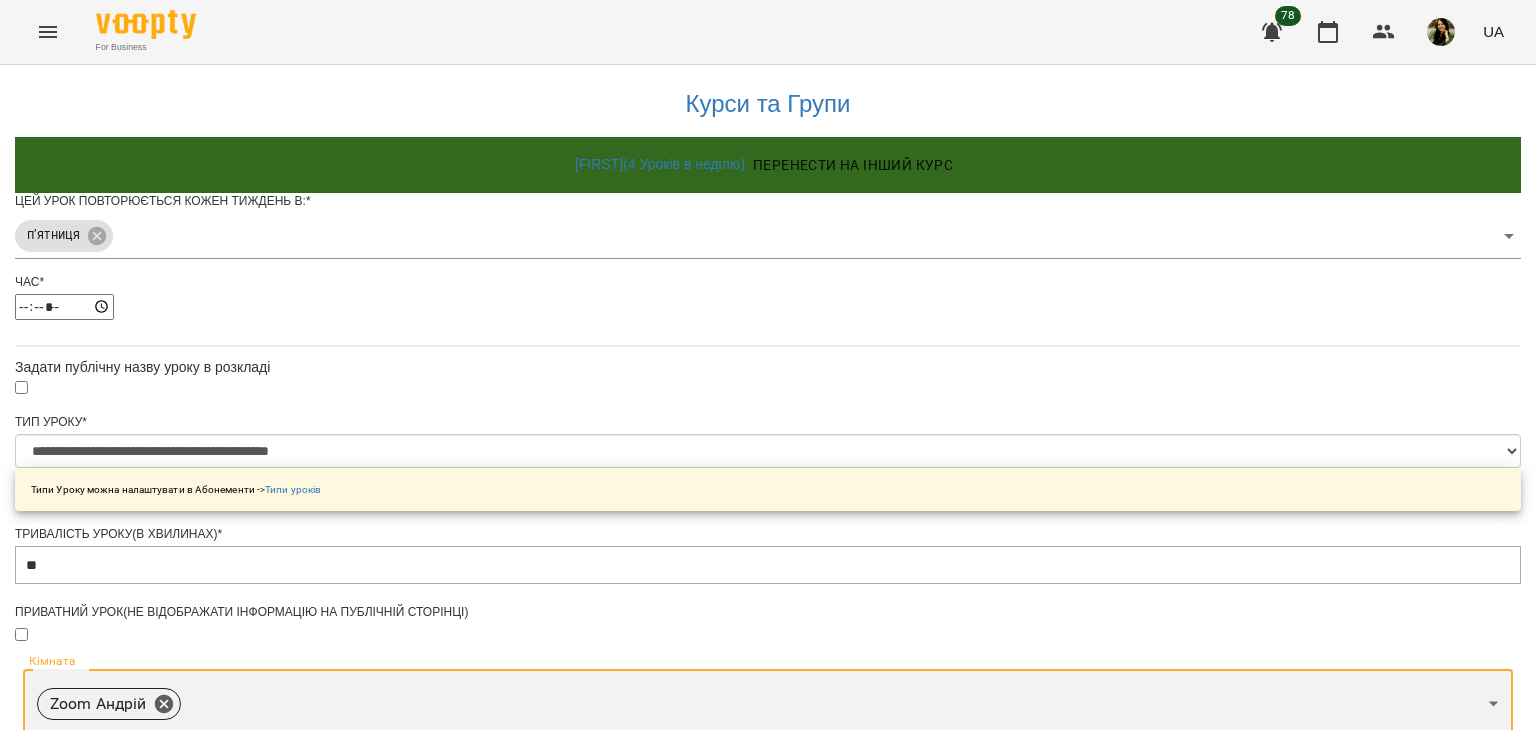 scroll, scrollTop: 711, scrollLeft: 0, axis: vertical 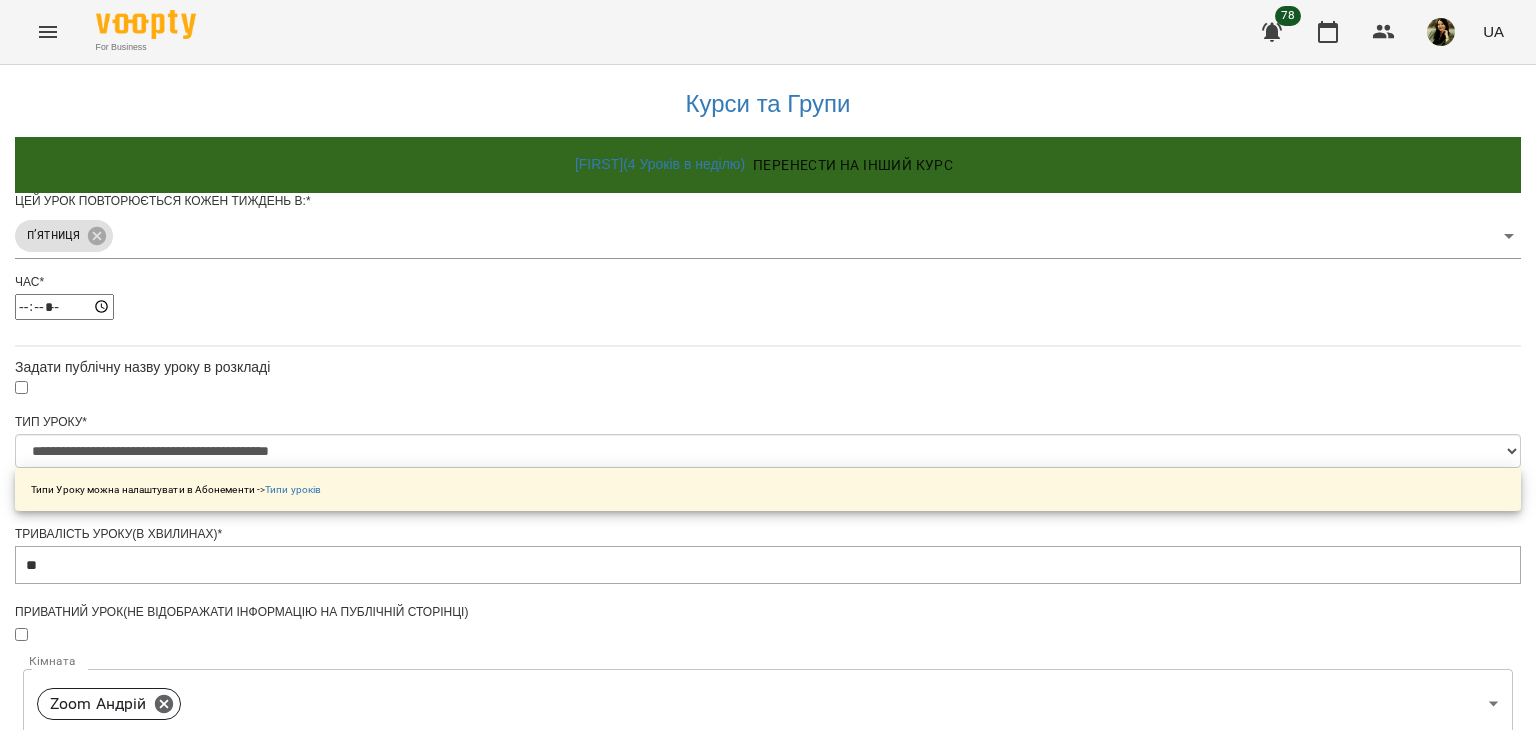 click on "Зберегти" at bounding box center (768, 1327) 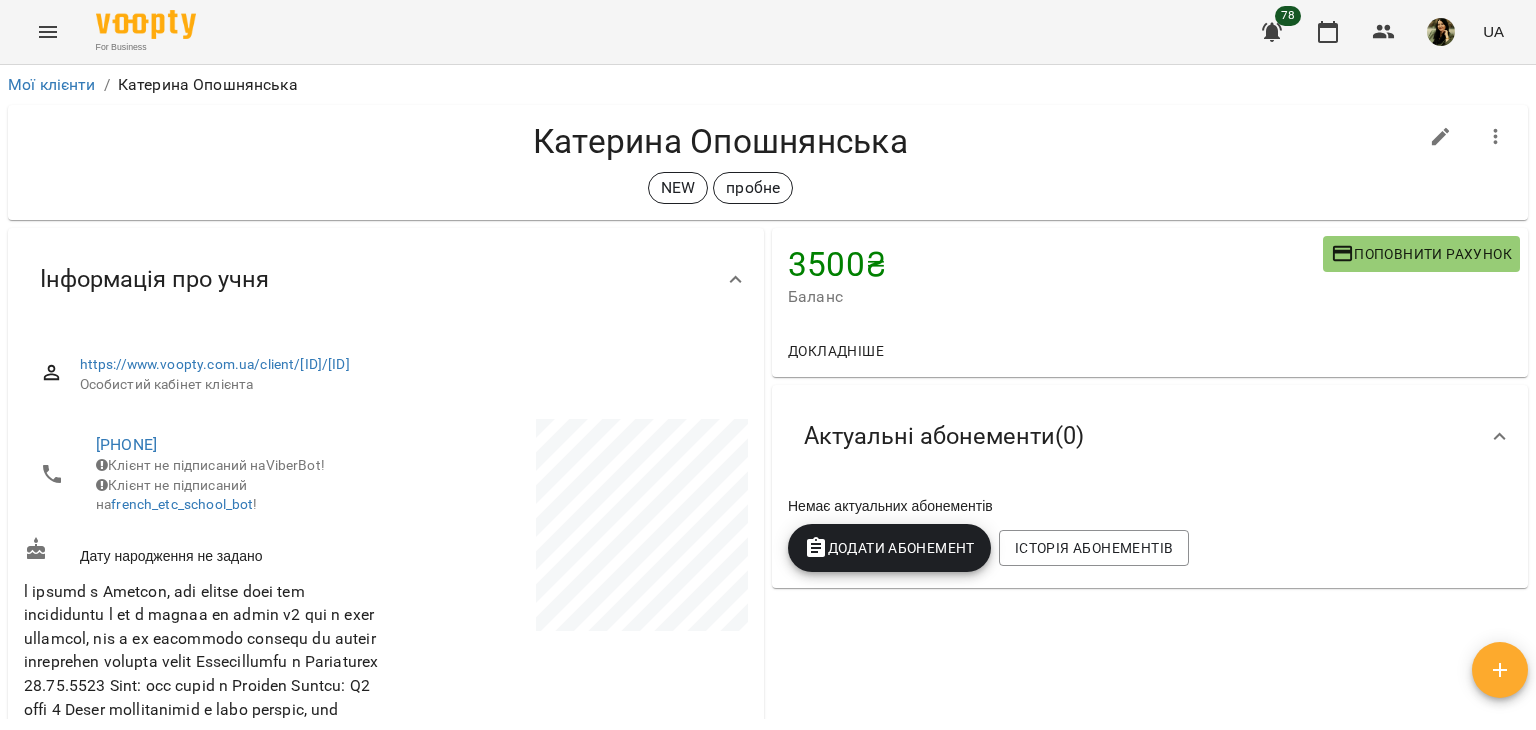 drag, startPoint x: 1532, startPoint y: 205, endPoint x: 1523, endPoint y: 210, distance: 10.29563 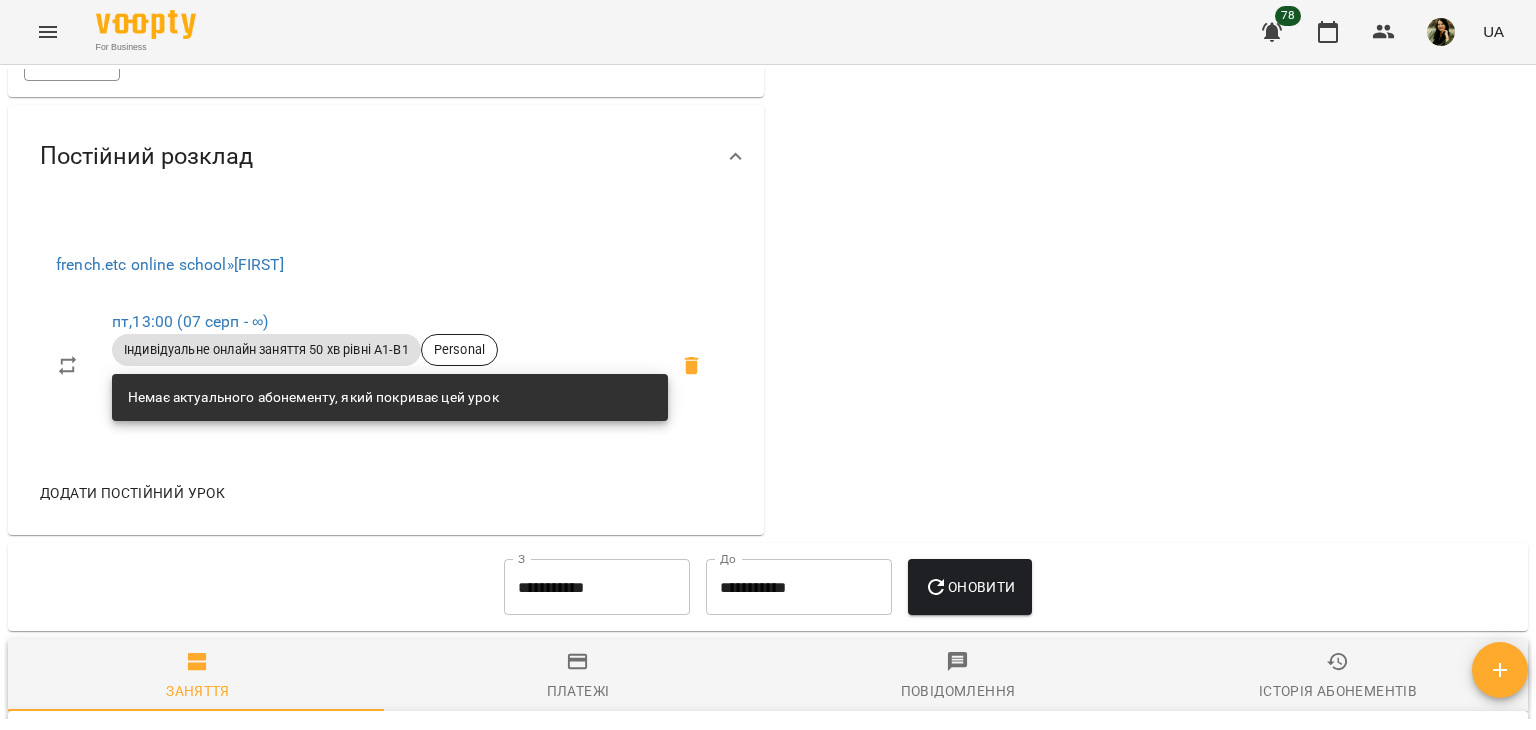 scroll, scrollTop: 1074, scrollLeft: 0, axis: vertical 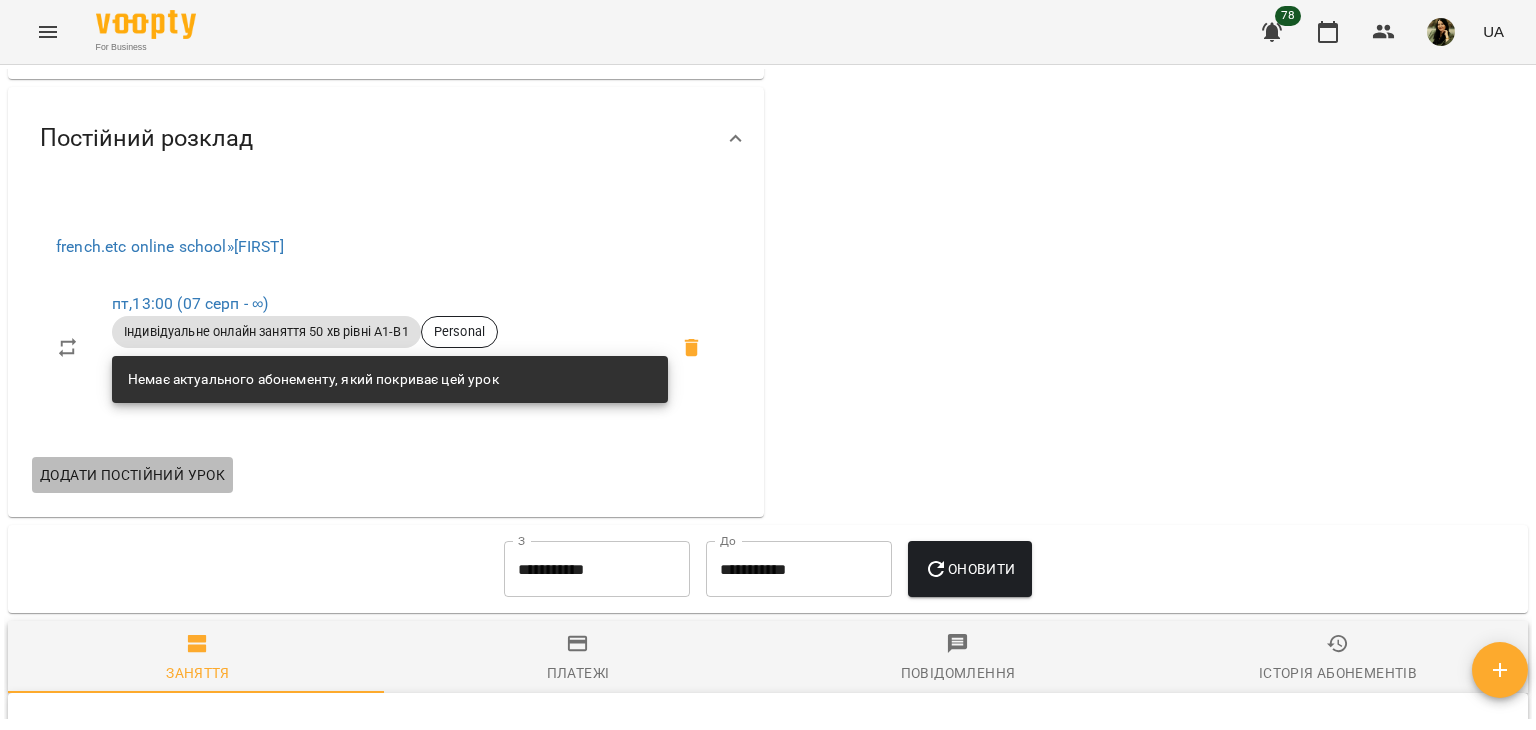 click on "Додати постійний урок" at bounding box center (132, 475) 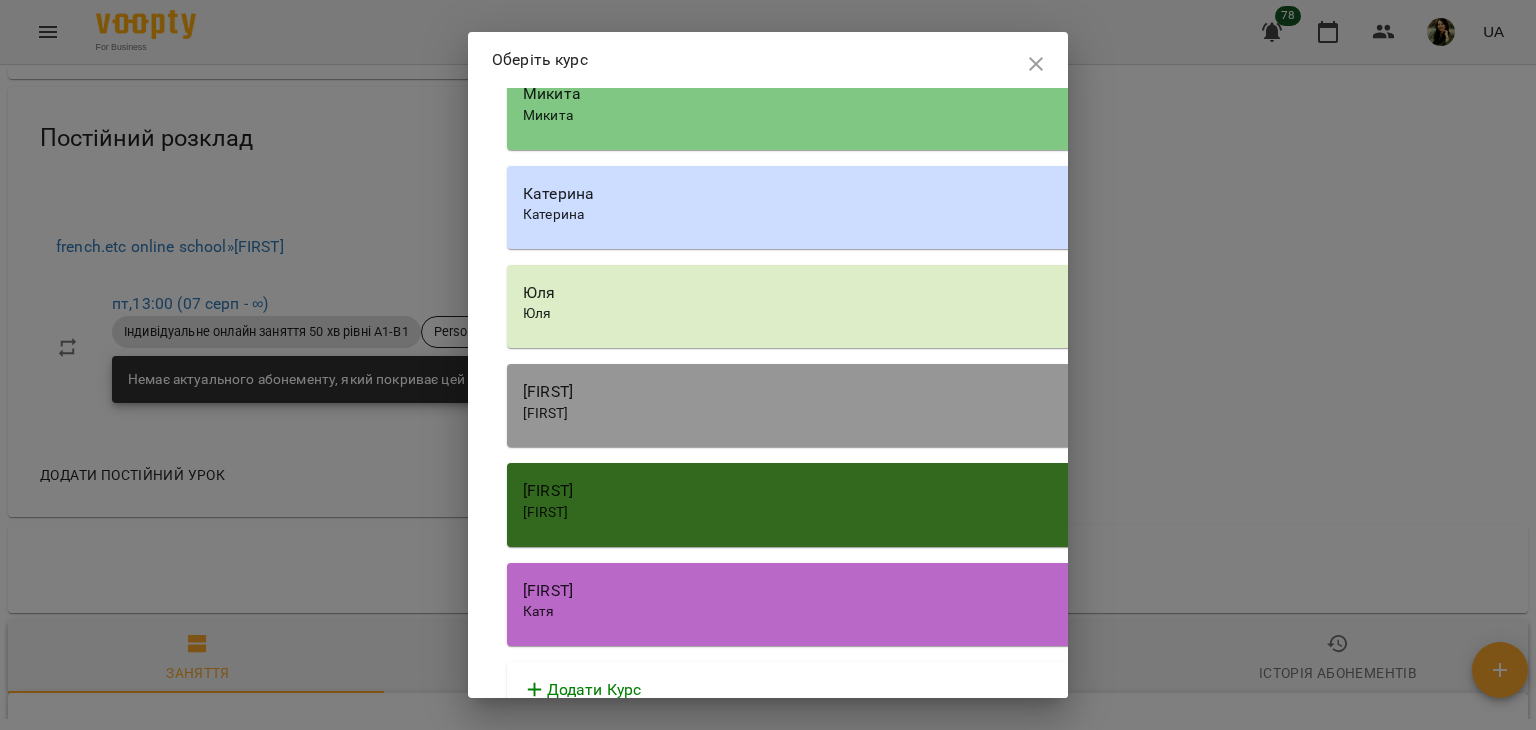 scroll, scrollTop: 6288, scrollLeft: 0, axis: vertical 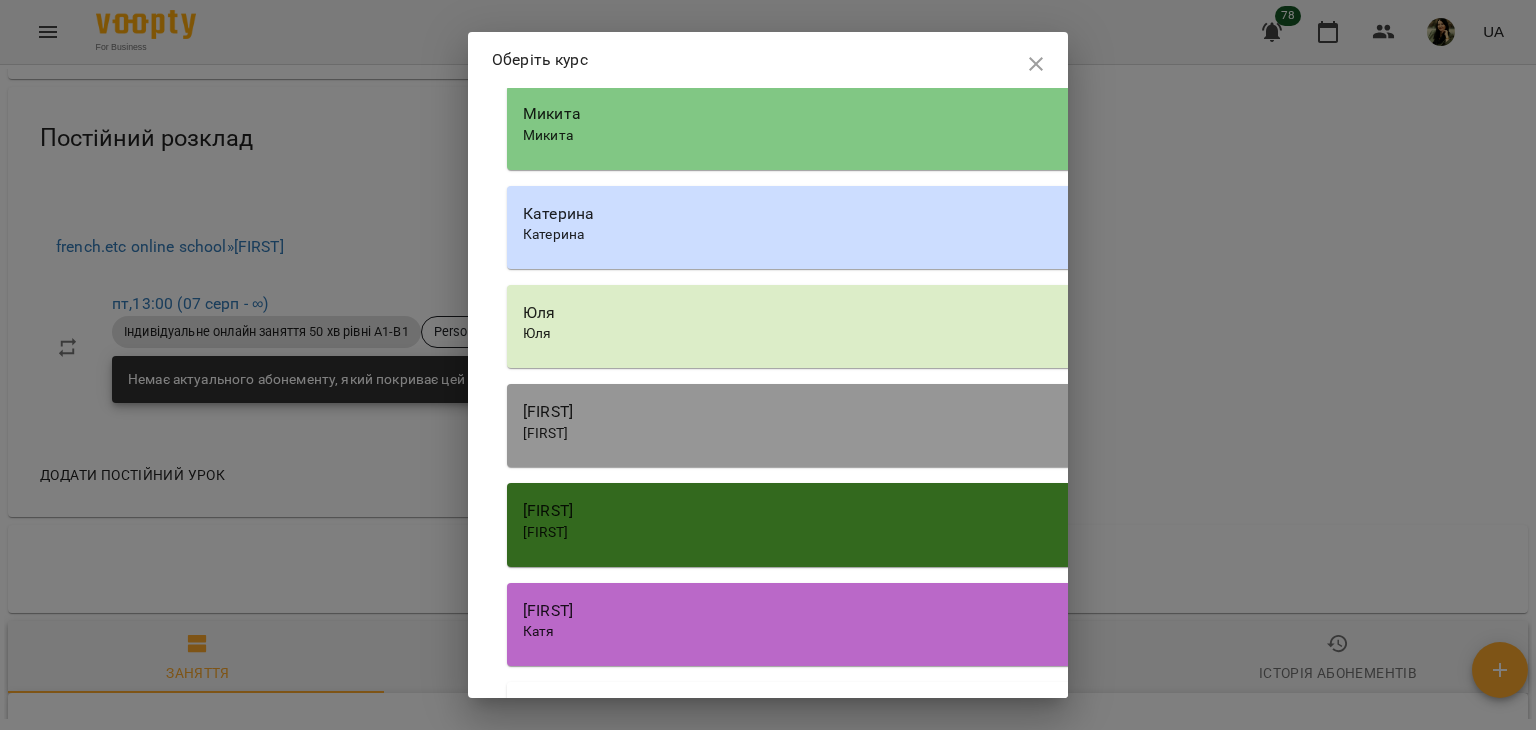 click on "[FIRST]" at bounding box center [1077, 511] 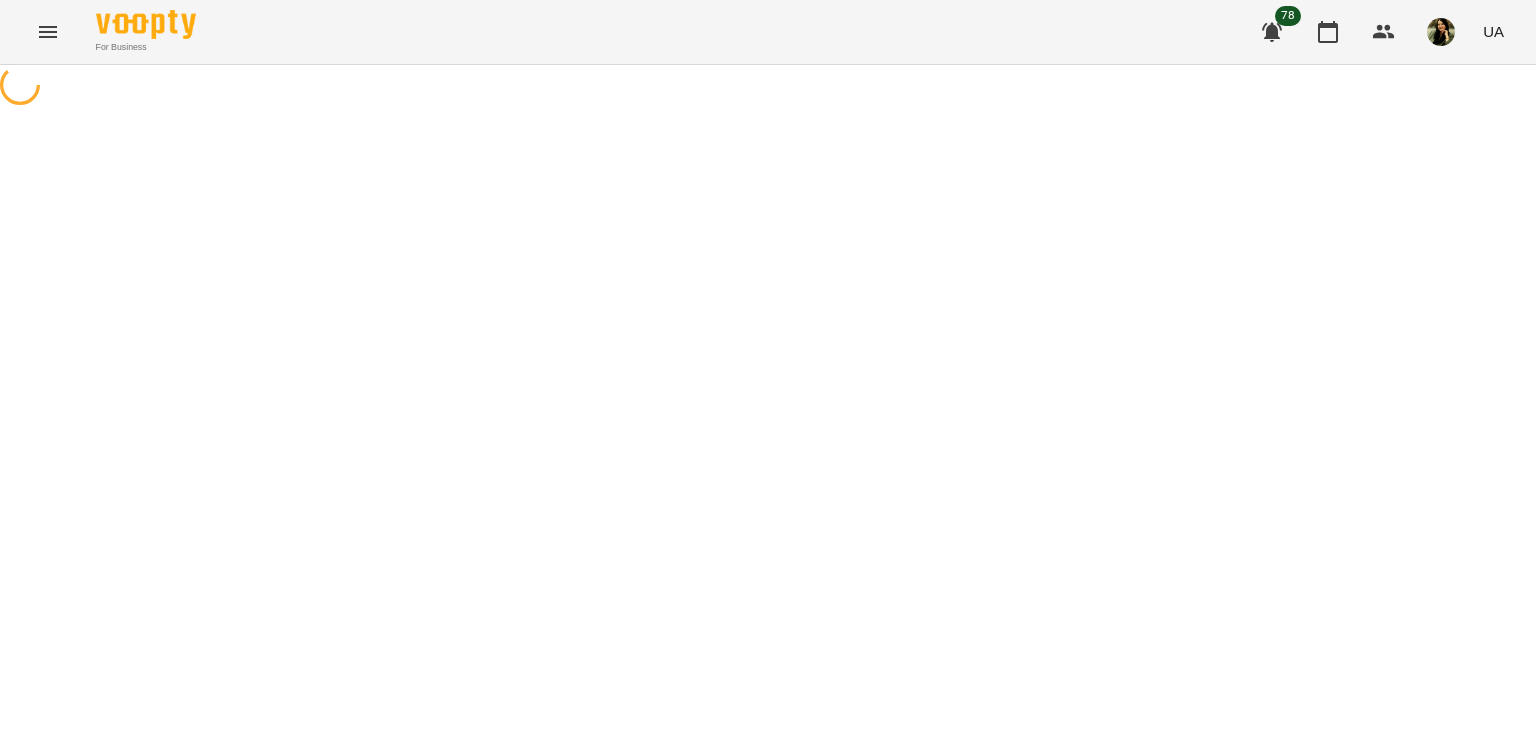 scroll, scrollTop: 0, scrollLeft: 0, axis: both 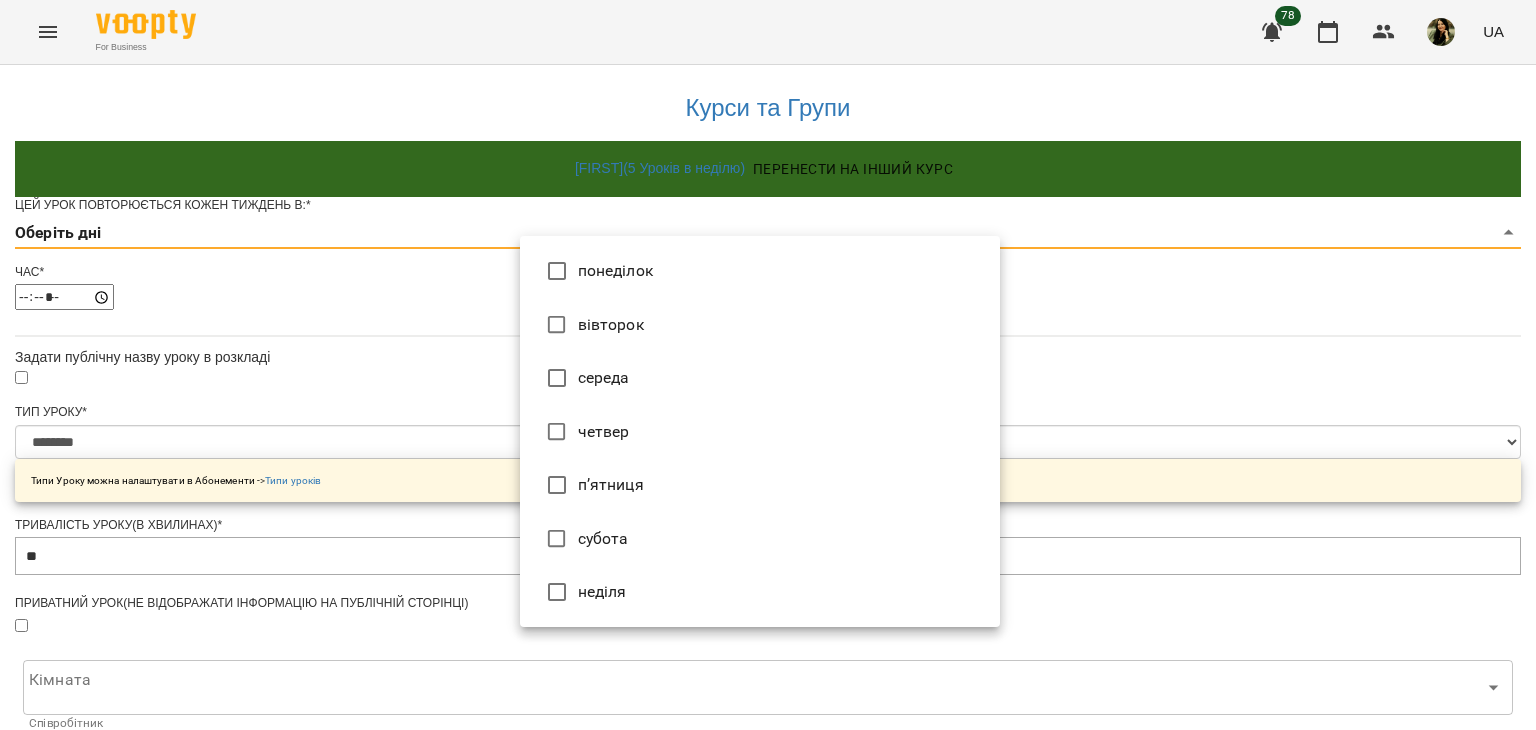 click on "**********" at bounding box center (768, 638) 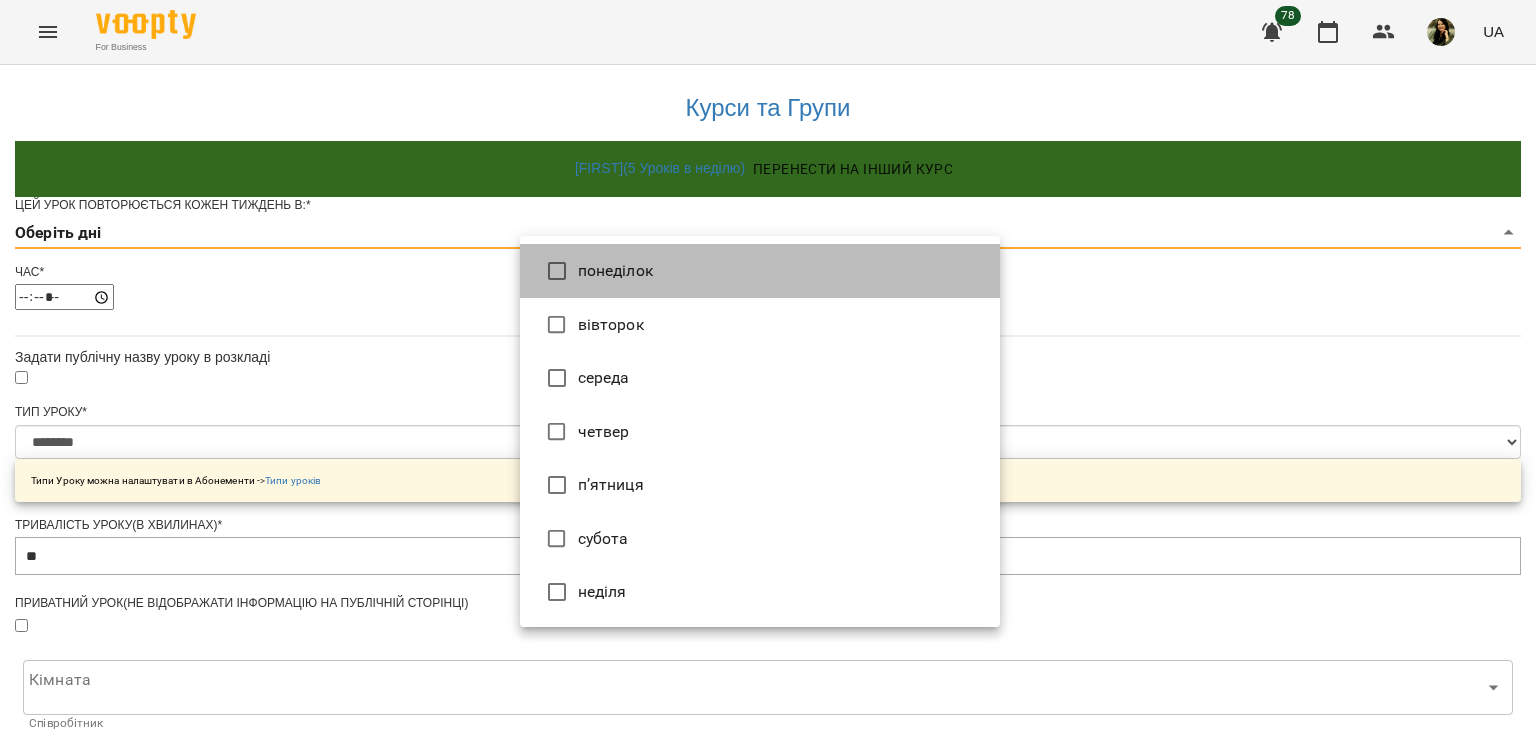 click on "понеділок" at bounding box center [760, 271] 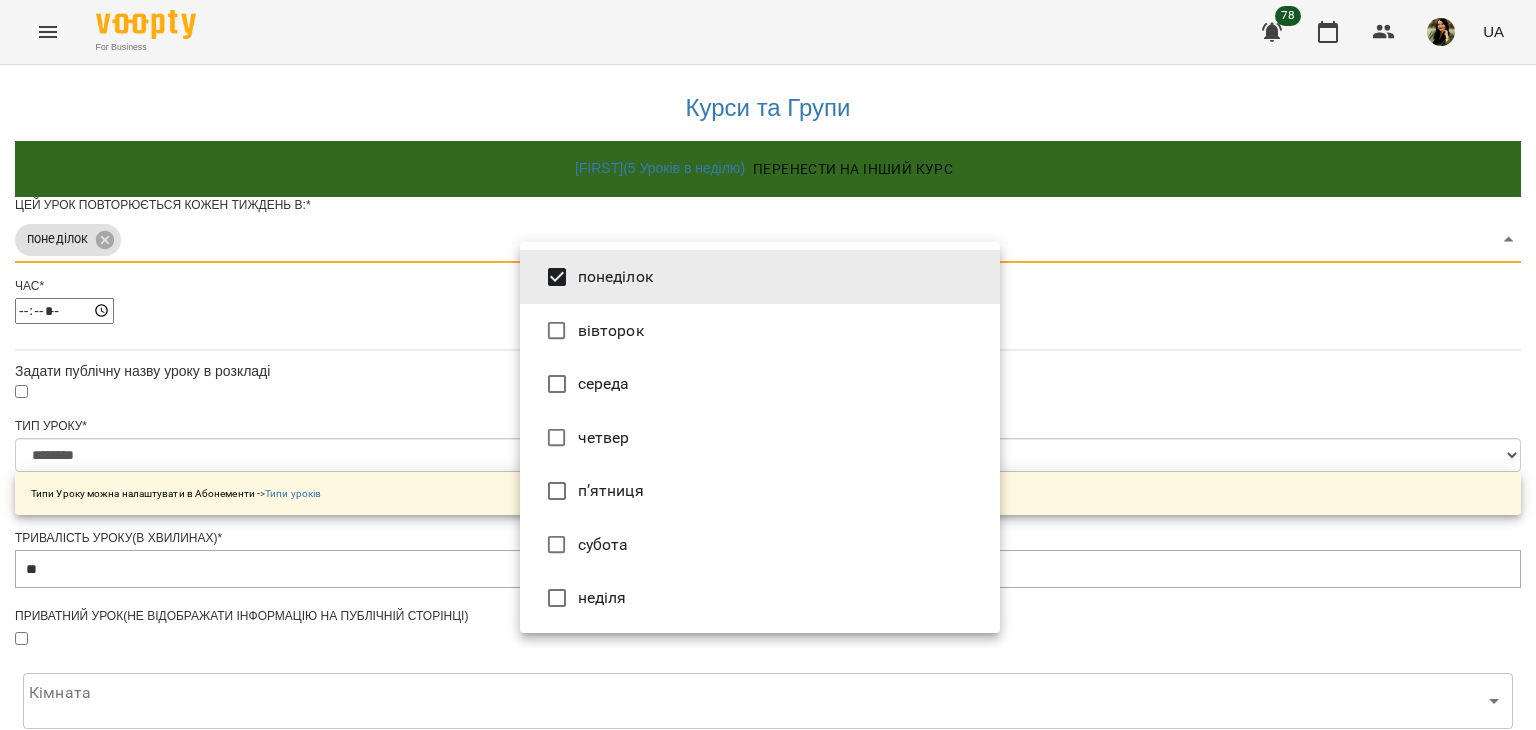 click at bounding box center (768, 365) 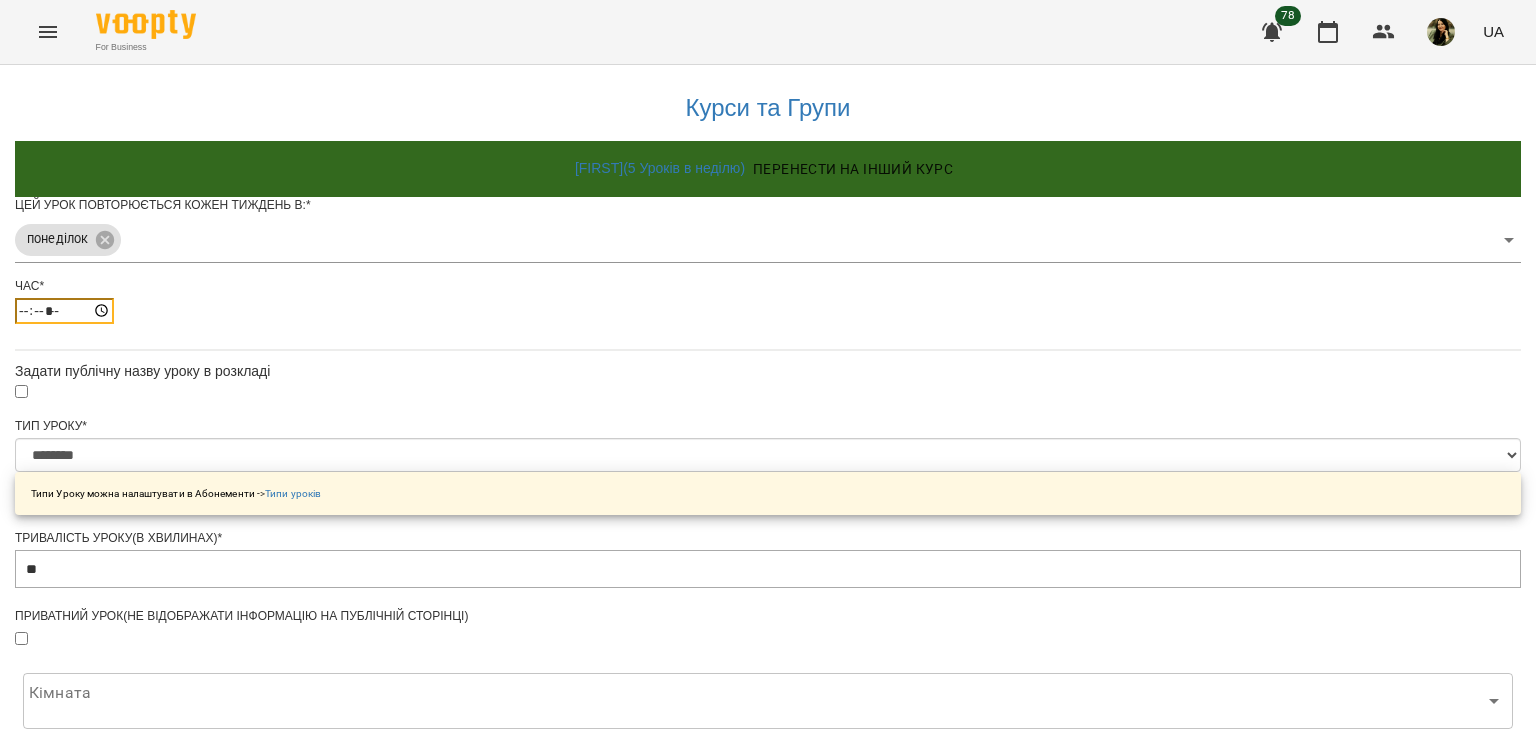 click on "*****" at bounding box center [64, 311] 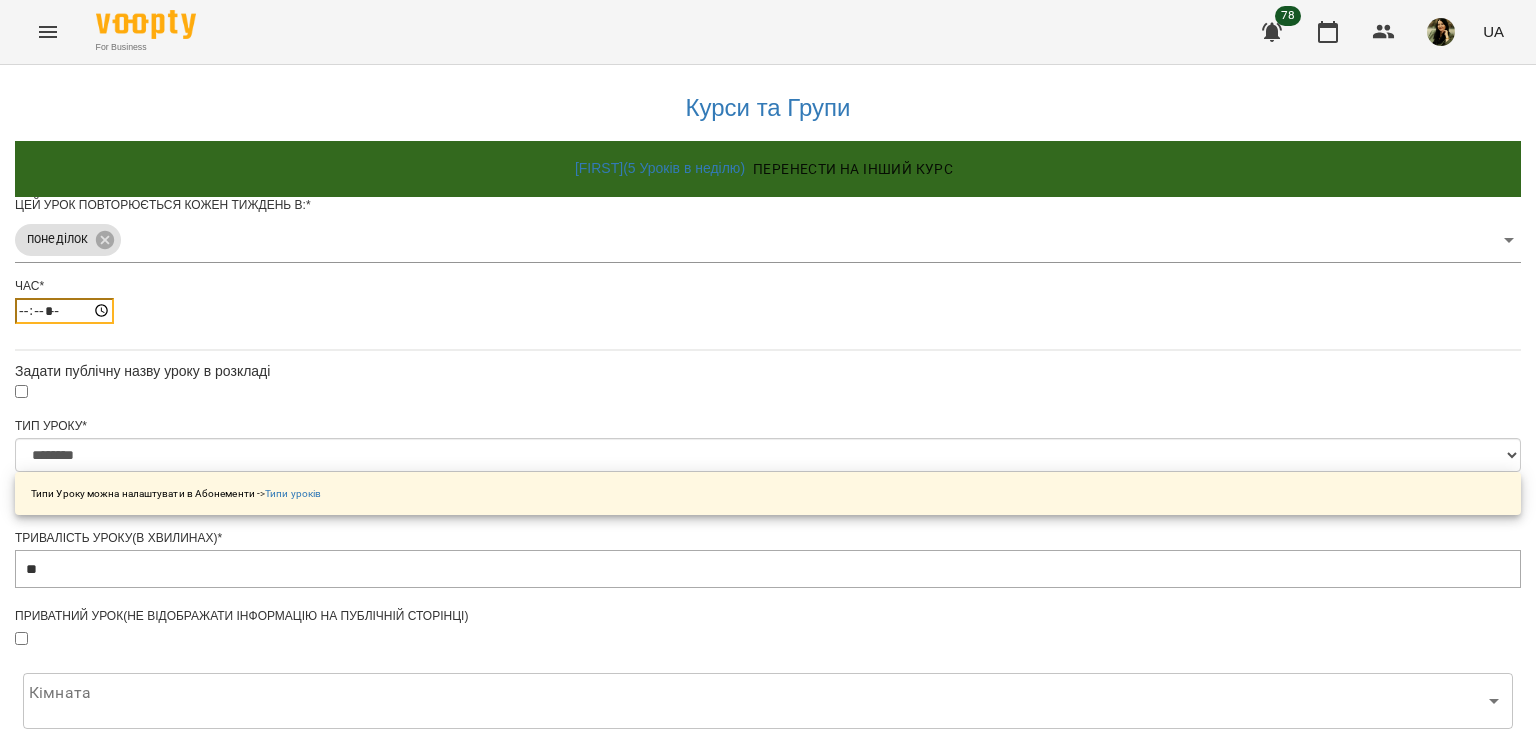 type on "*****" 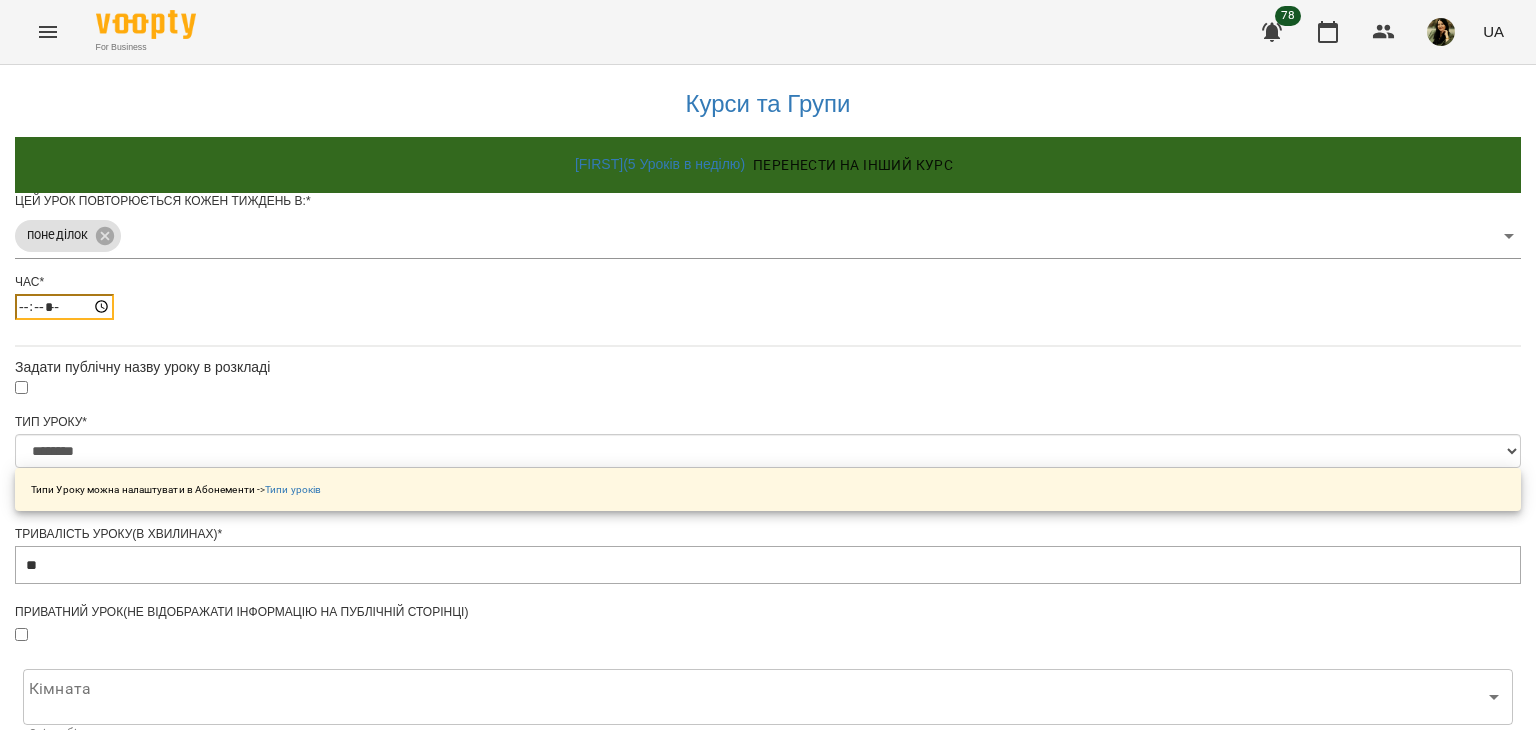 scroll, scrollTop: 194, scrollLeft: 0, axis: vertical 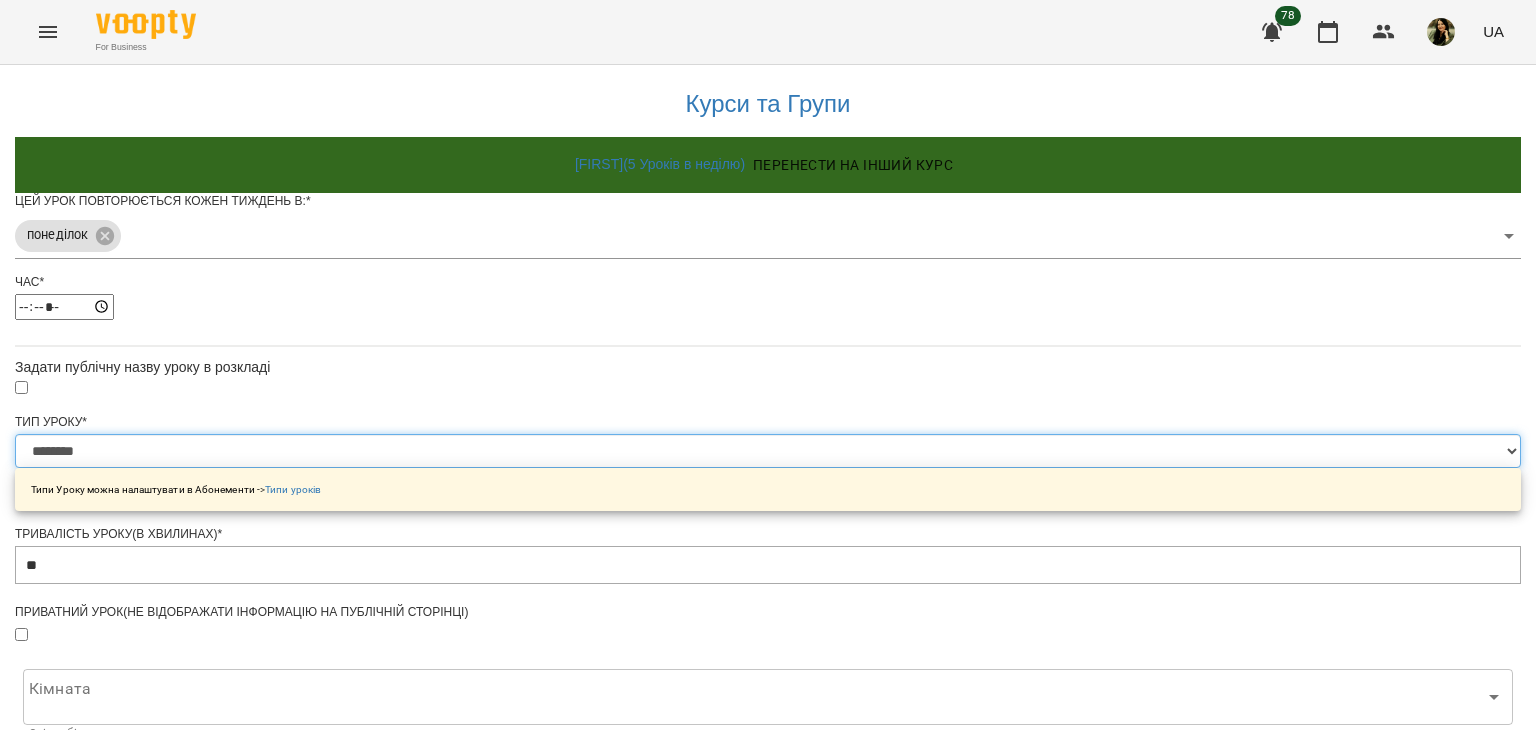 click on "**********" at bounding box center [768, 451] 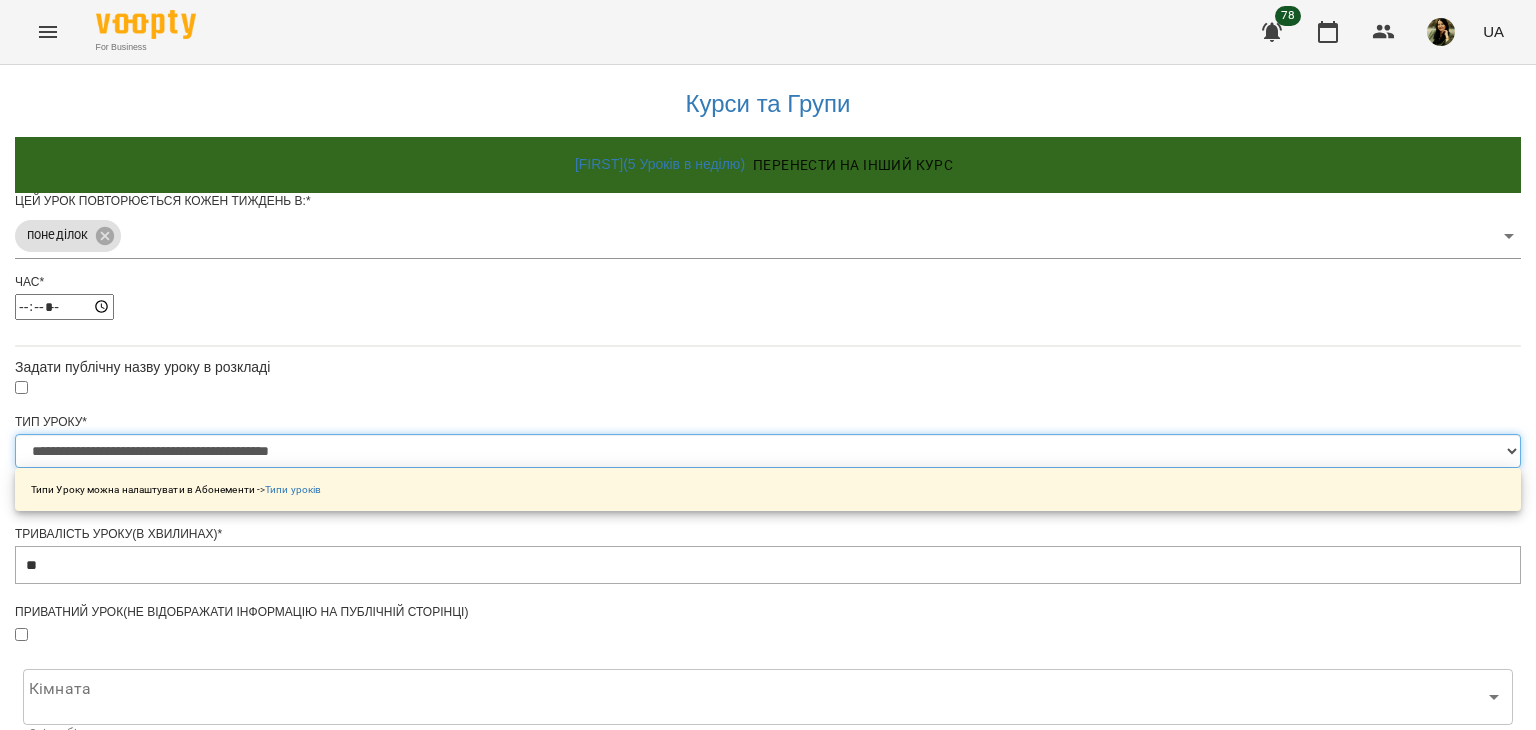 click on "**********" at bounding box center (768, 451) 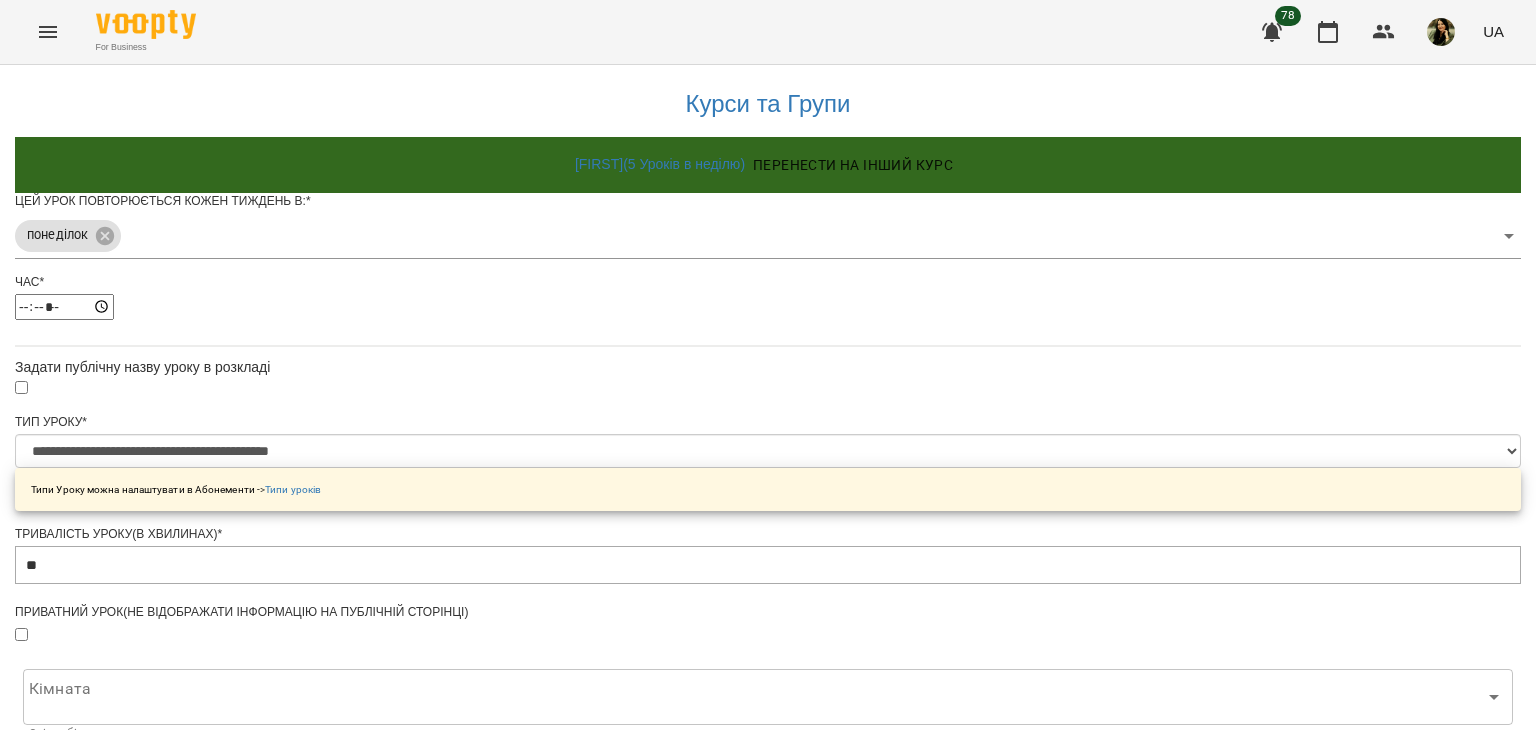 click on "**********" at bounding box center [768, 644] 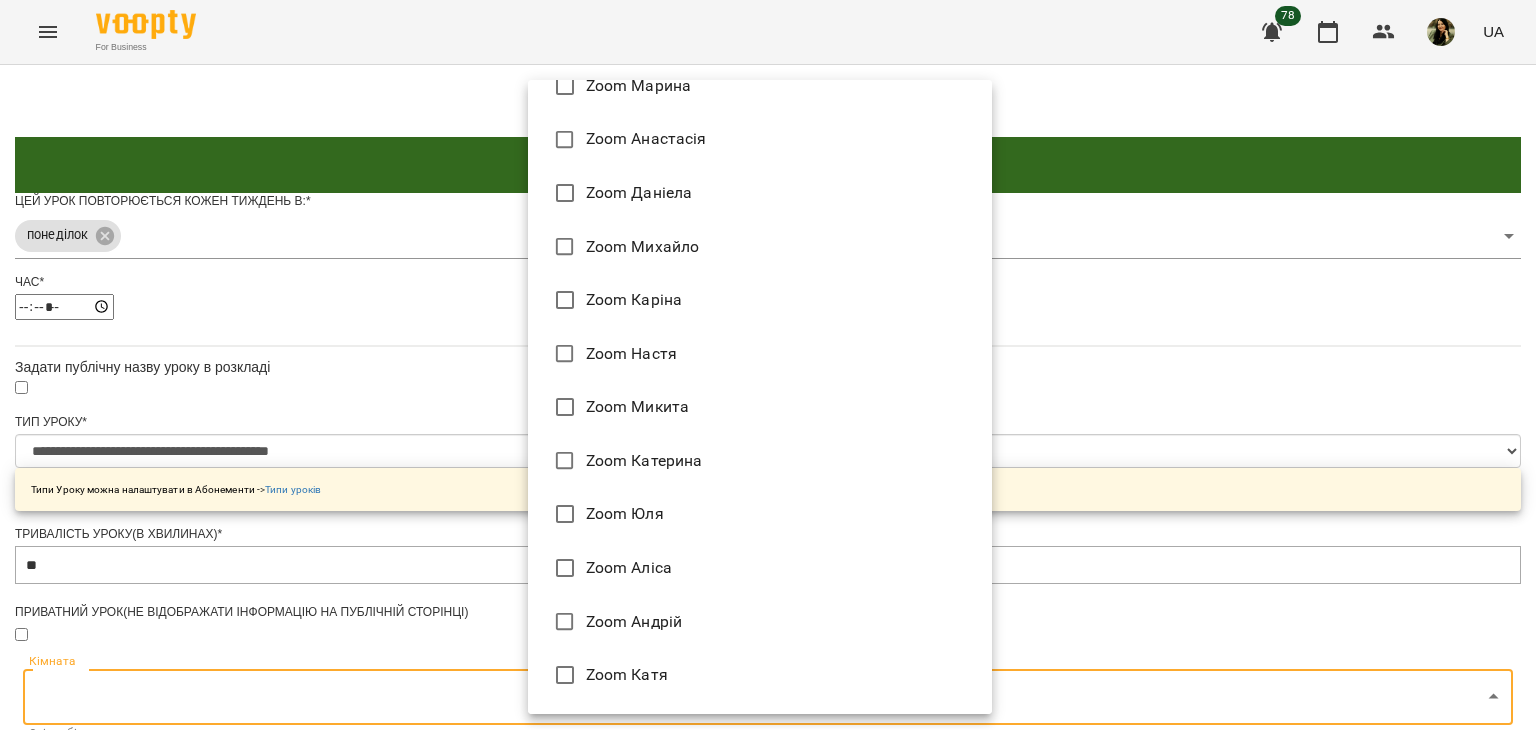 scroll, scrollTop: 416, scrollLeft: 0, axis: vertical 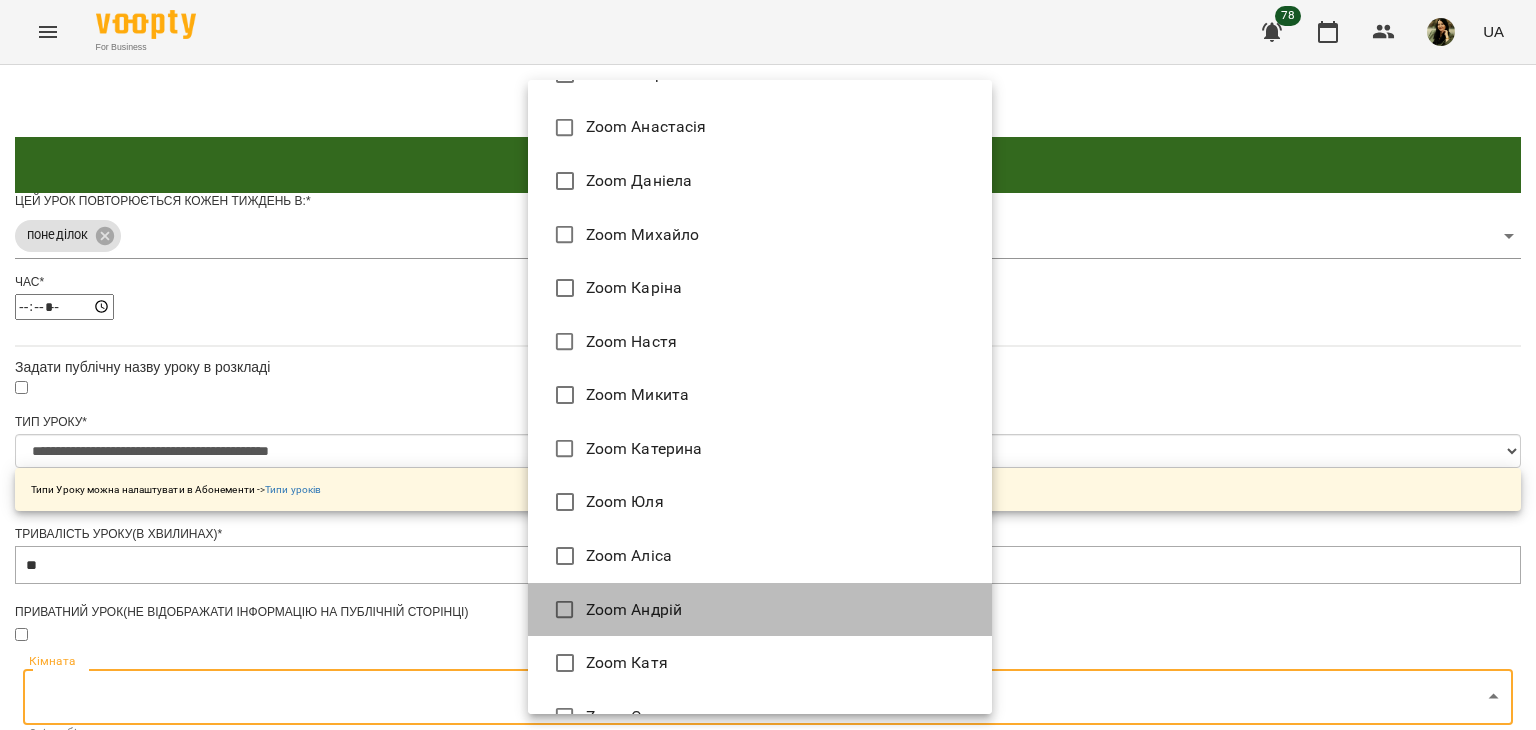 click on "Zoom Андрій" at bounding box center (760, 610) 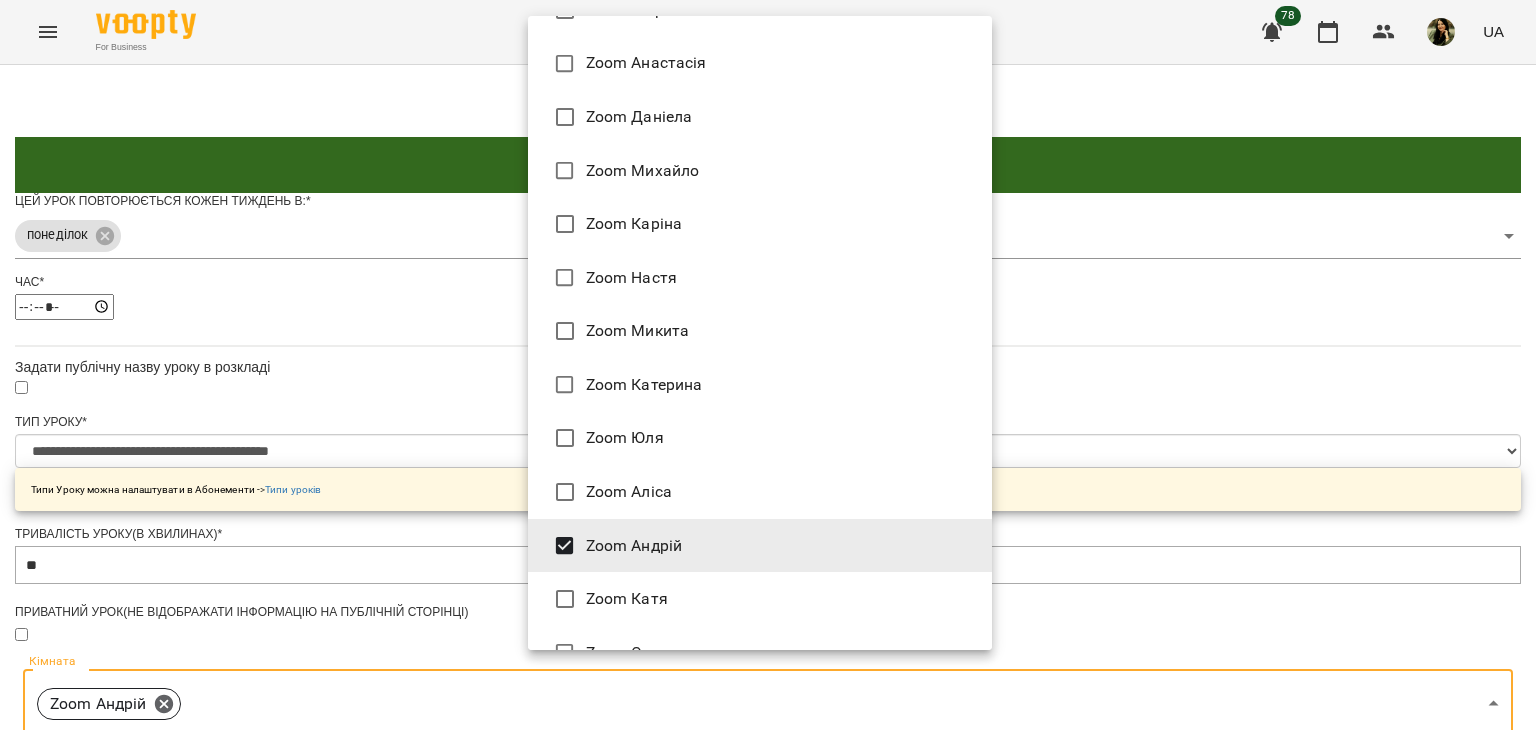 click at bounding box center (768, 365) 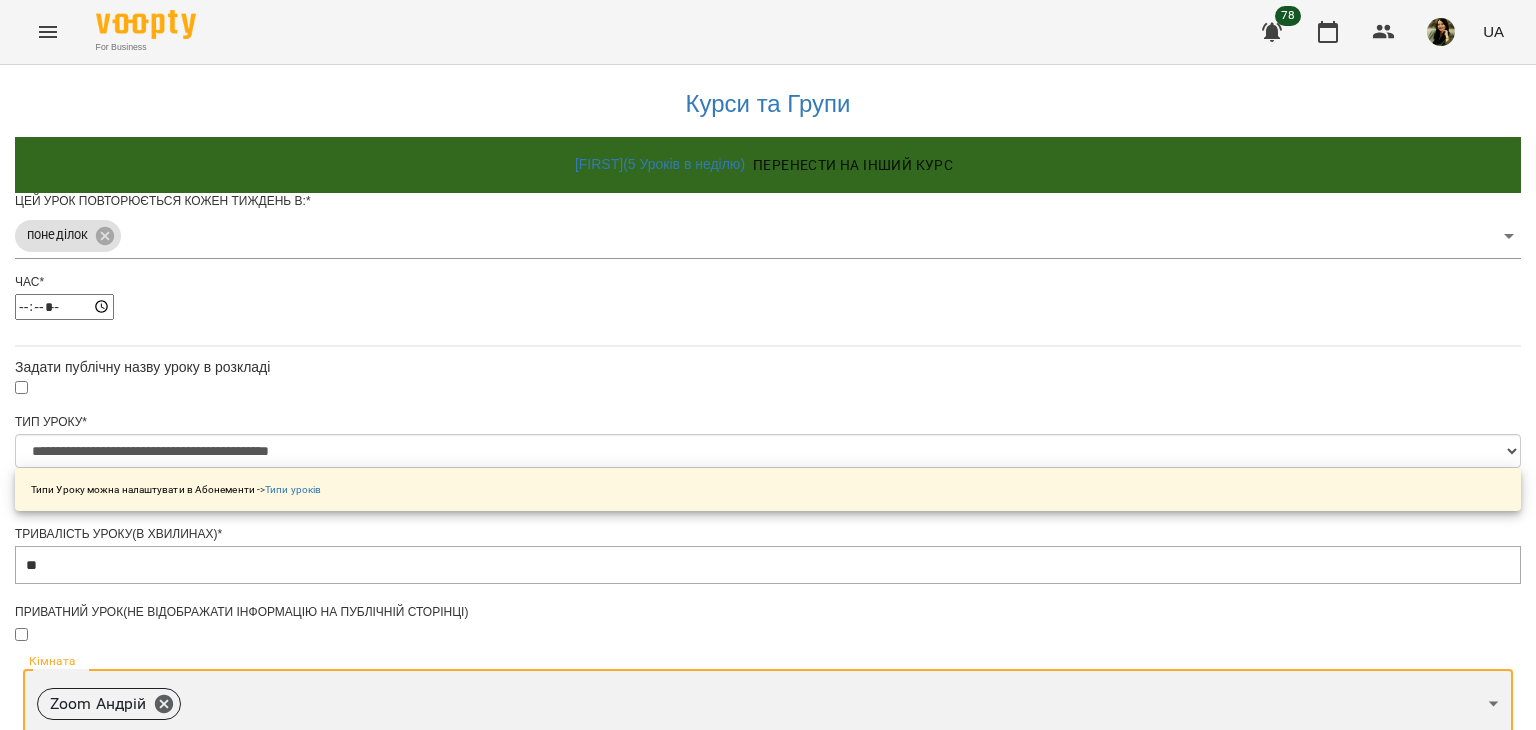 scroll, scrollTop: 711, scrollLeft: 0, axis: vertical 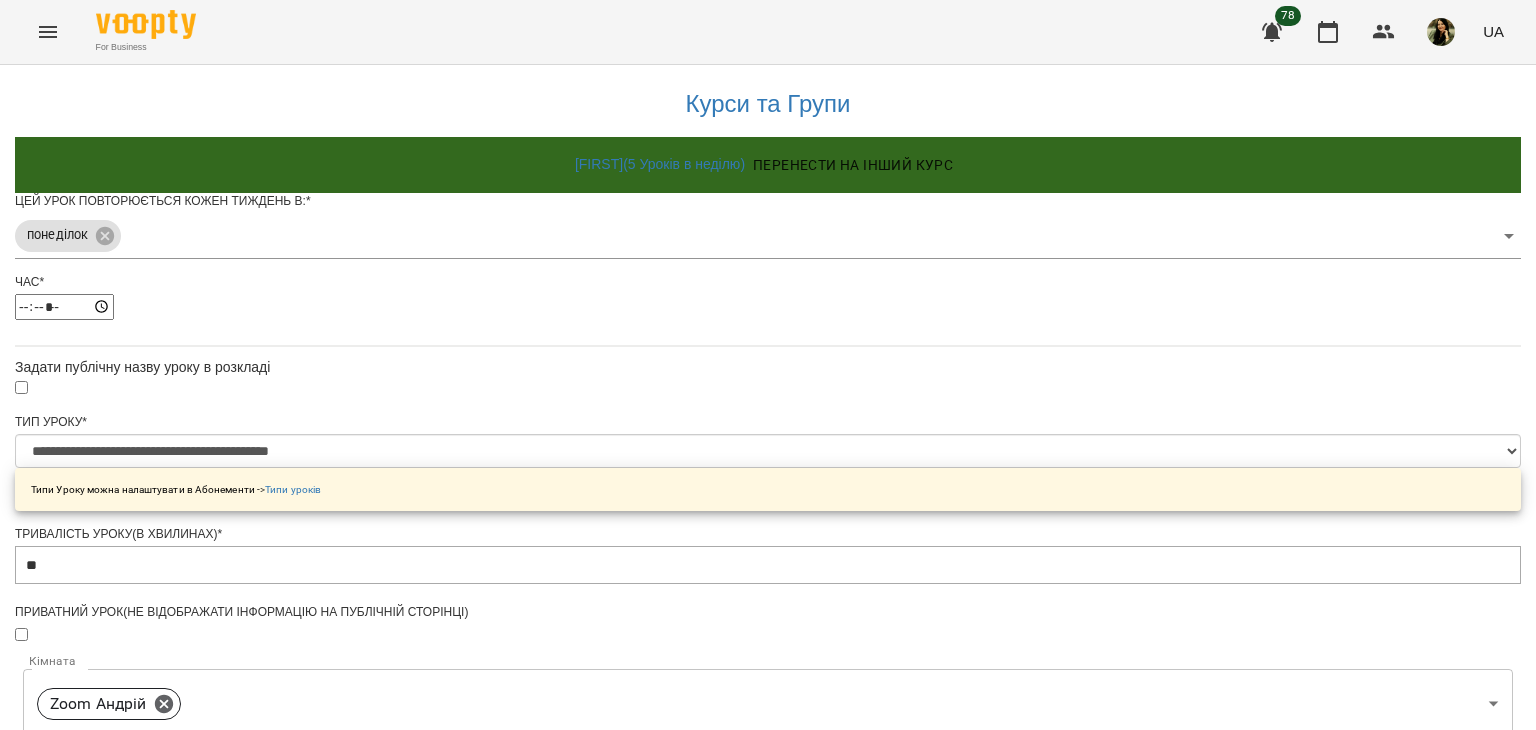 click on "Зберегти" at bounding box center (768, 1327) 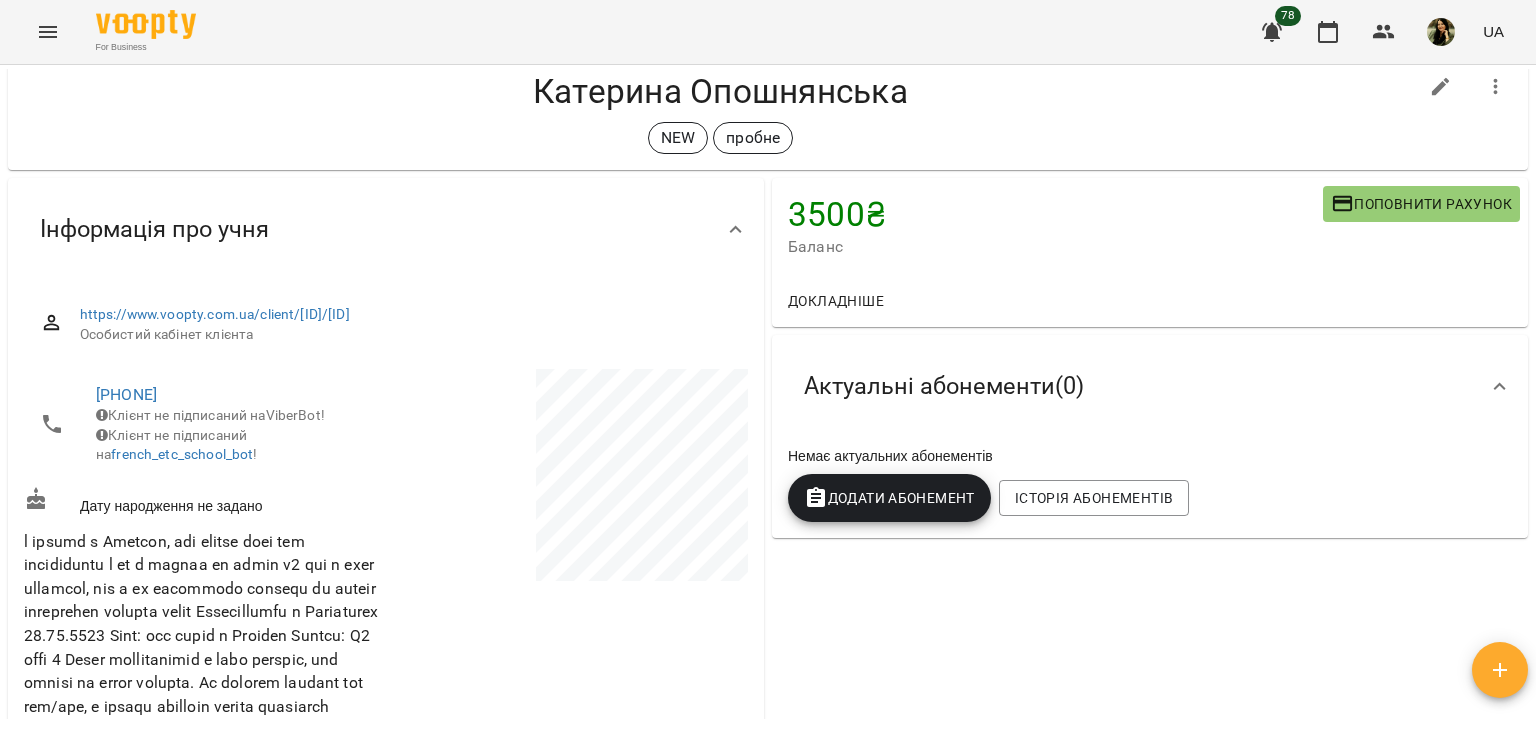 scroll, scrollTop: 0, scrollLeft: 0, axis: both 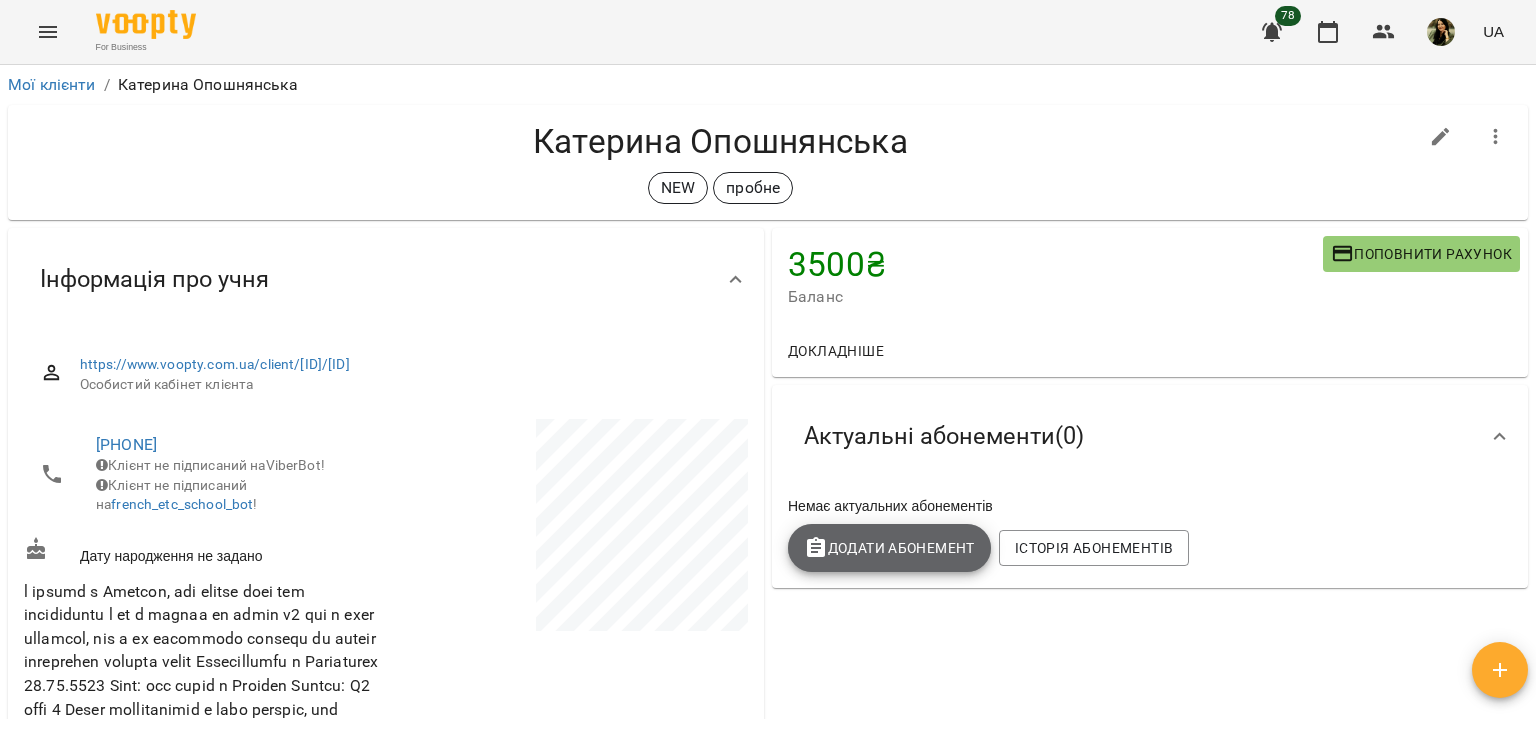 click on "Додати Абонемент" at bounding box center [889, 548] 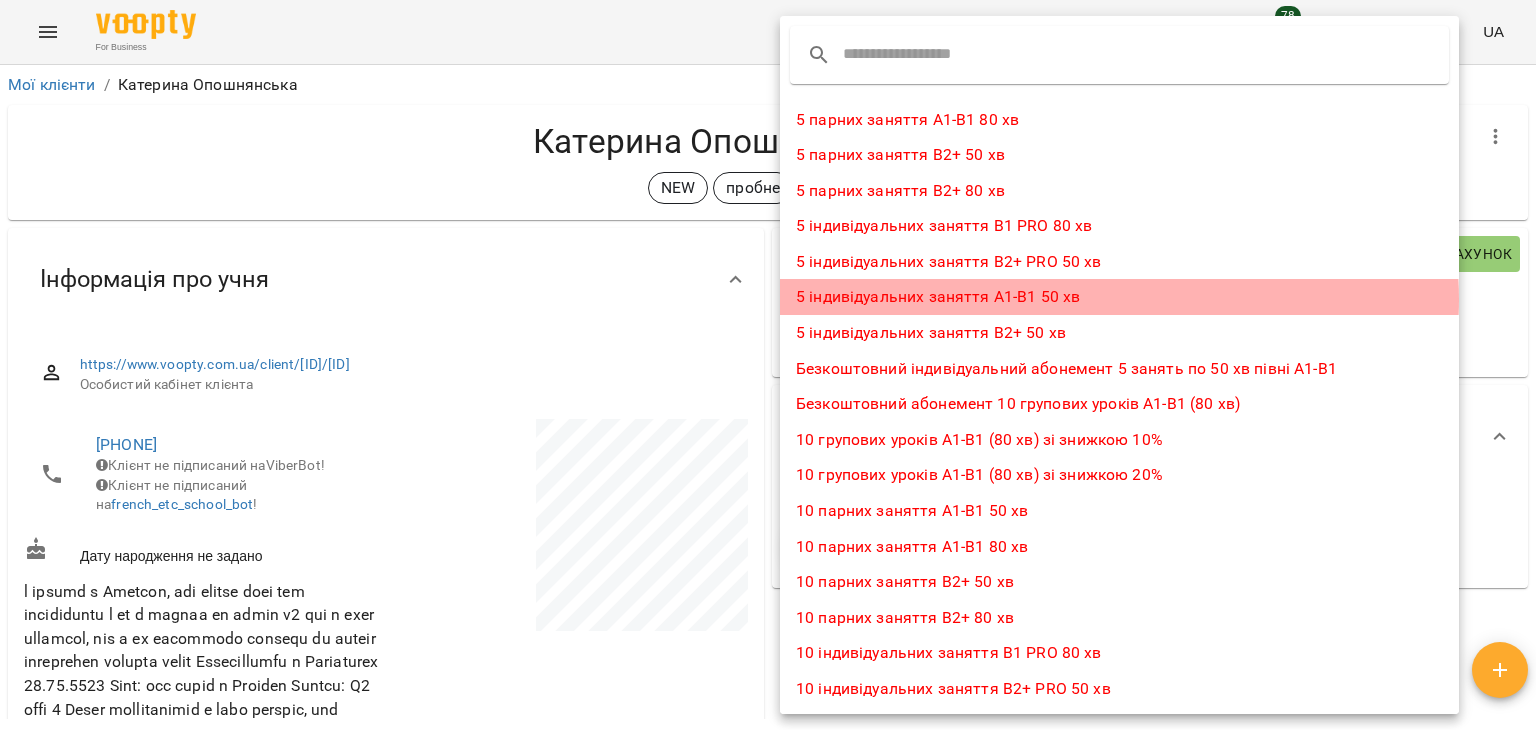 click on "5 індивідуальних заняття А1-В1 50 хв" at bounding box center (1119, 297) 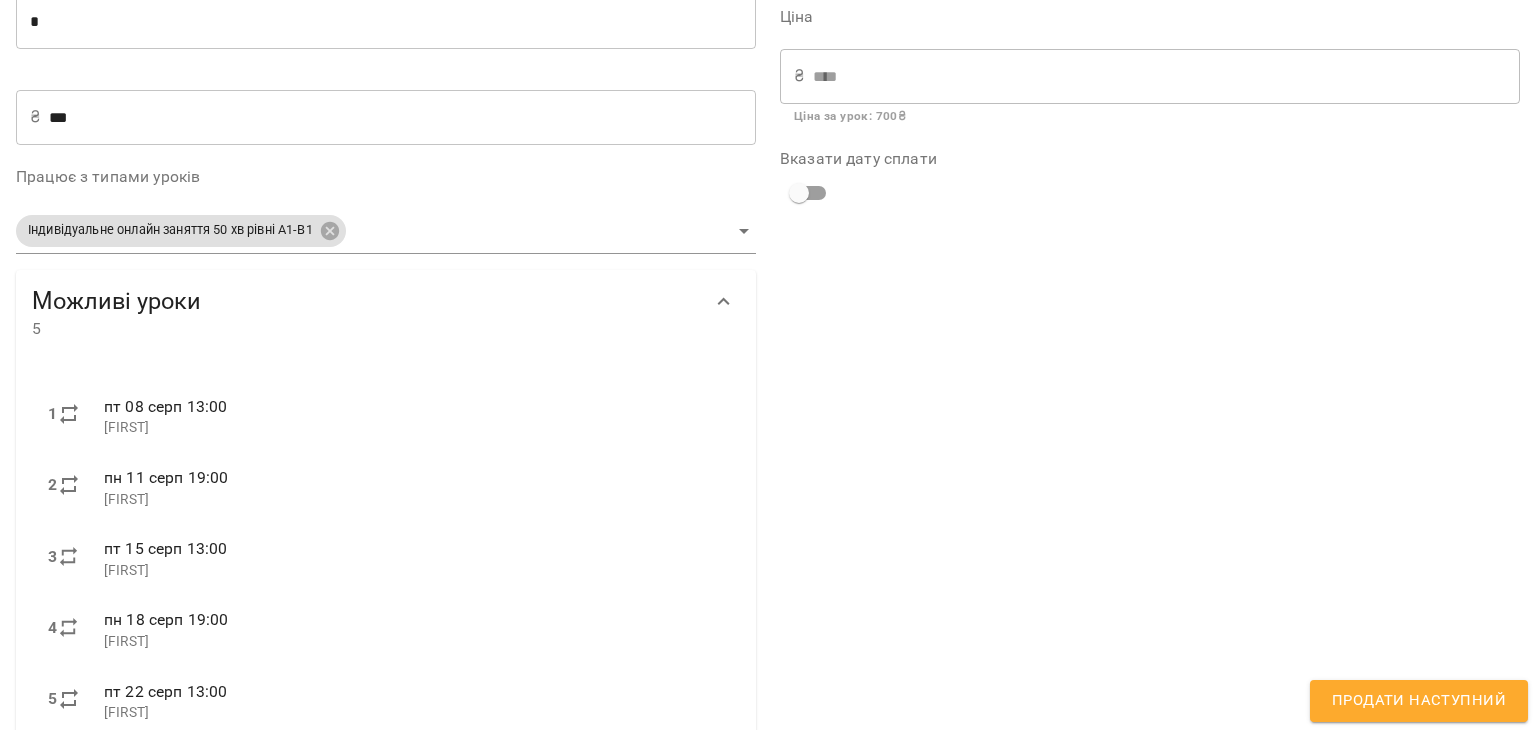 scroll, scrollTop: 355, scrollLeft: 0, axis: vertical 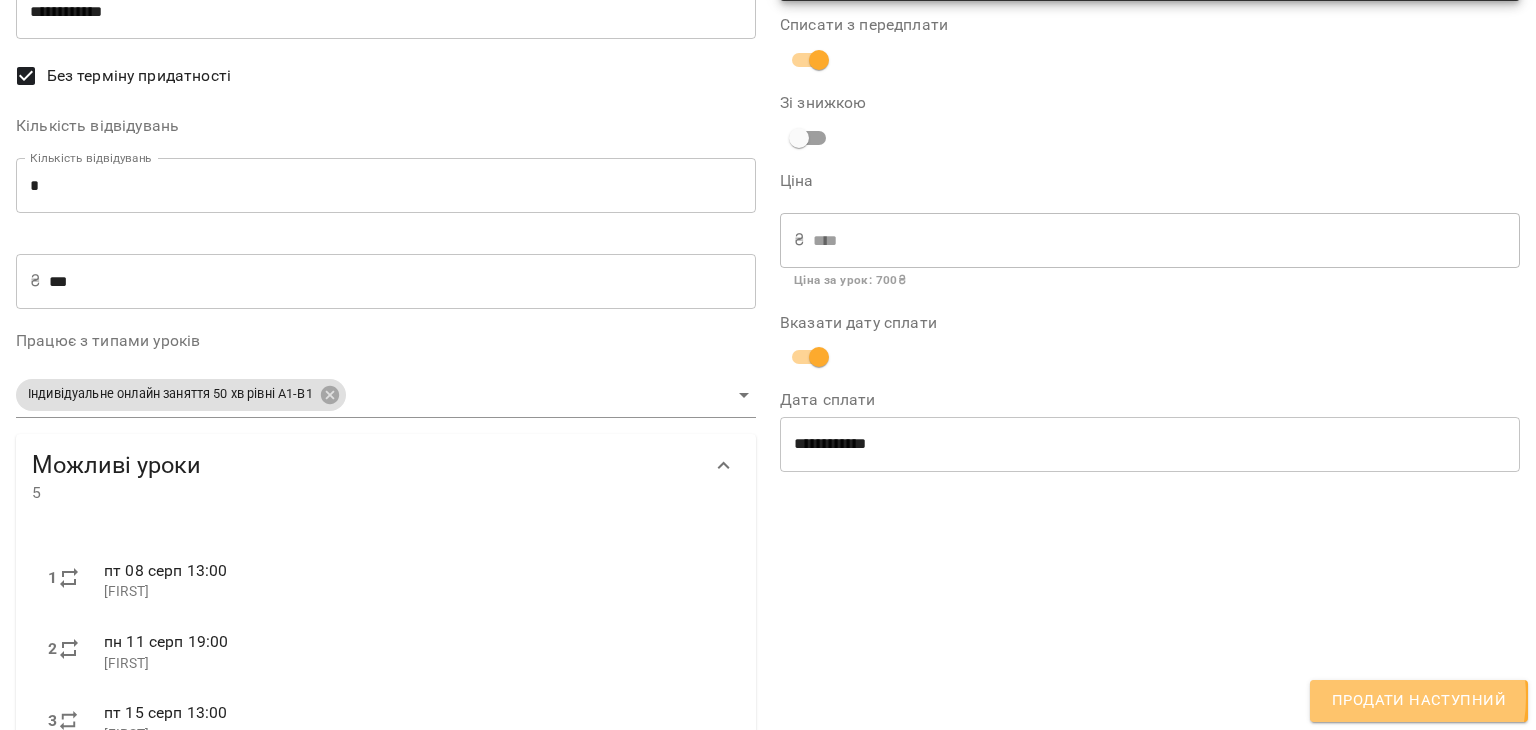 click on "Продати наступний" at bounding box center (1419, 701) 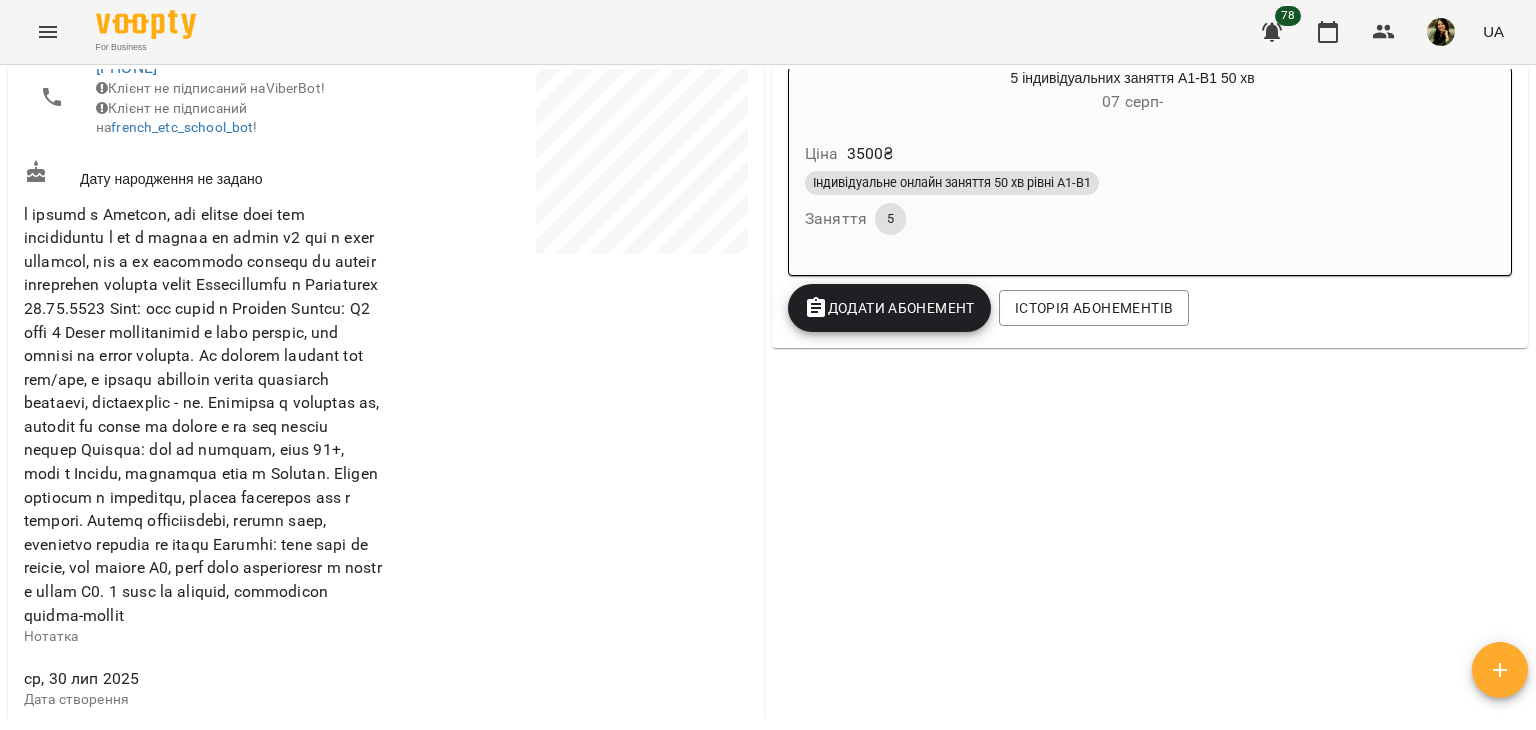 scroll, scrollTop: 48, scrollLeft: 0, axis: vertical 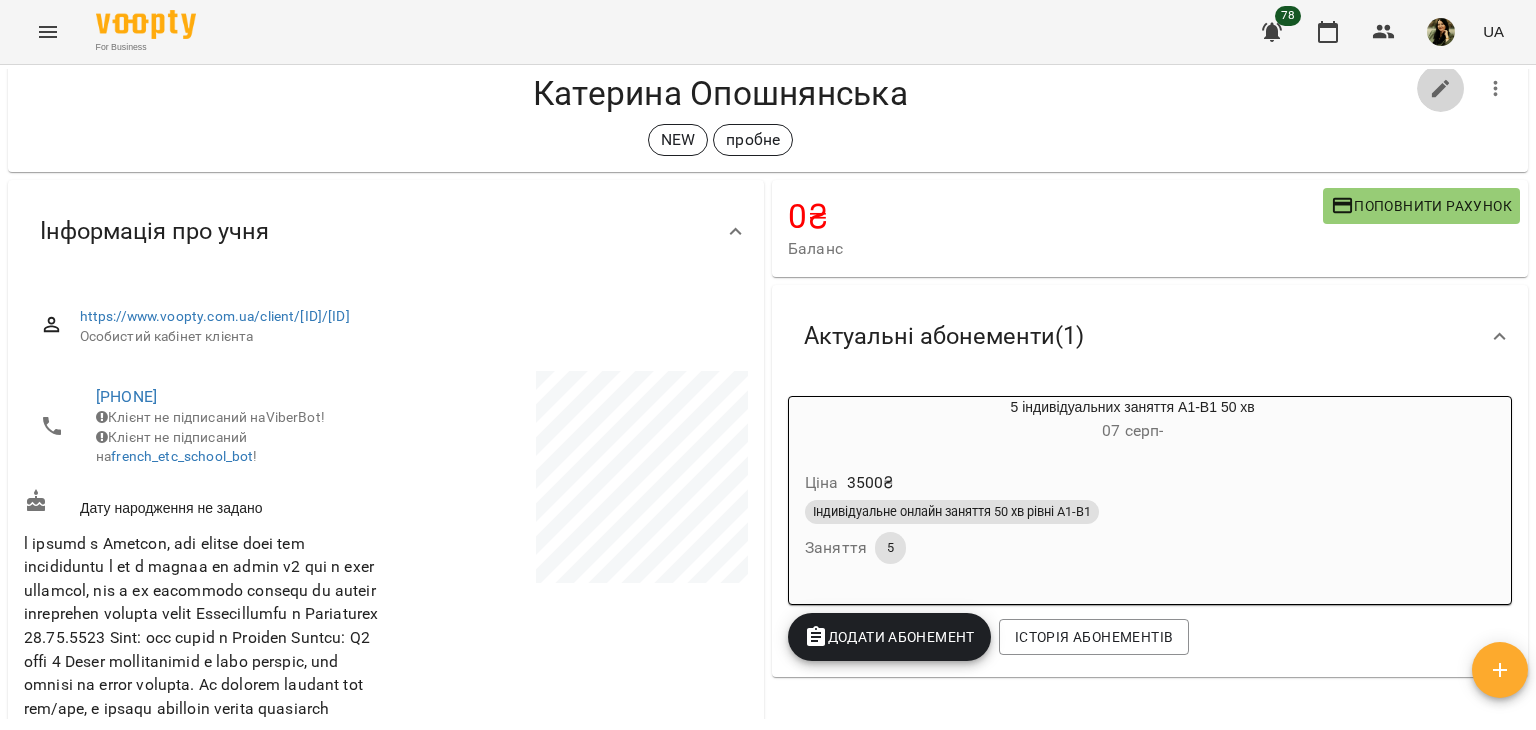 click 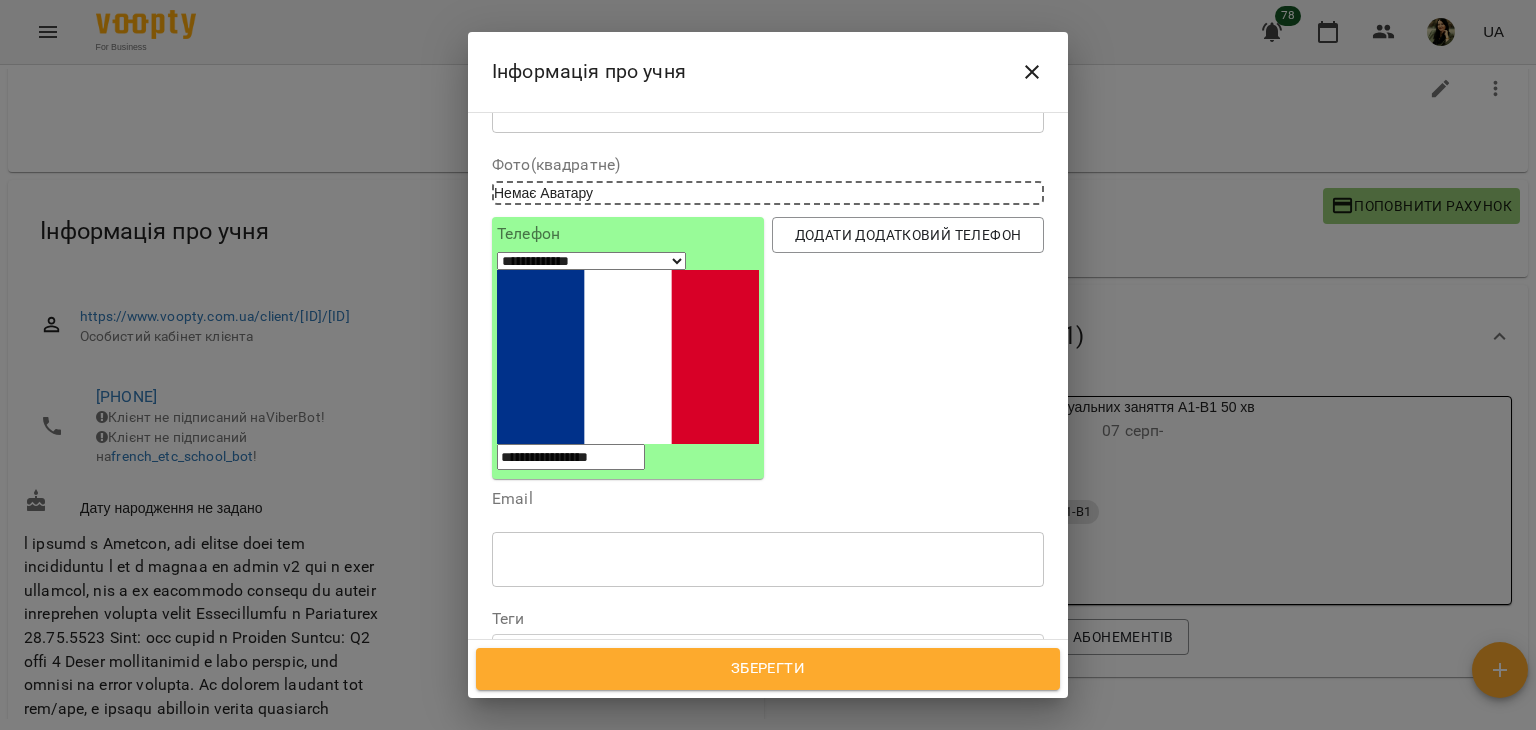 scroll, scrollTop: 224, scrollLeft: 0, axis: vertical 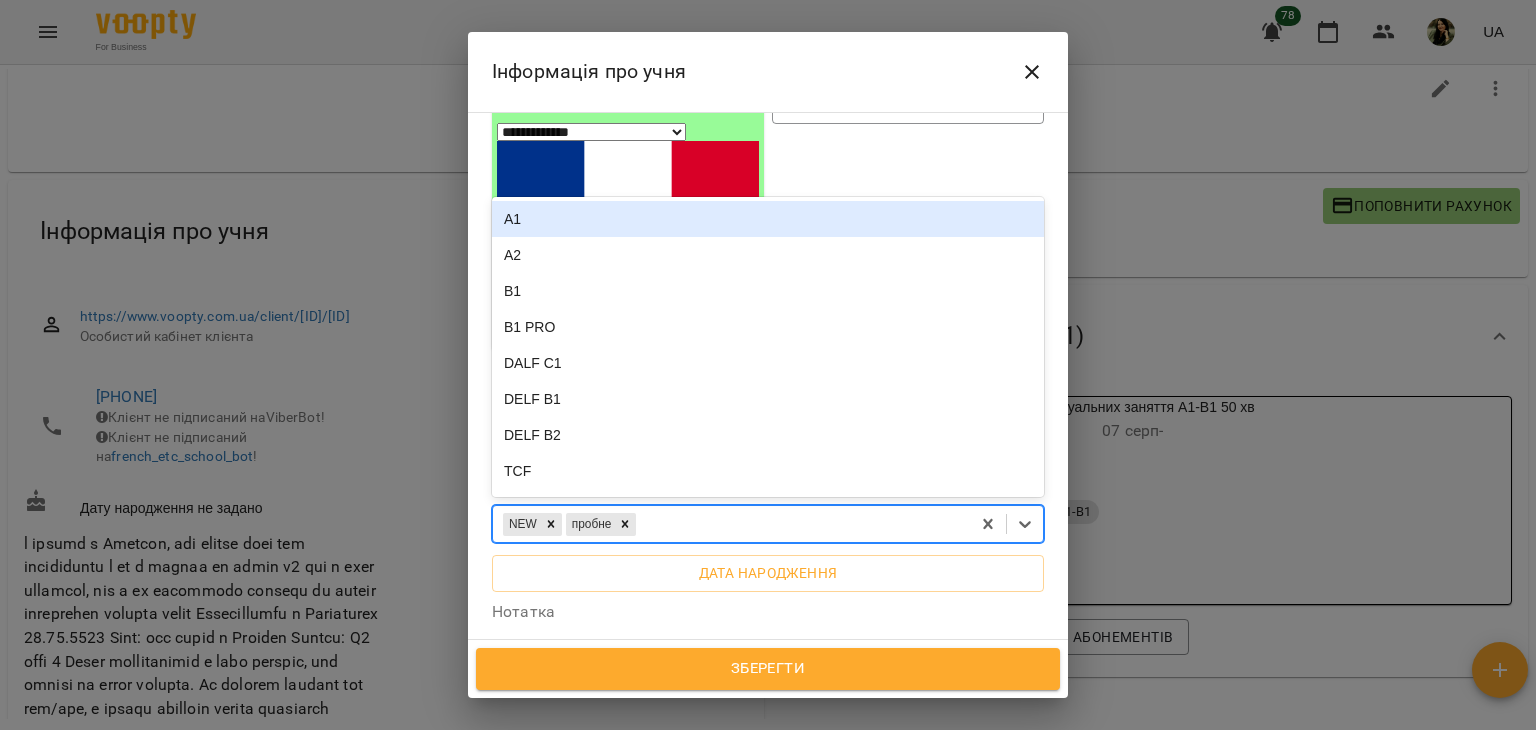 click on "NEW пробне" at bounding box center (731, 524) 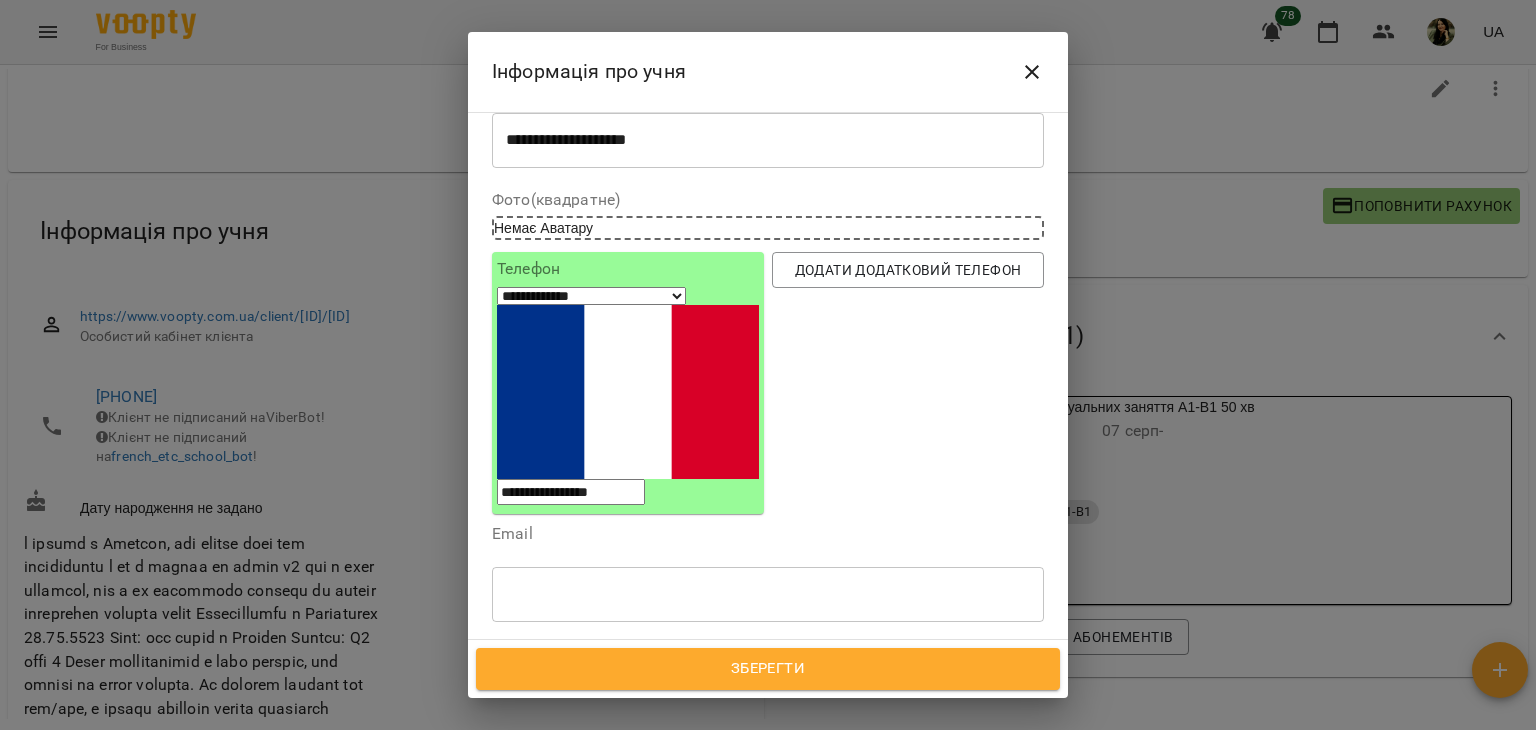 scroll, scrollTop: 43, scrollLeft: 0, axis: vertical 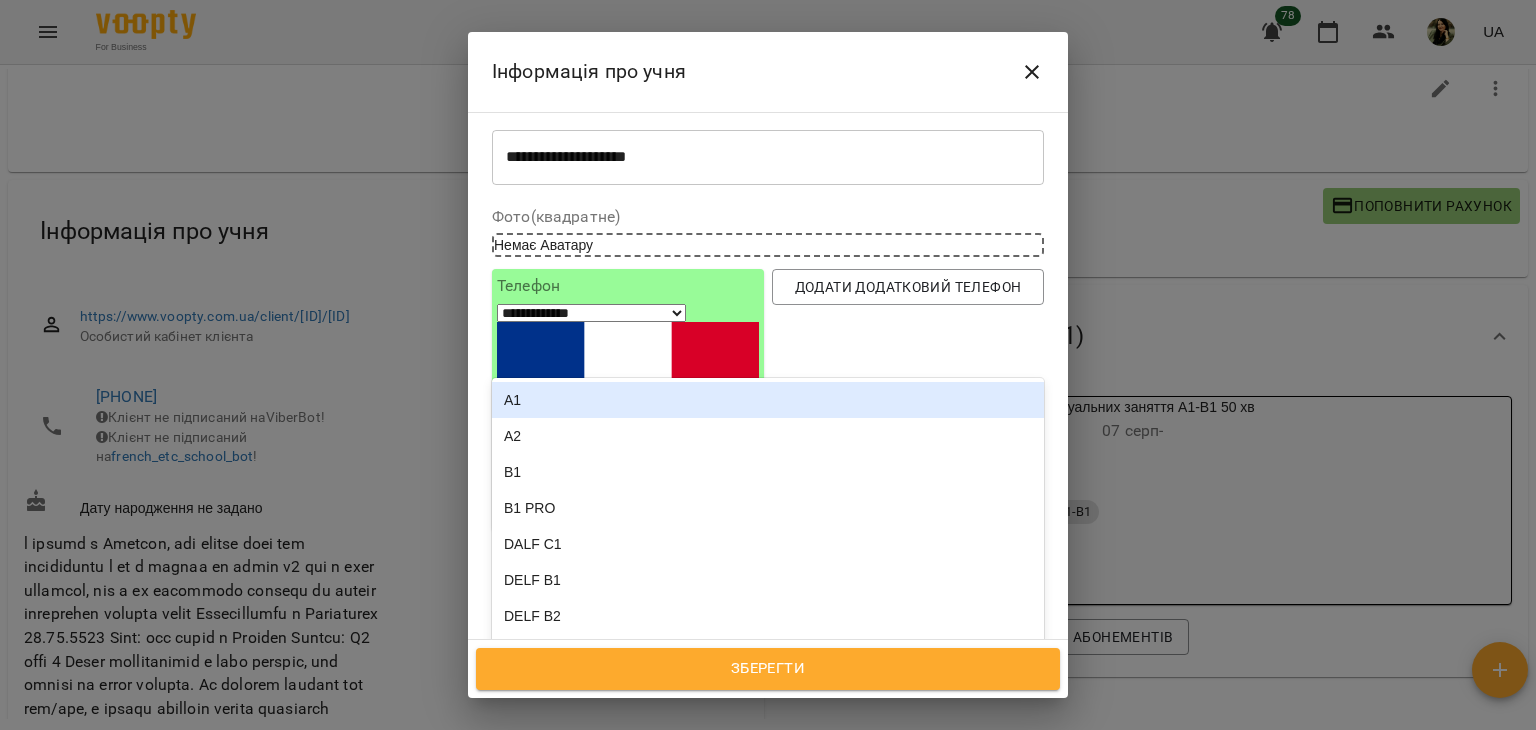 click on "NEW пробне" at bounding box center [731, 705] 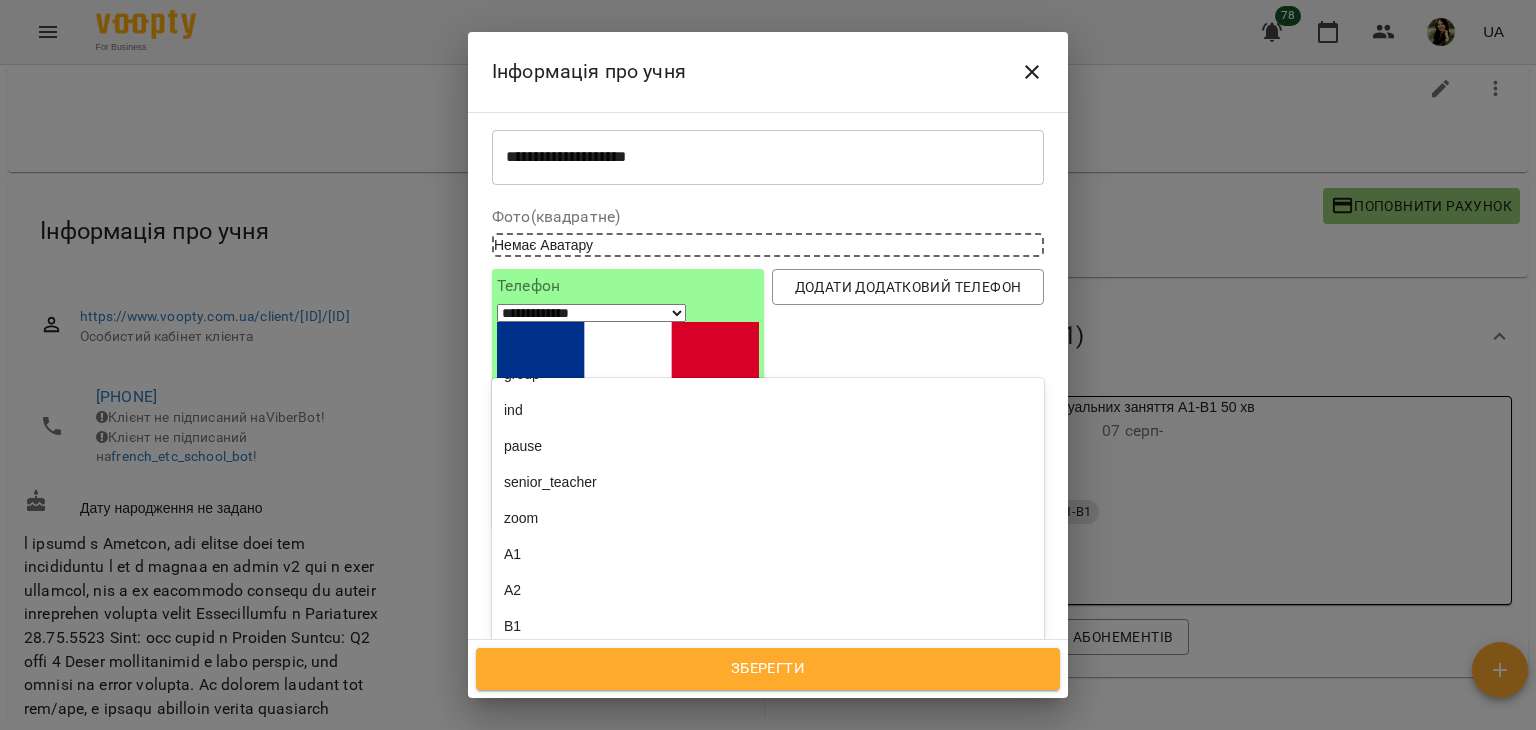 scroll, scrollTop: 416, scrollLeft: 0, axis: vertical 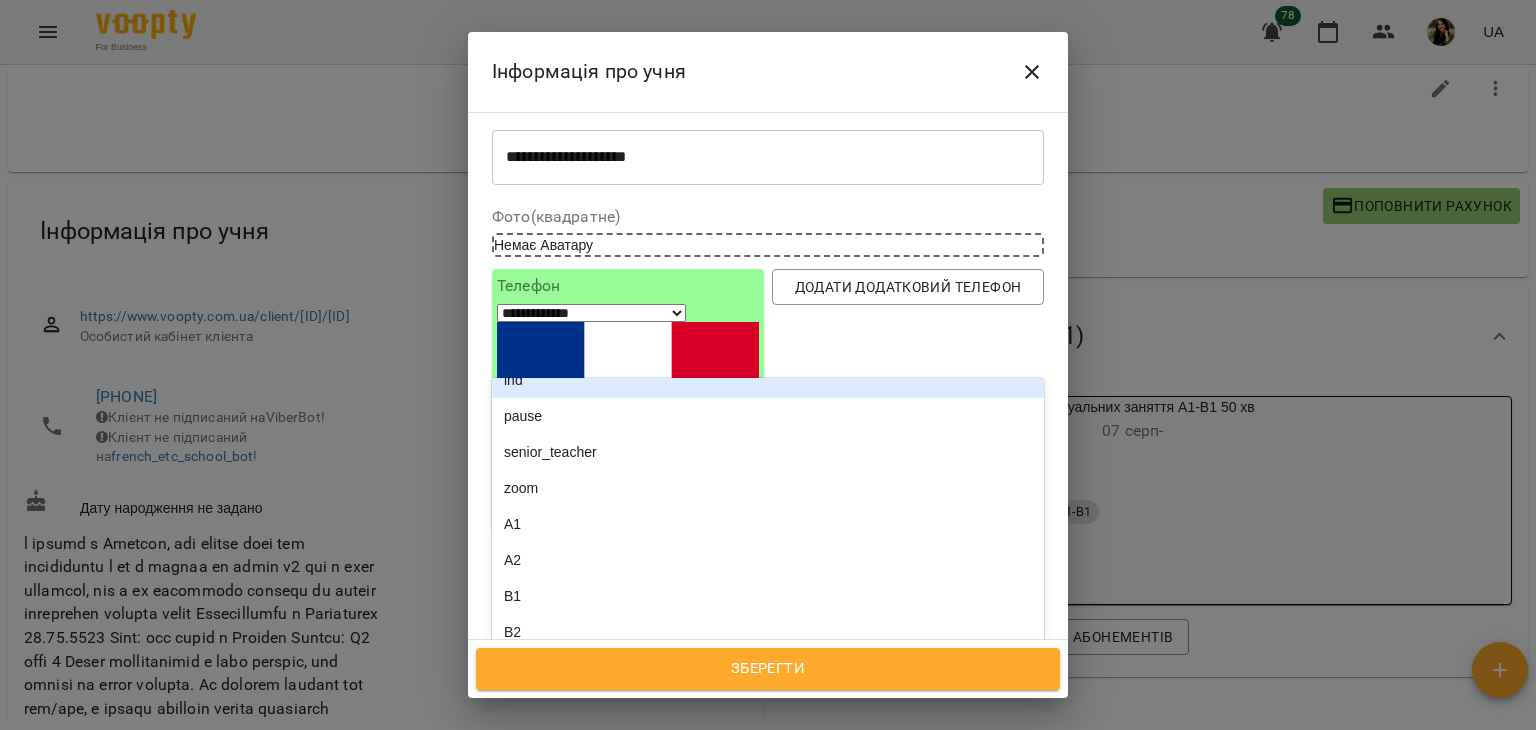 click on "ind" at bounding box center (768, 380) 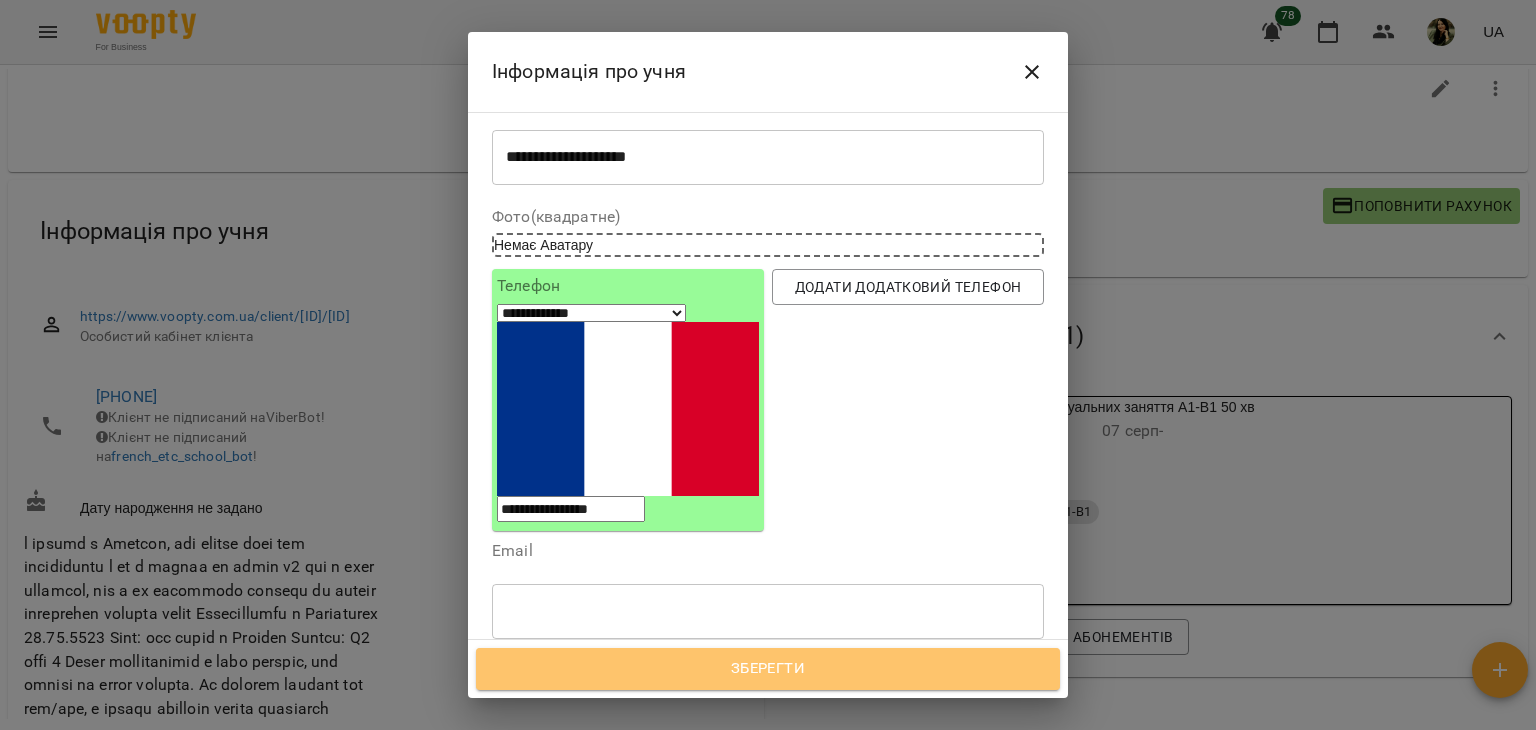 click on "Зберегти" at bounding box center (768, 669) 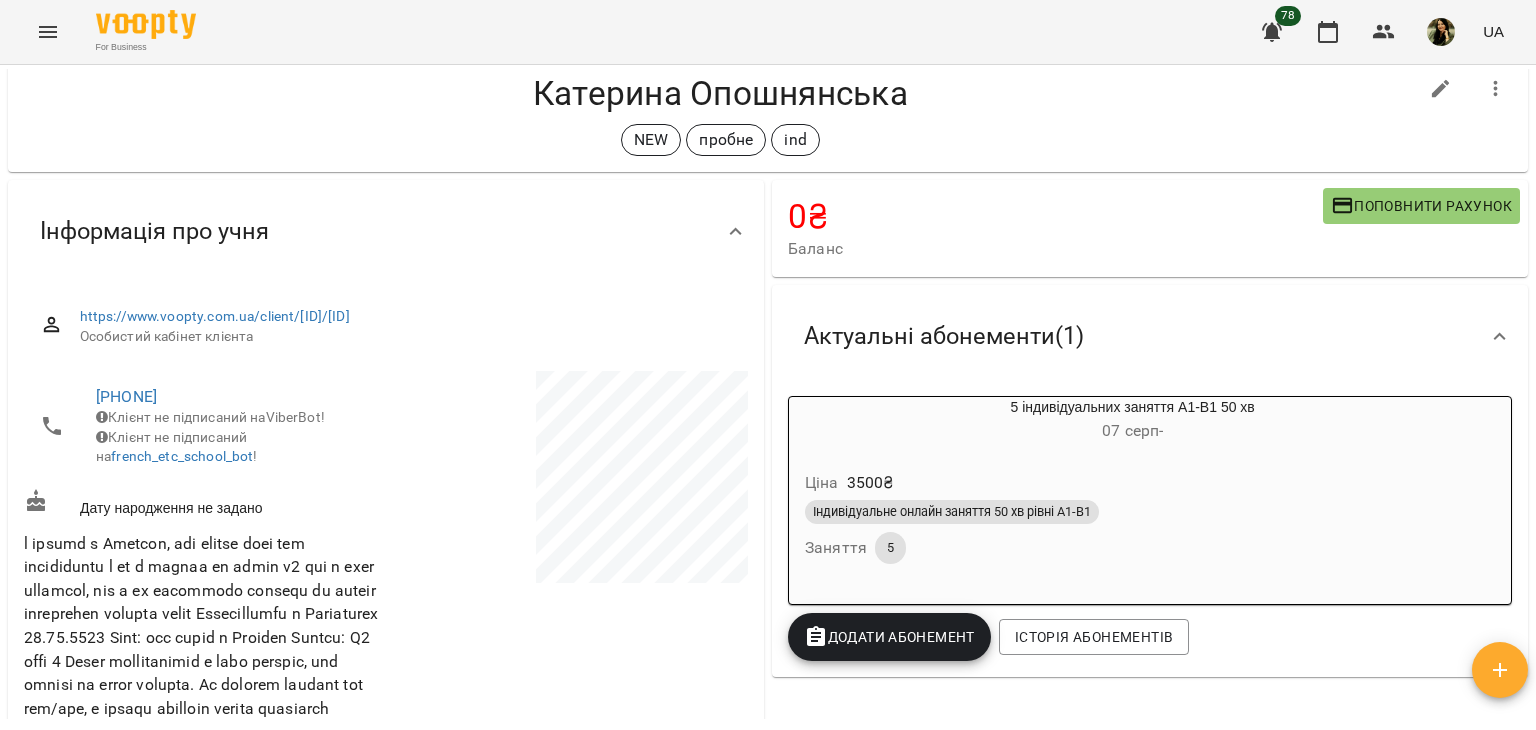 scroll, scrollTop: 43, scrollLeft: 0, axis: vertical 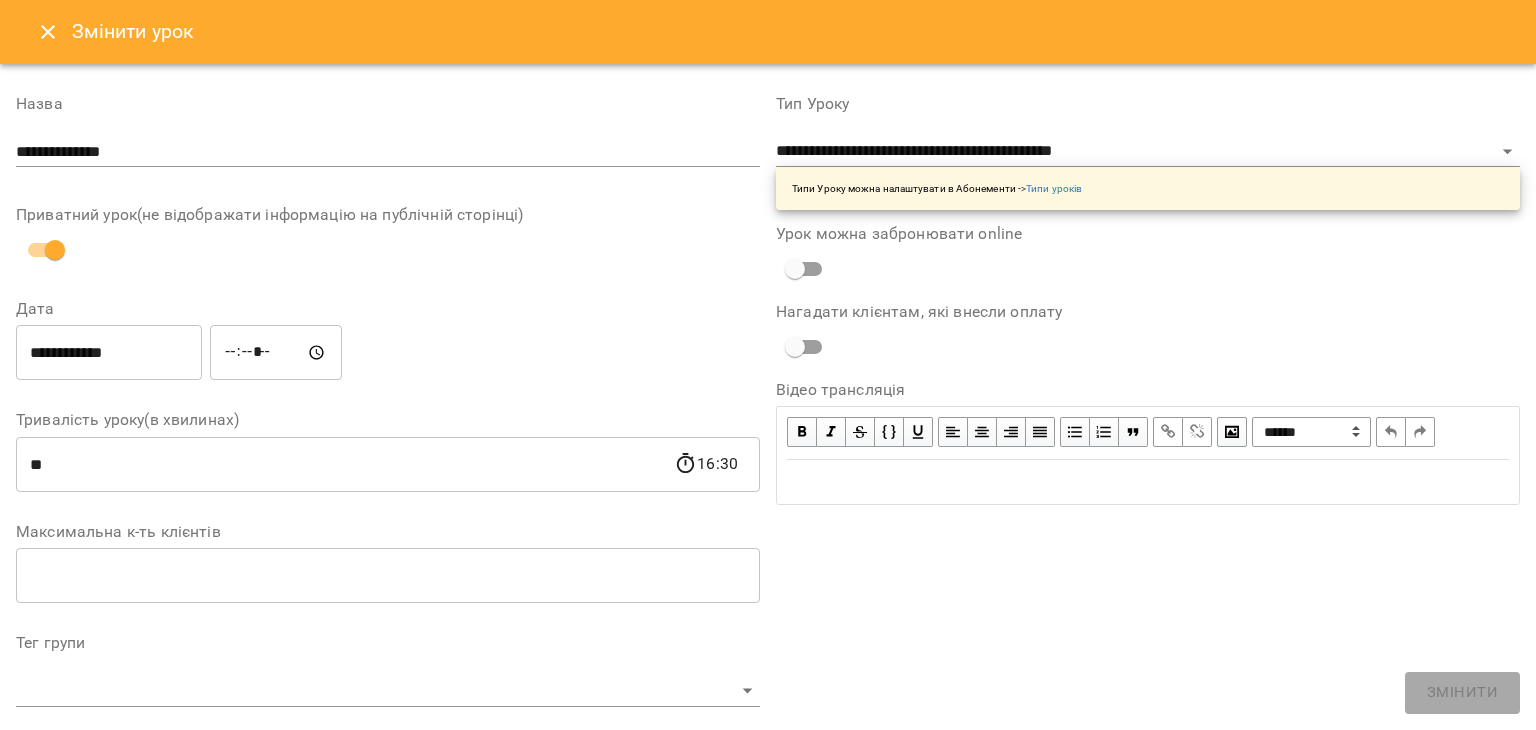 select on "**********" 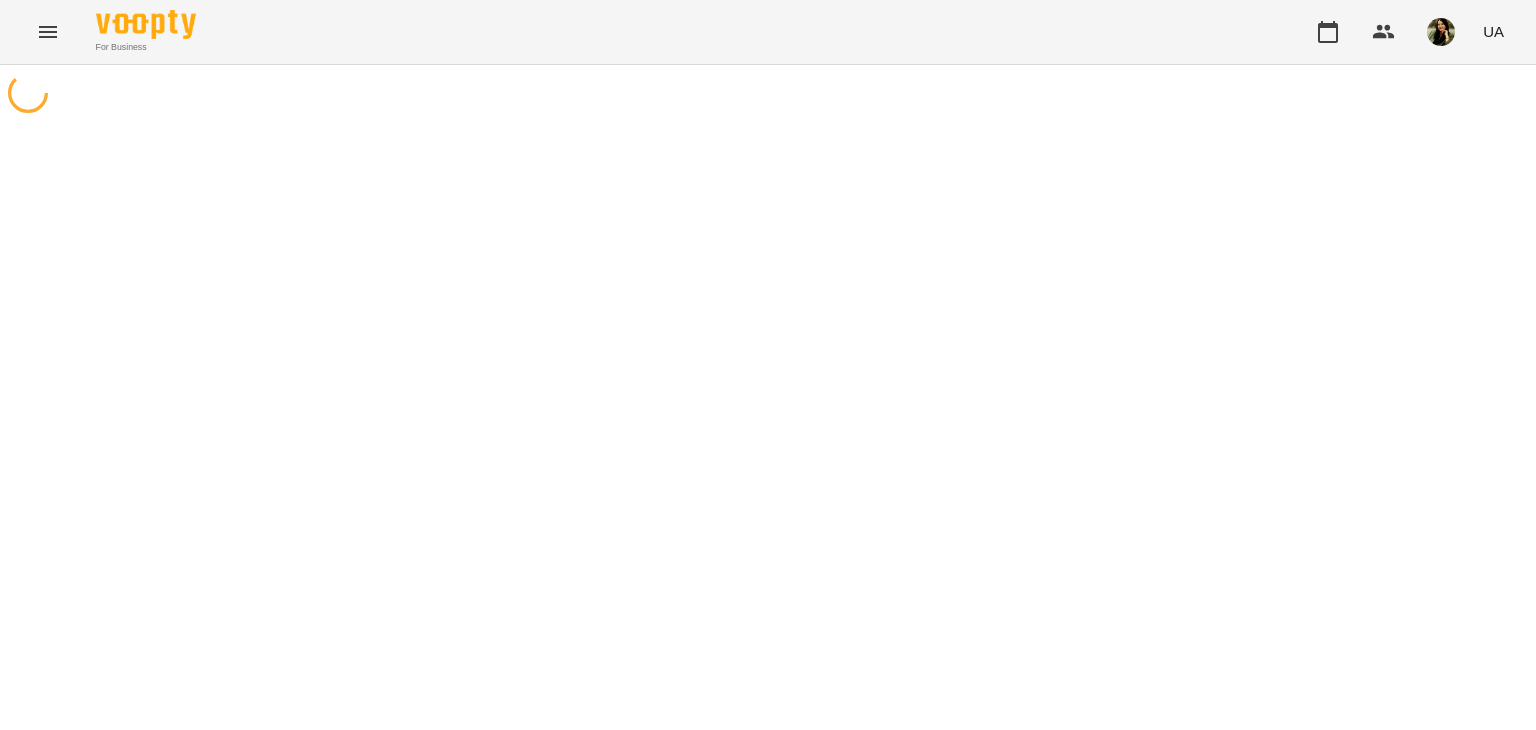 scroll, scrollTop: 0, scrollLeft: 0, axis: both 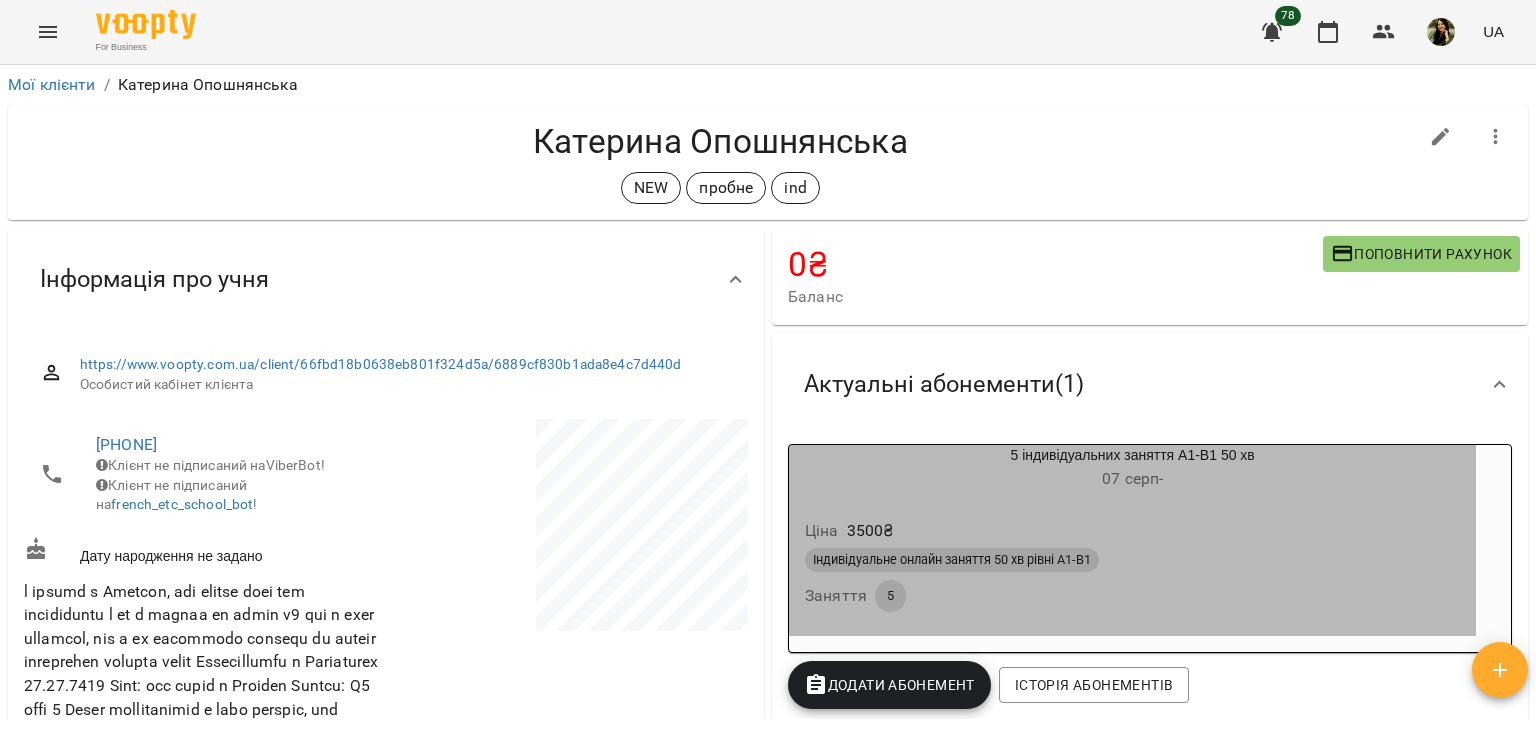 click on "Індивідуальне онлайн заняття  50 хв рівні А1-В1" at bounding box center (1132, 560) 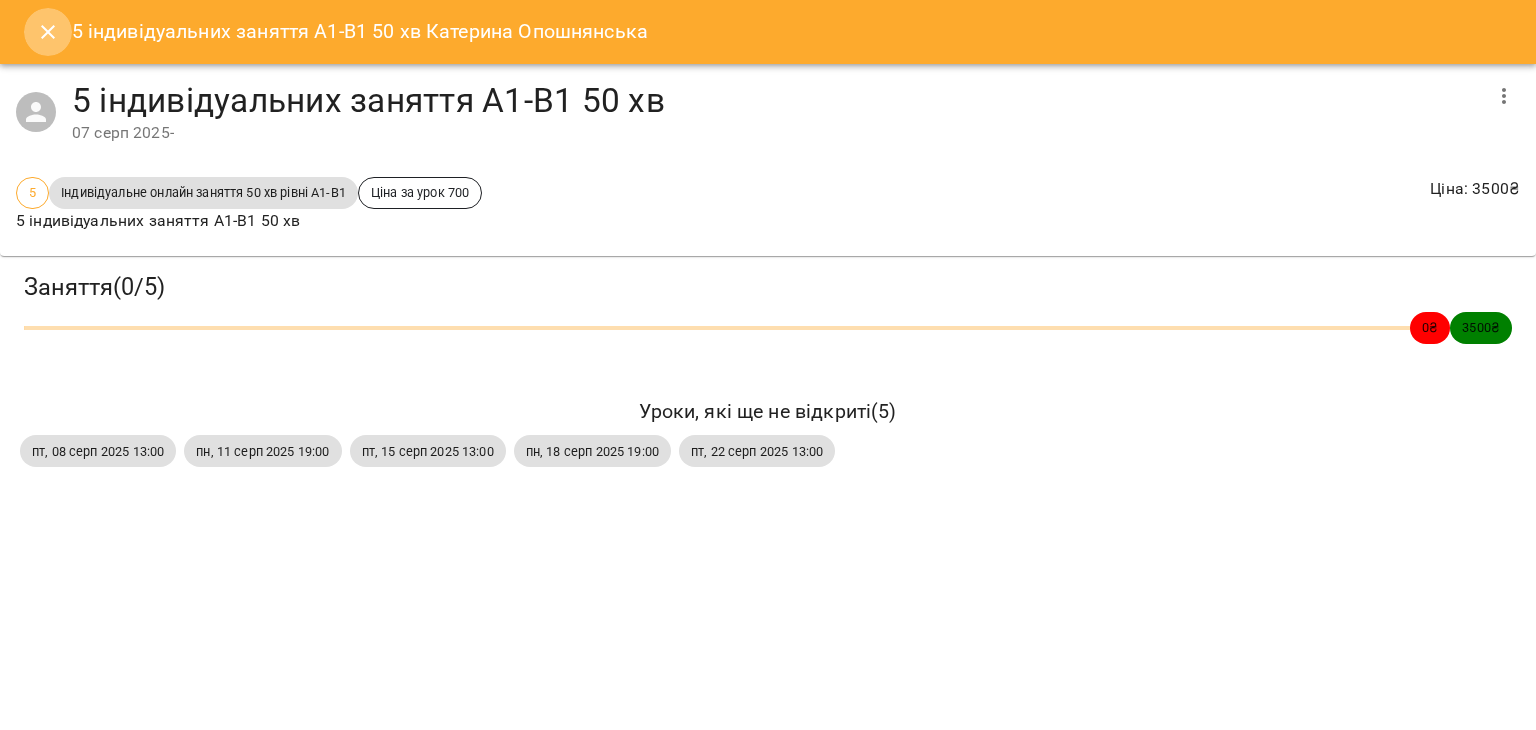 click 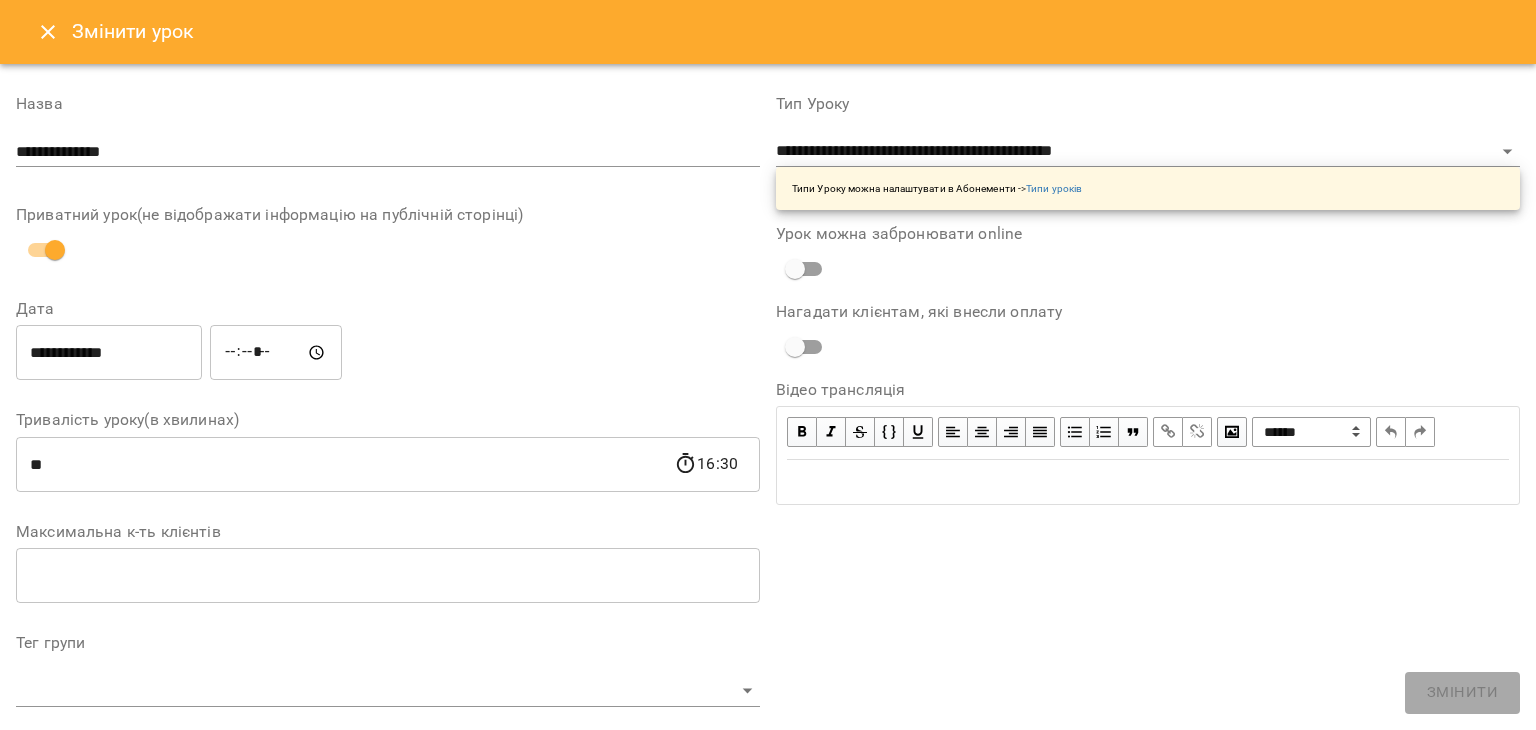 select on "**********" 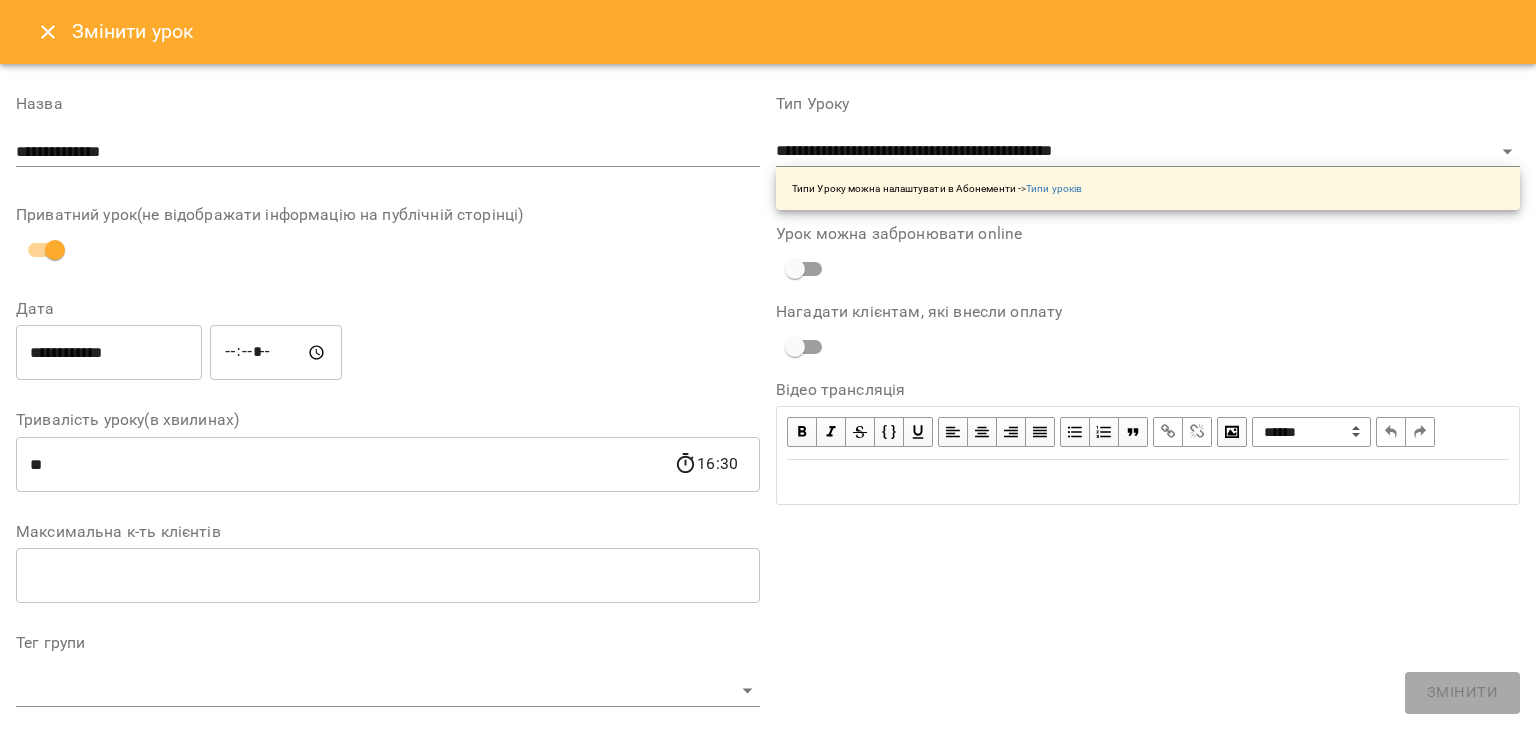 click 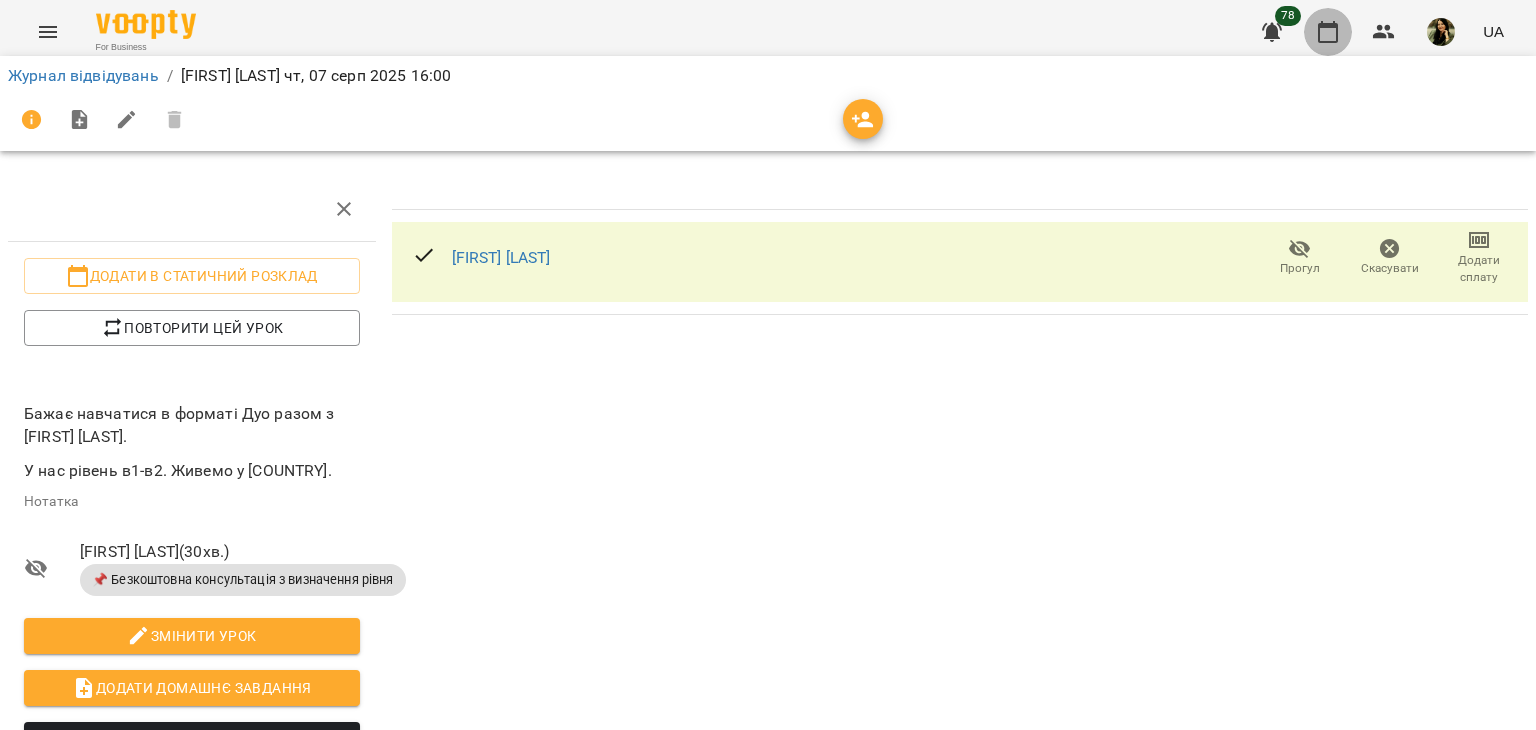 click 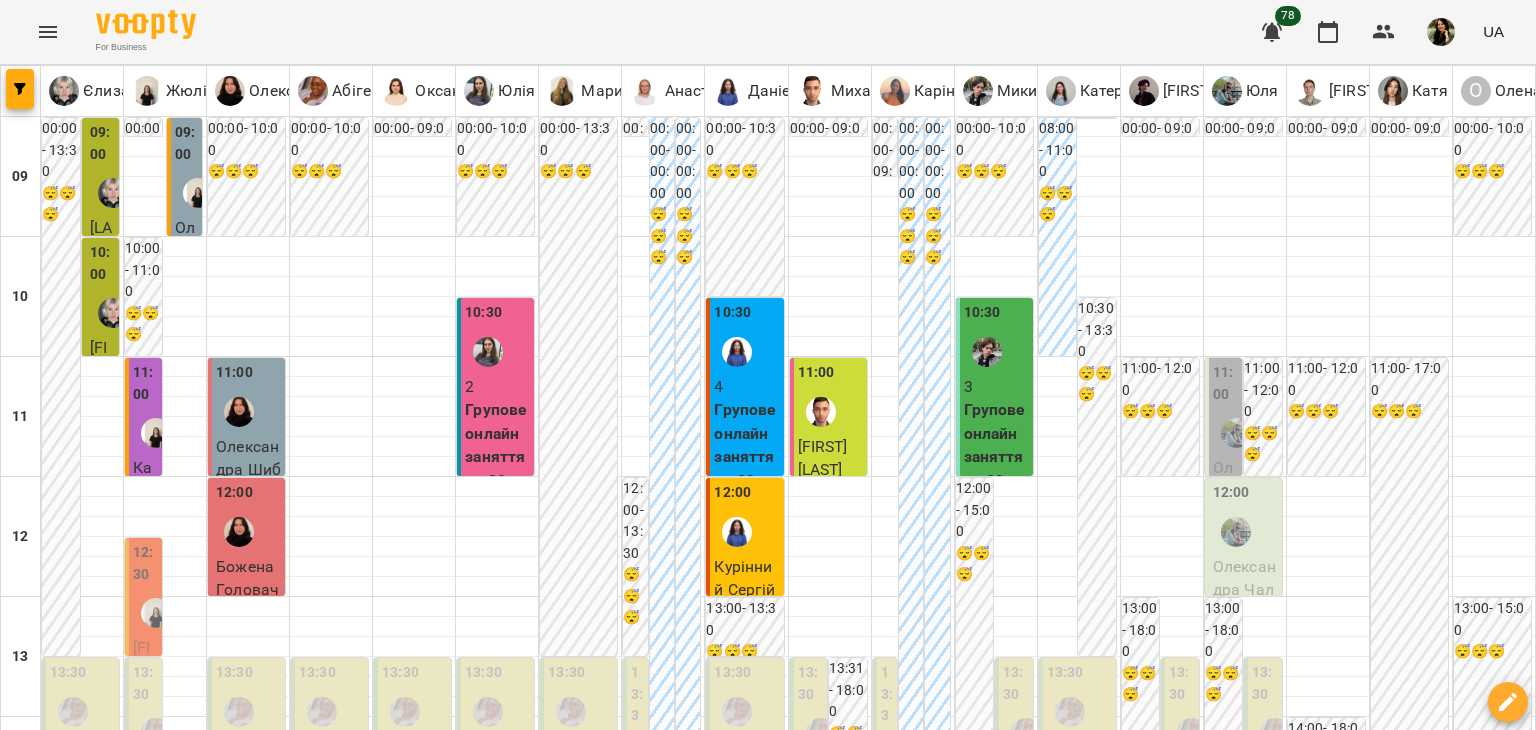 click on "пт" at bounding box center (1068, 1823) 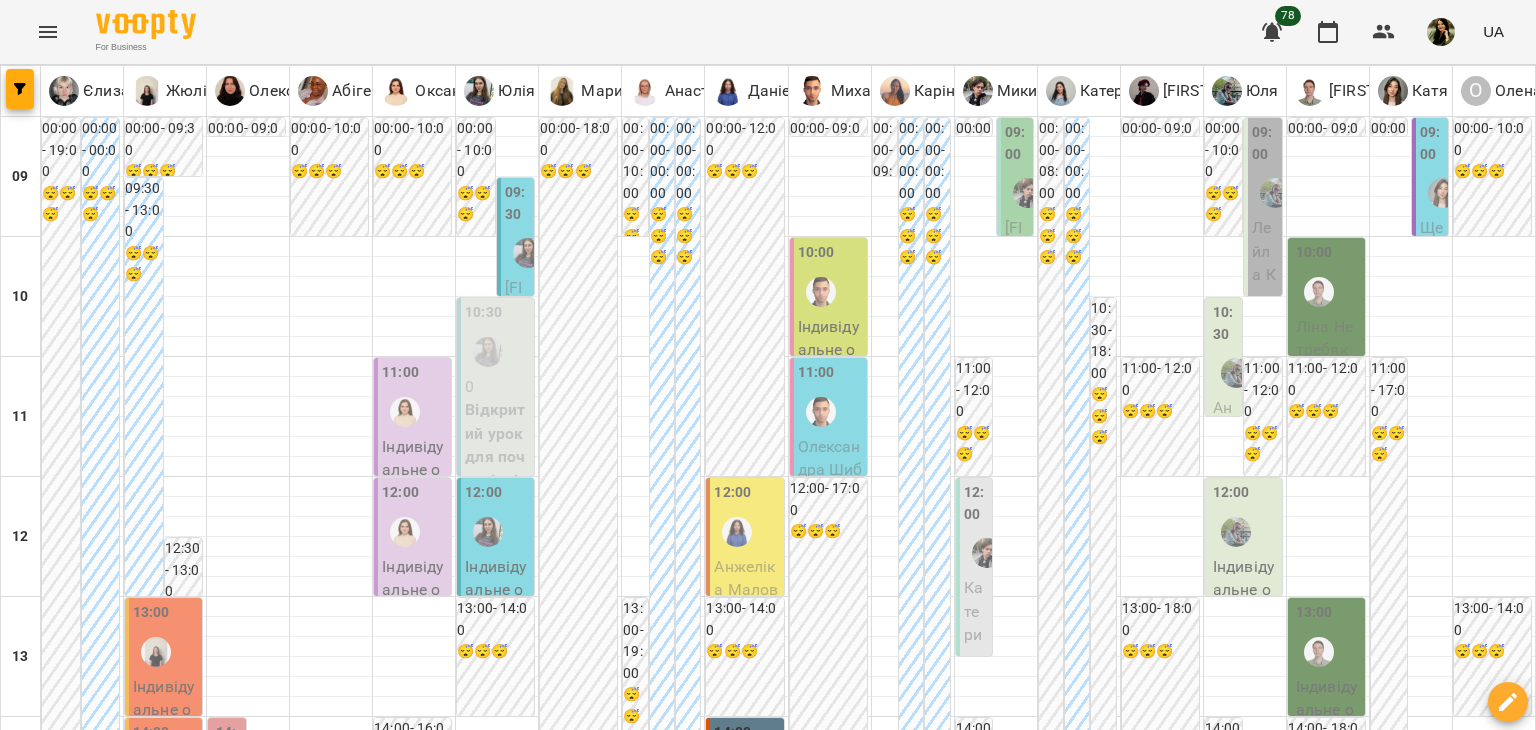 scroll, scrollTop: 365, scrollLeft: 0, axis: vertical 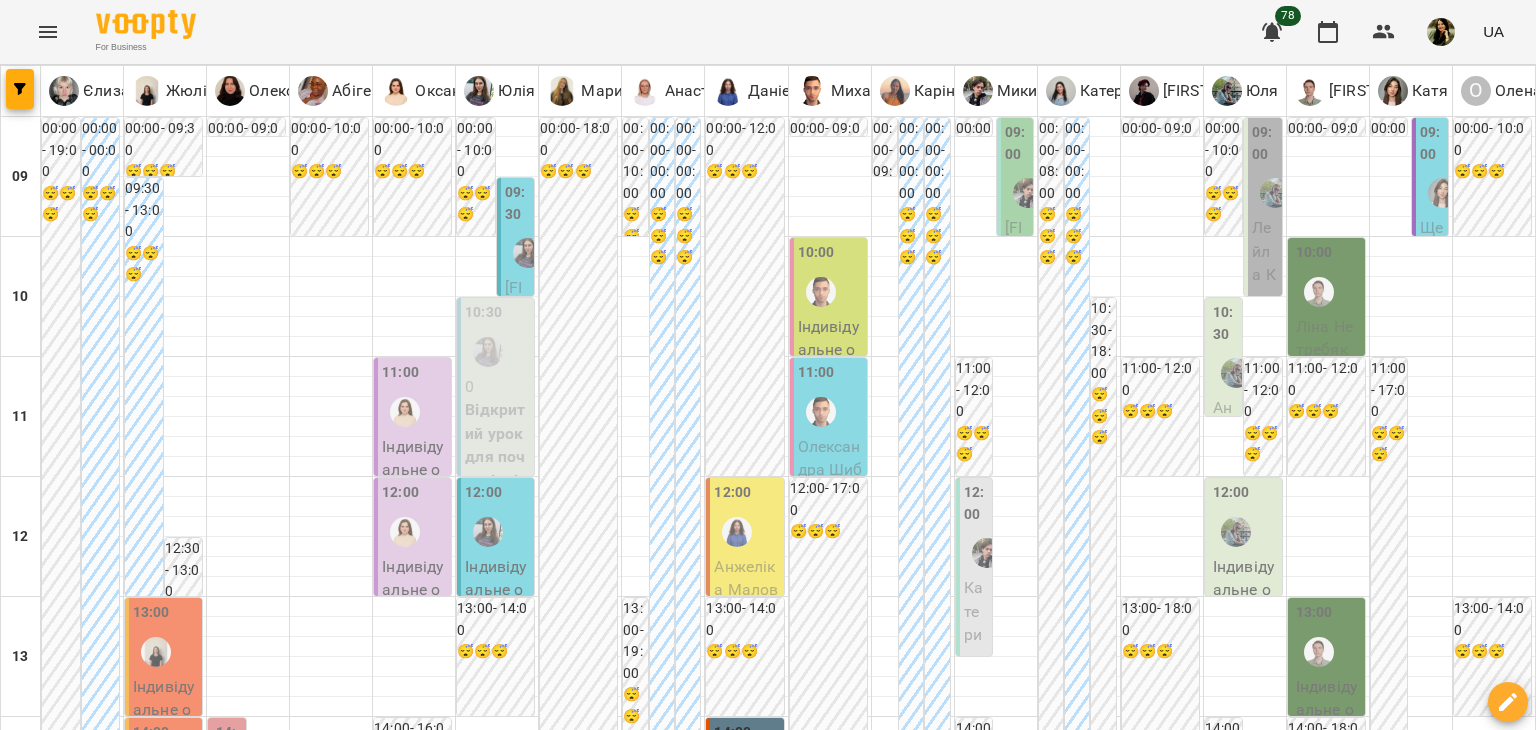 click on "Індивідуальне онлайн заняття  50 хв рівні А1-В1 - Катерина Опошнянська" at bounding box center [1328, 793] 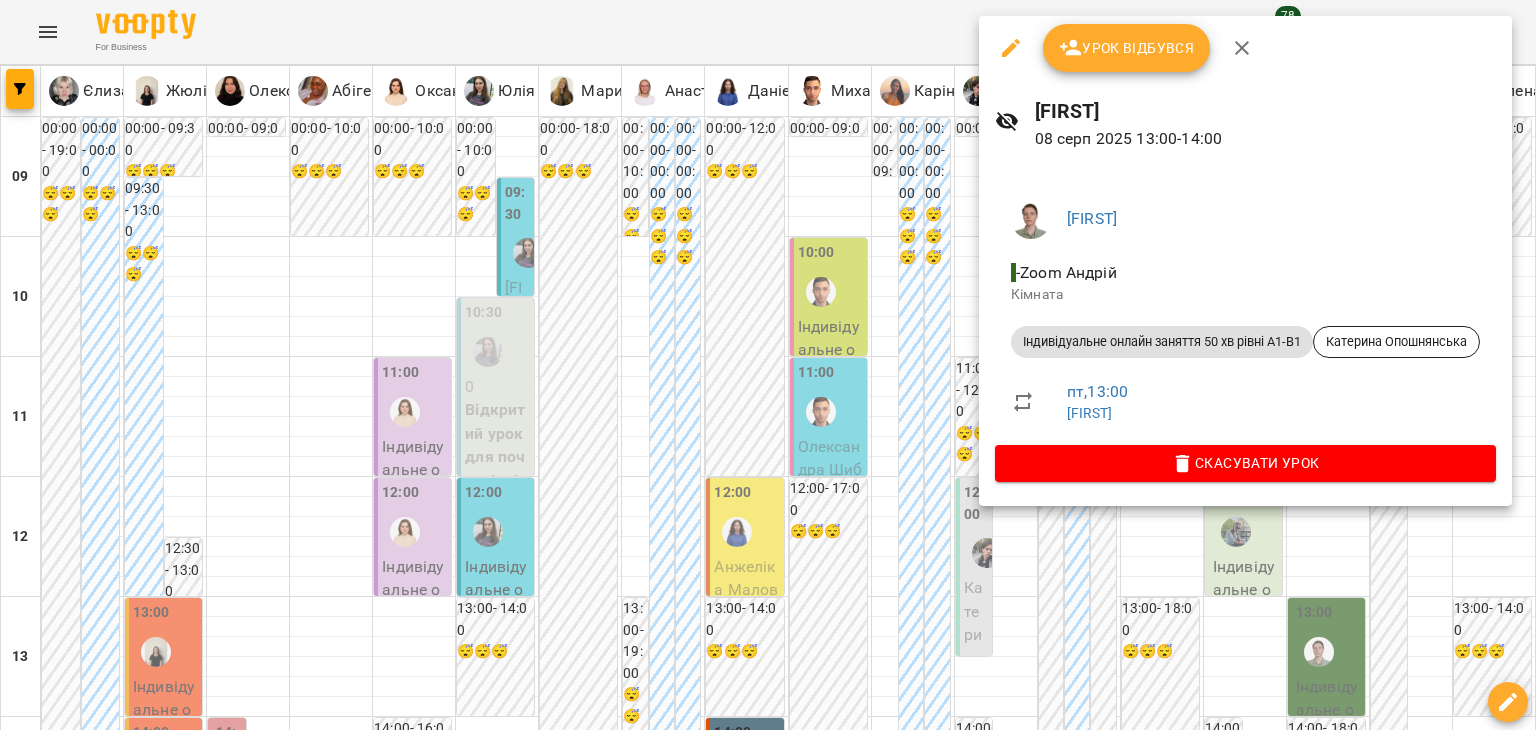 click at bounding box center [768, 365] 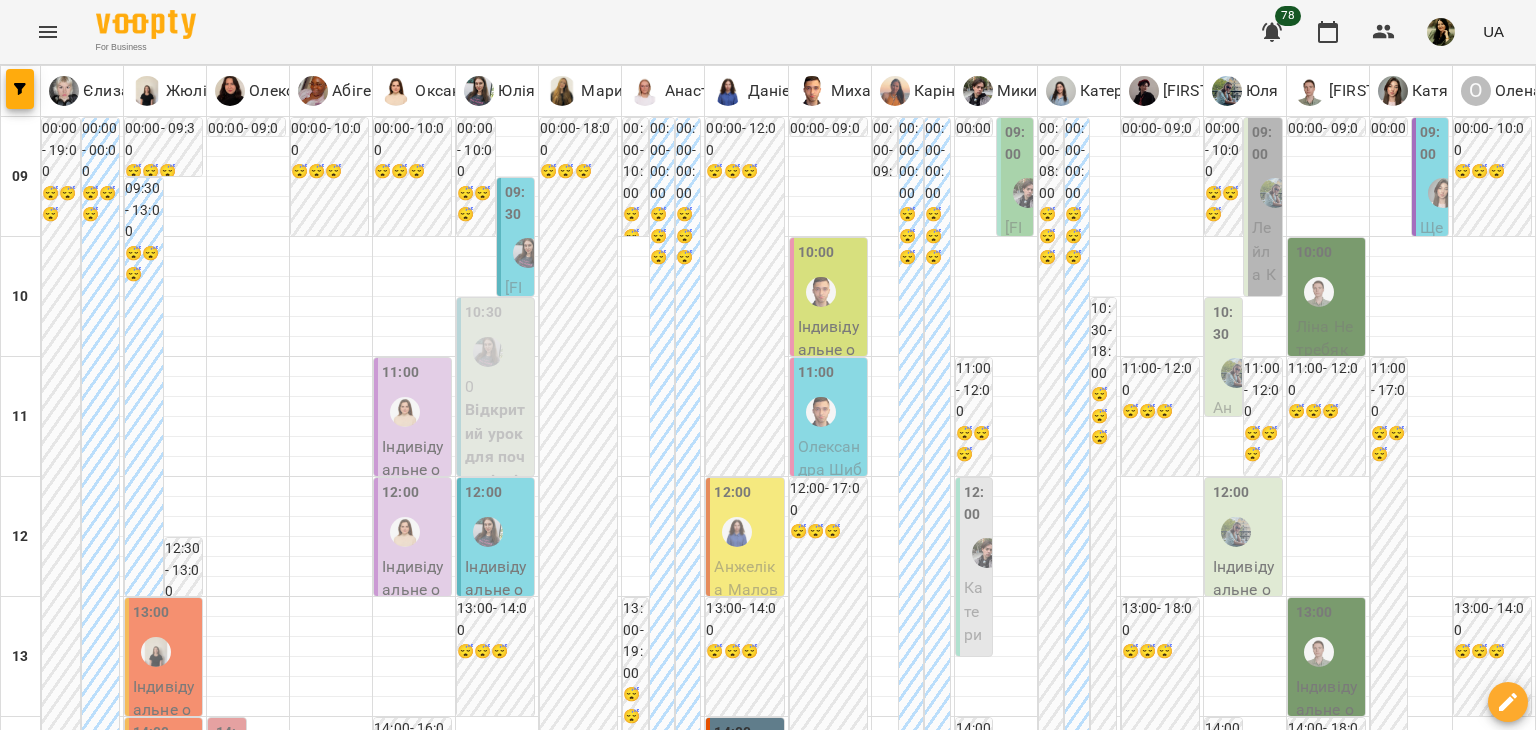 click at bounding box center [867, 1888] 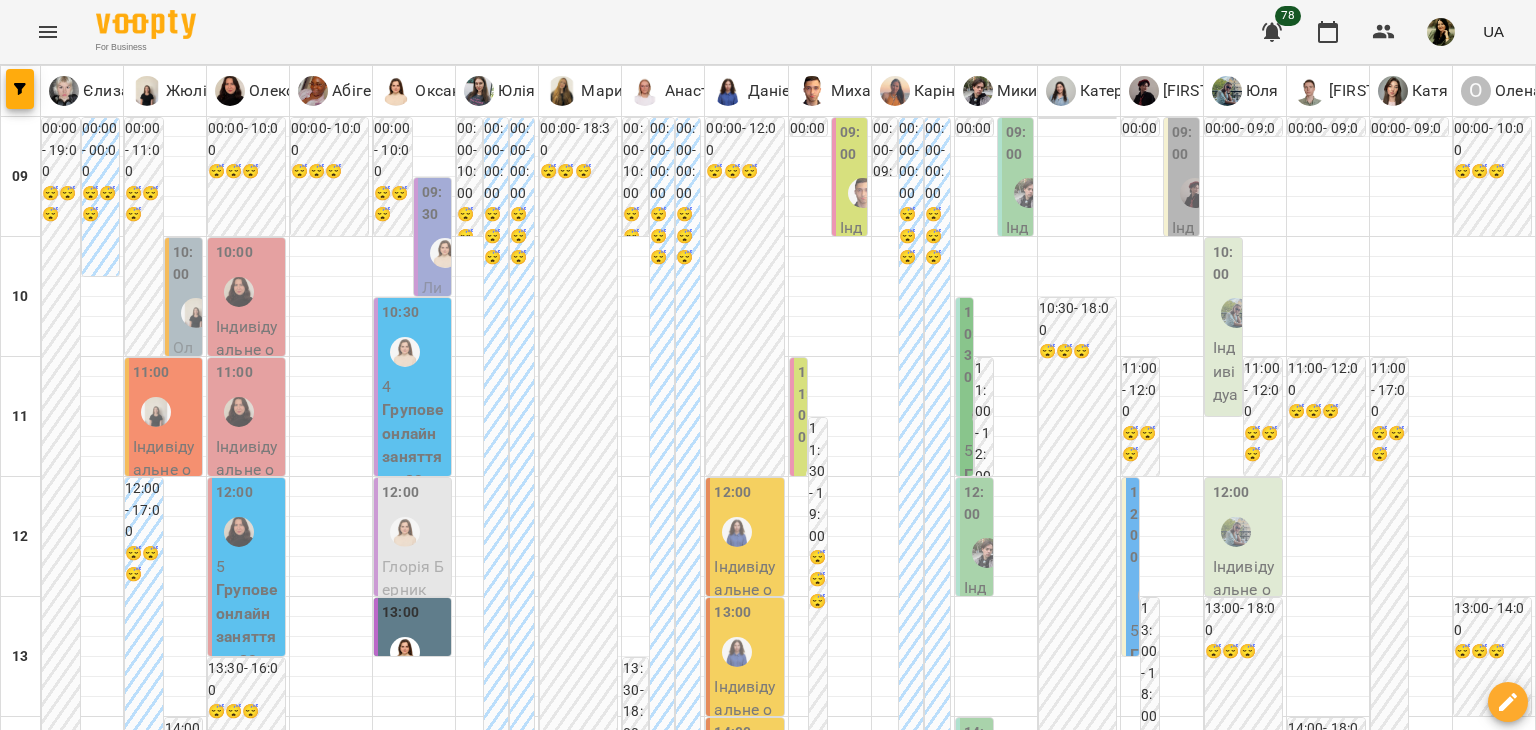 scroll, scrollTop: 939, scrollLeft: 0, axis: vertical 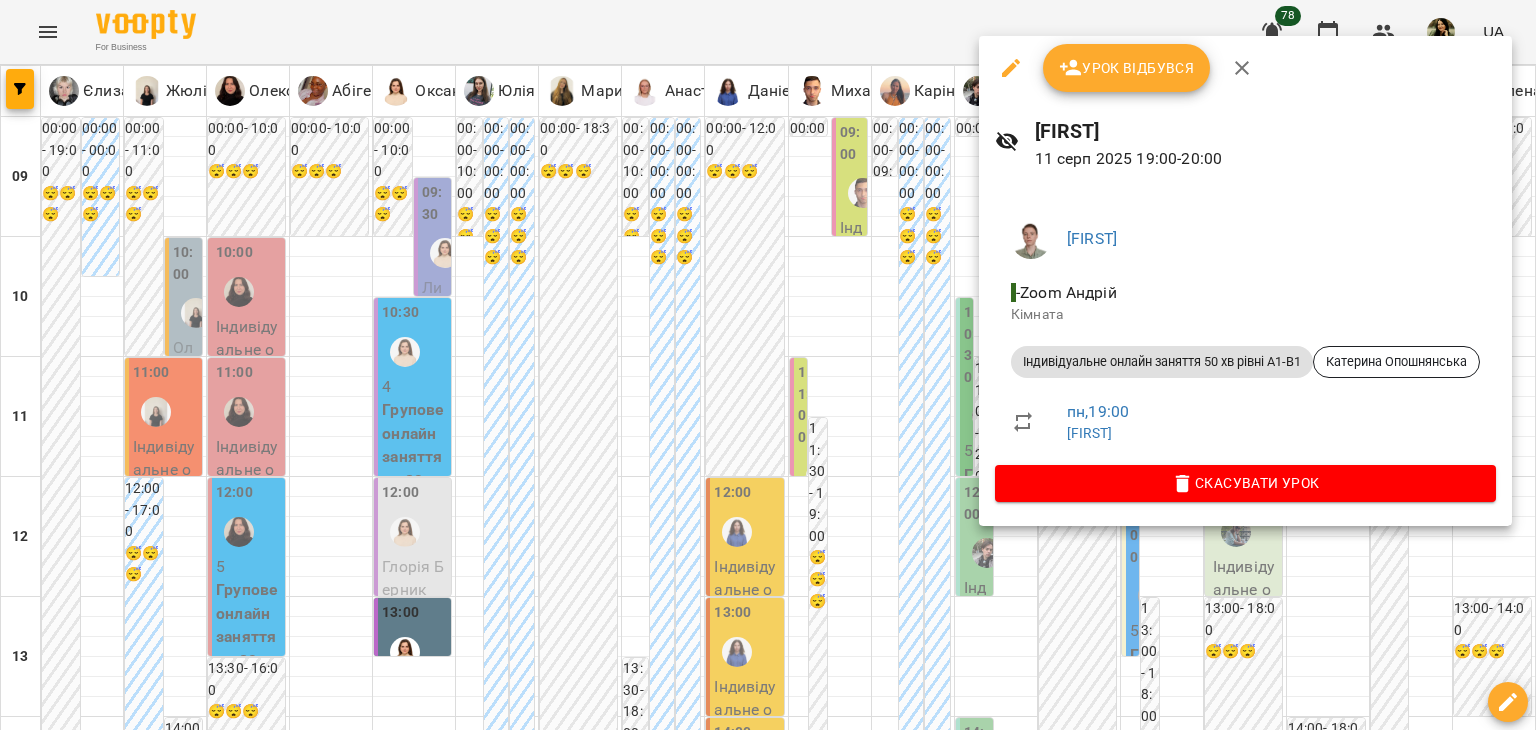 click at bounding box center (768, 365) 